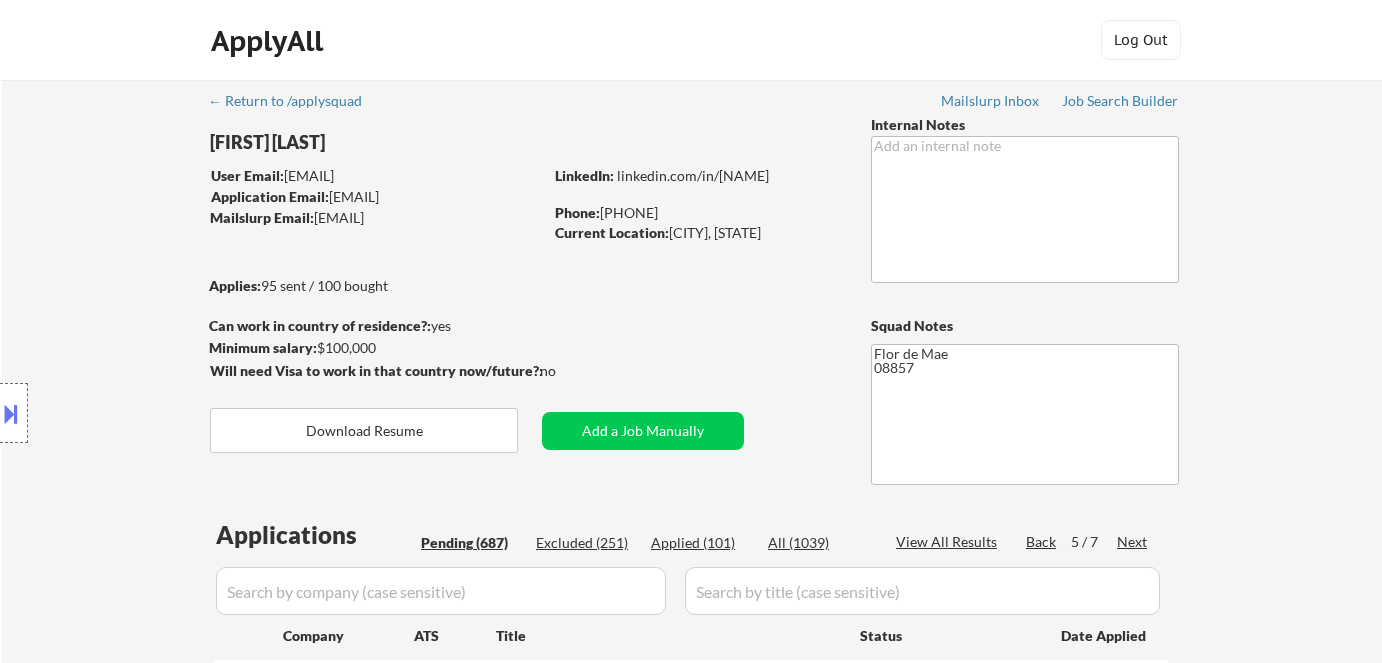 select on ""pending"" 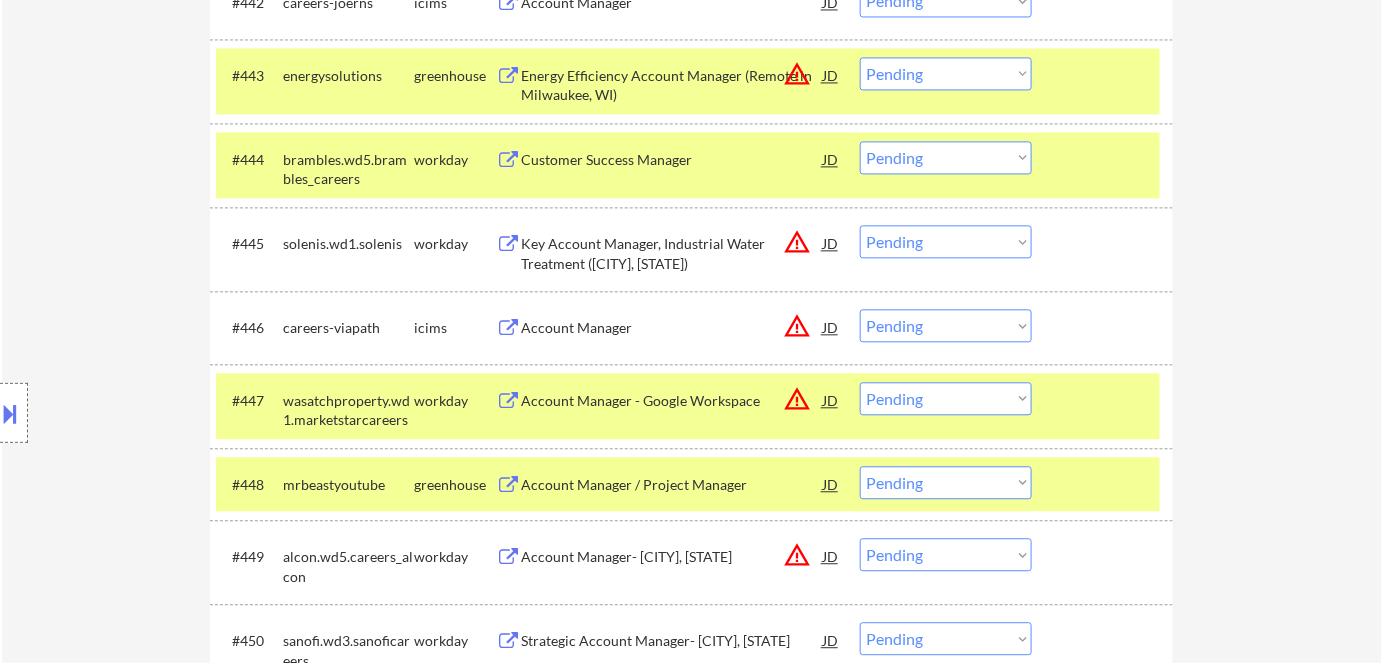 scroll, scrollTop: 4582, scrollLeft: 0, axis: vertical 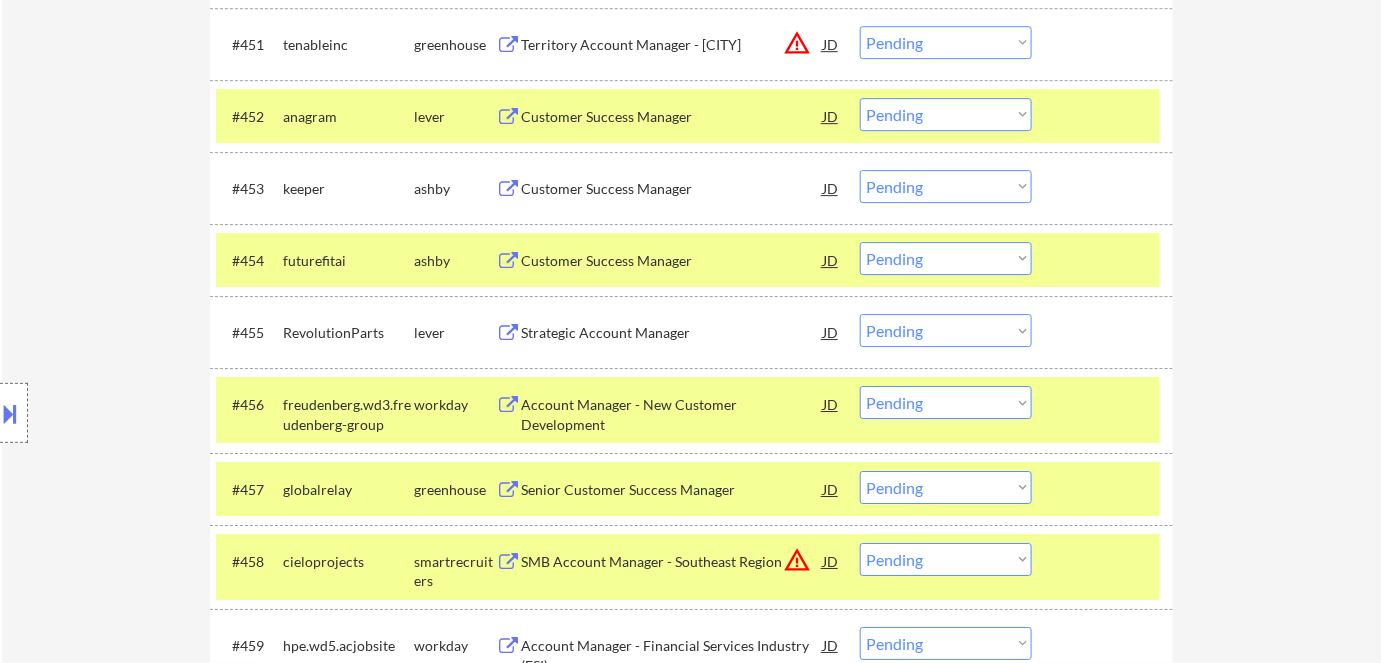 drag, startPoint x: 947, startPoint y: 329, endPoint x: 942, endPoint y: 344, distance: 15.811388 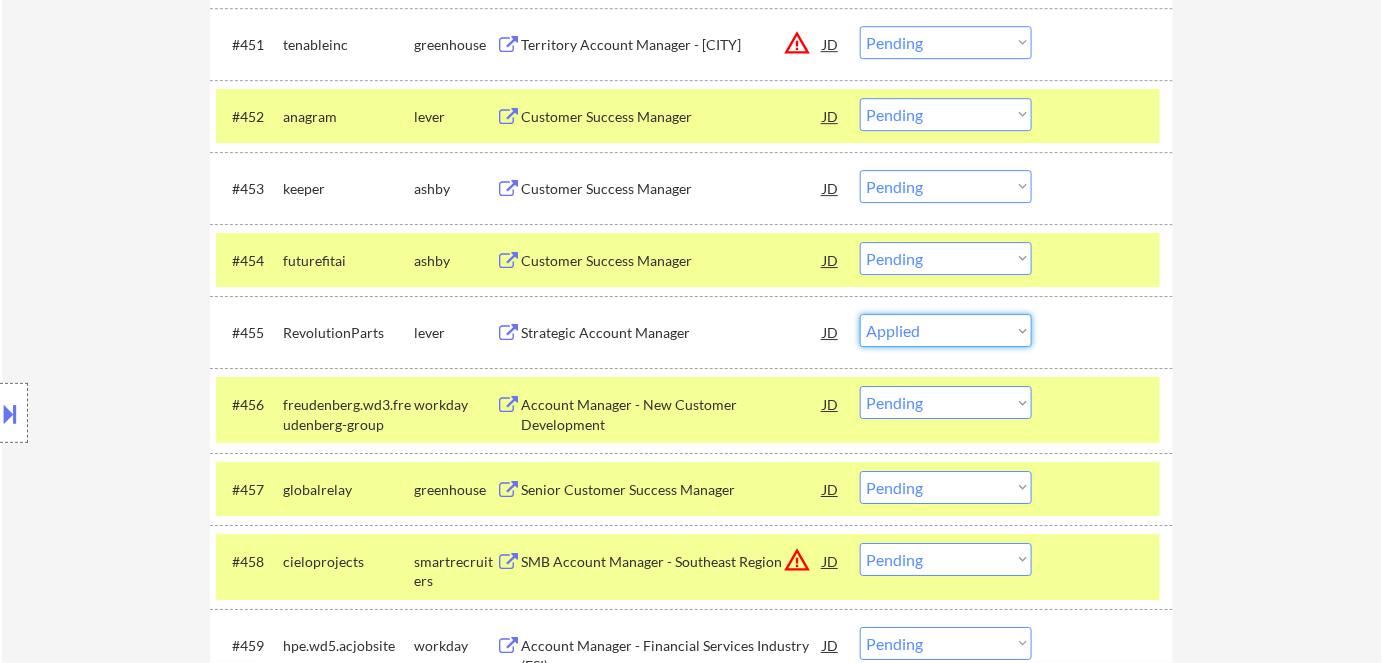 click on "Choose an option... Pending Applied Excluded (Questions) Excluded (Expired) Excluded (Location) Excluded (Bad Match) Excluded (Blocklist) Excluded (Salary) Excluded (Other)" at bounding box center (946, 330) 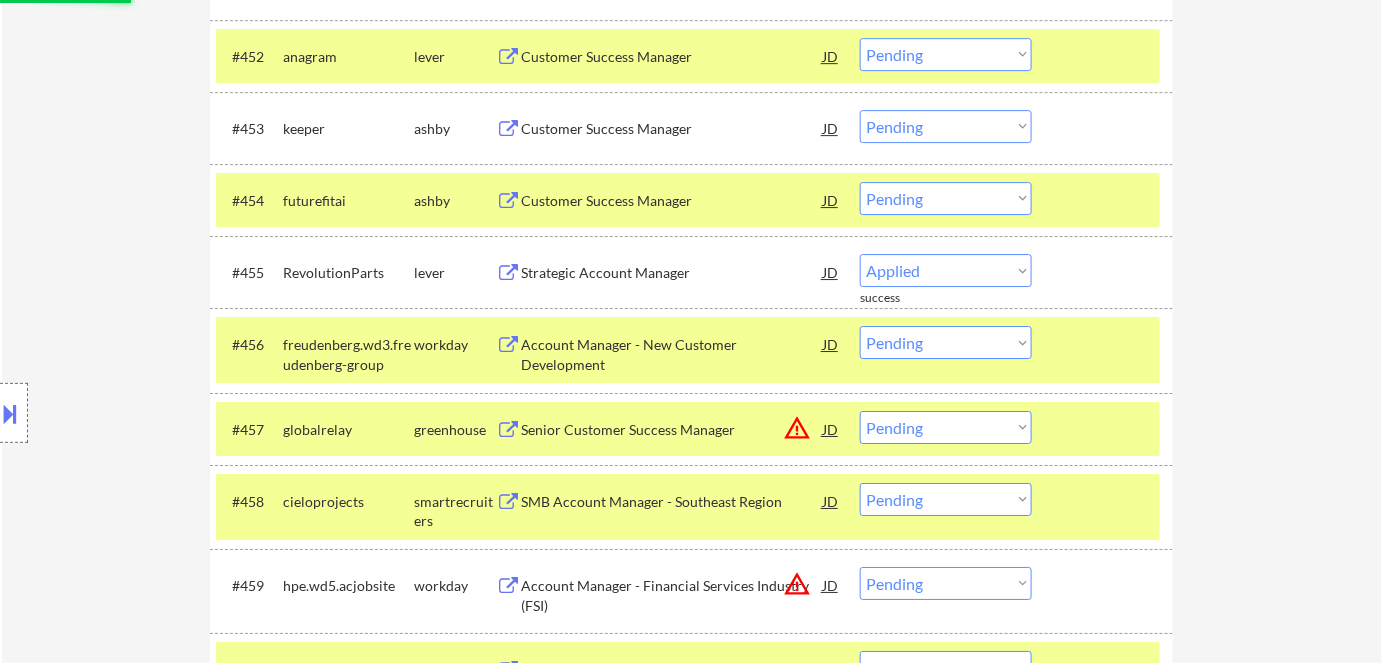 select on ""pending"" 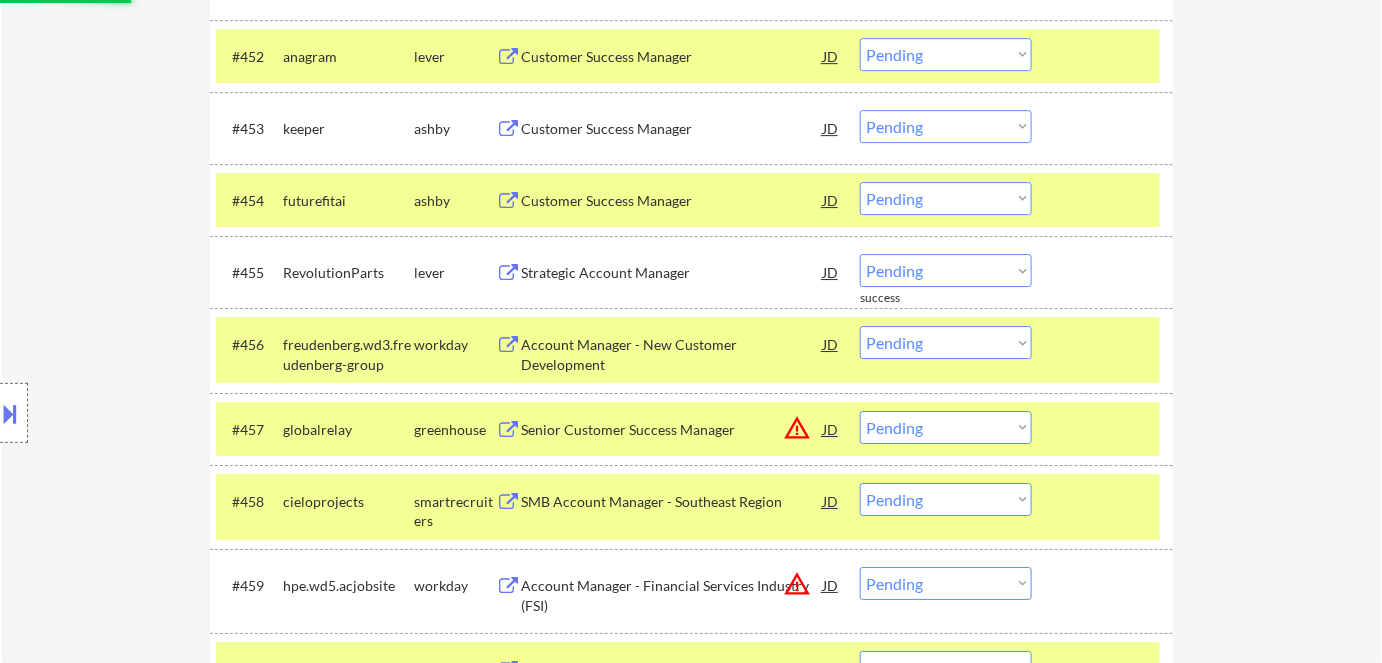 scroll, scrollTop: 4764, scrollLeft: 0, axis: vertical 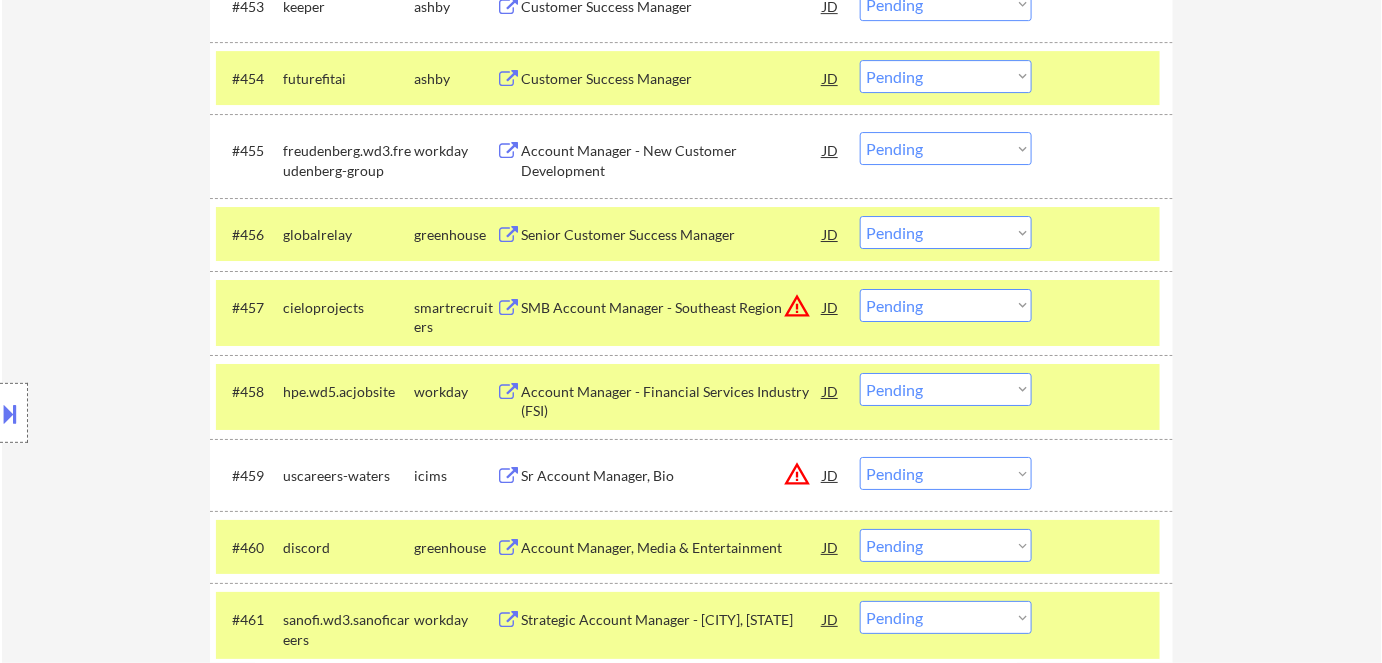 click on "Senior Customer Success Manager" at bounding box center (672, 234) 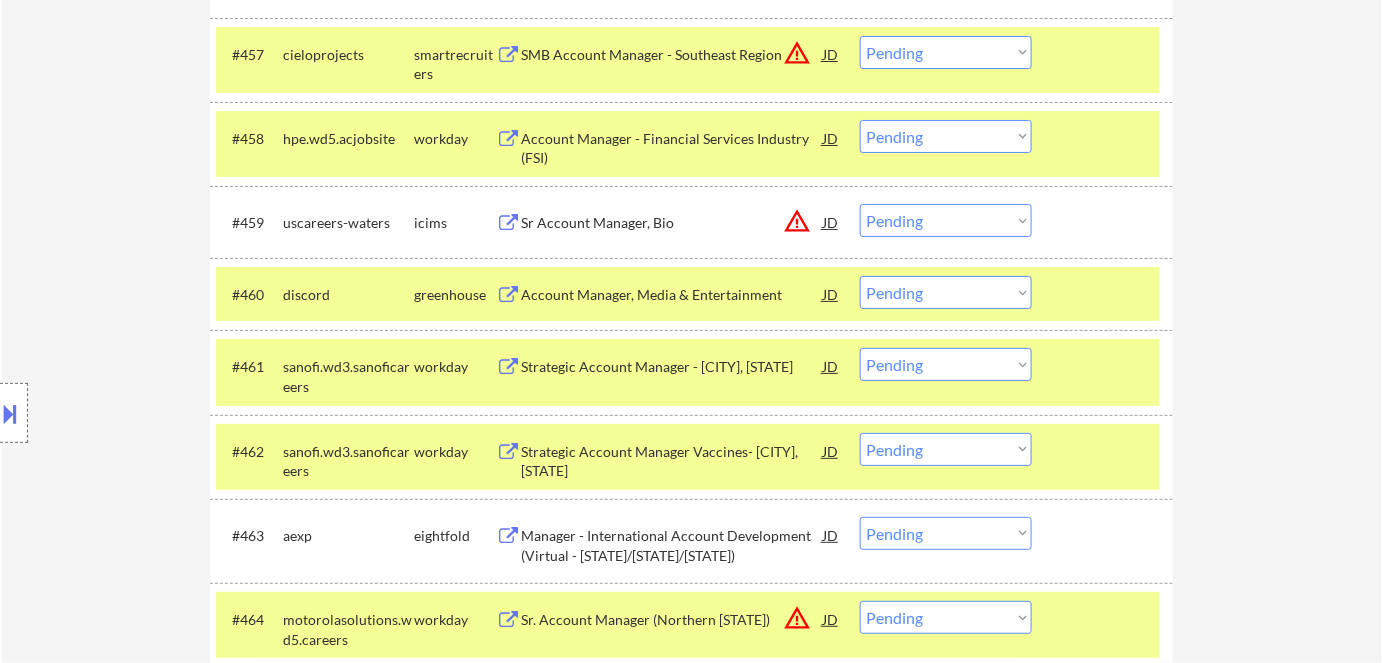scroll, scrollTop: 5128, scrollLeft: 0, axis: vertical 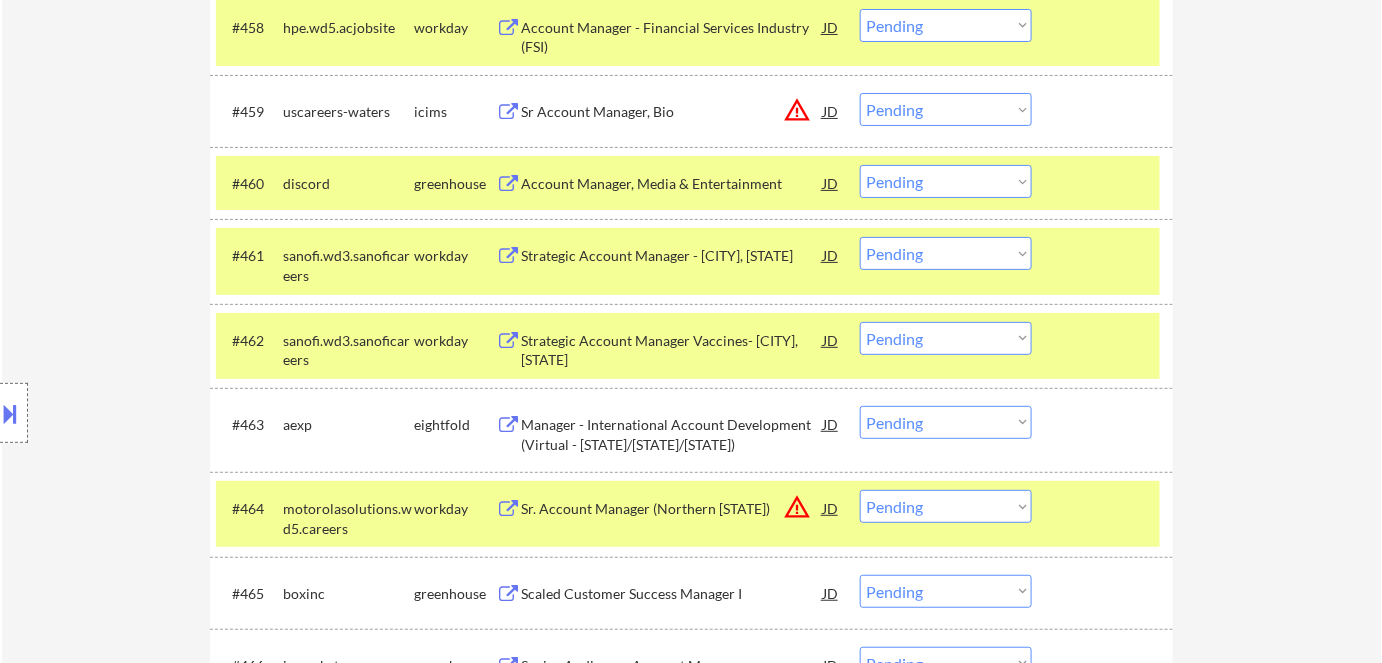click on "Account Manager, Media & Entertainment" at bounding box center [672, 184] 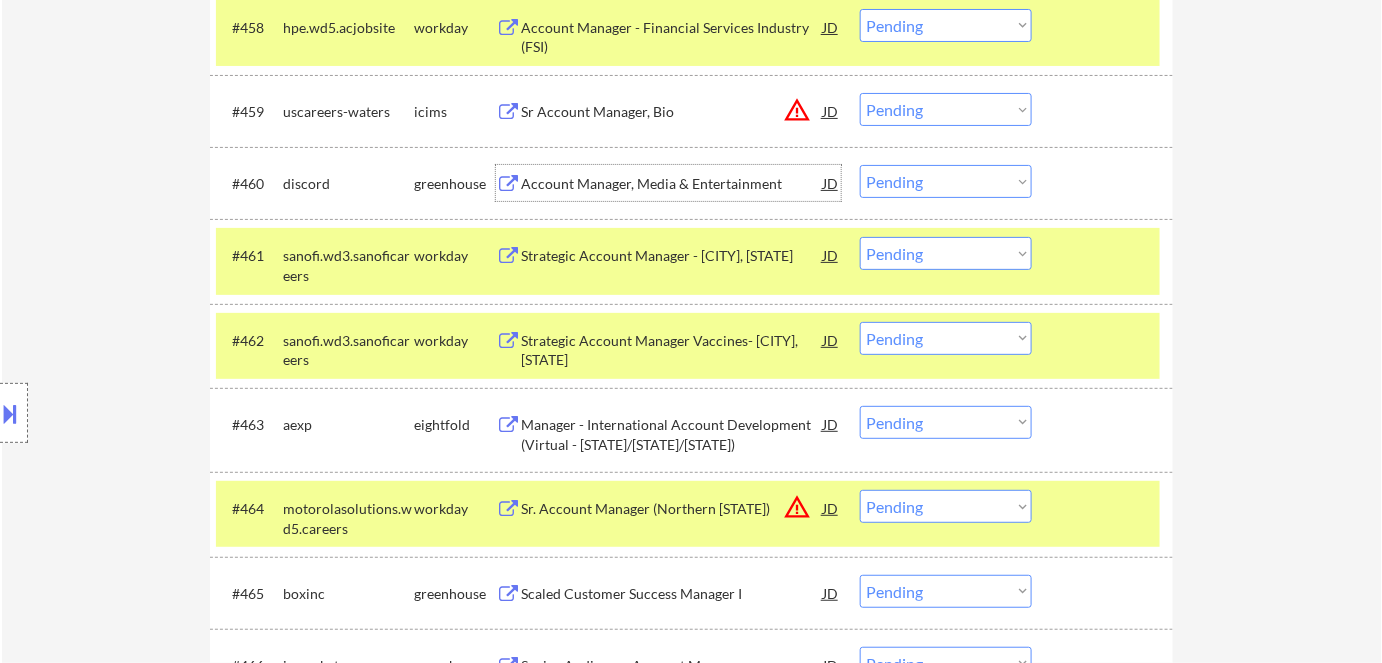click on "Choose an option... Pending Applied Excluded (Questions) Excluded (Expired) Excluded (Location) Excluded (Bad Match) Excluded (Blocklist) Excluded (Salary) Excluded (Other)" at bounding box center (946, 181) 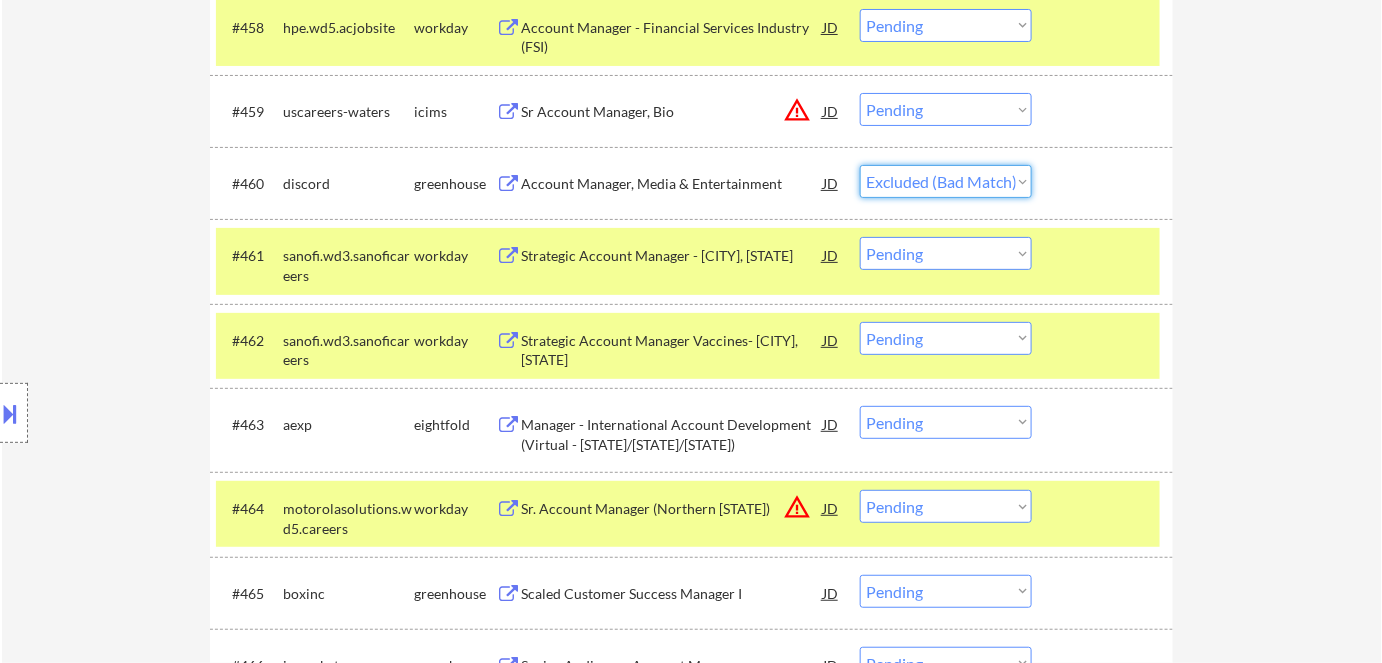 click on "Choose an option... Pending Applied Excluded (Questions) Excluded (Expired) Excluded (Location) Excluded (Bad Match) Excluded (Blocklist) Excluded (Salary) Excluded (Other)" at bounding box center [946, 181] 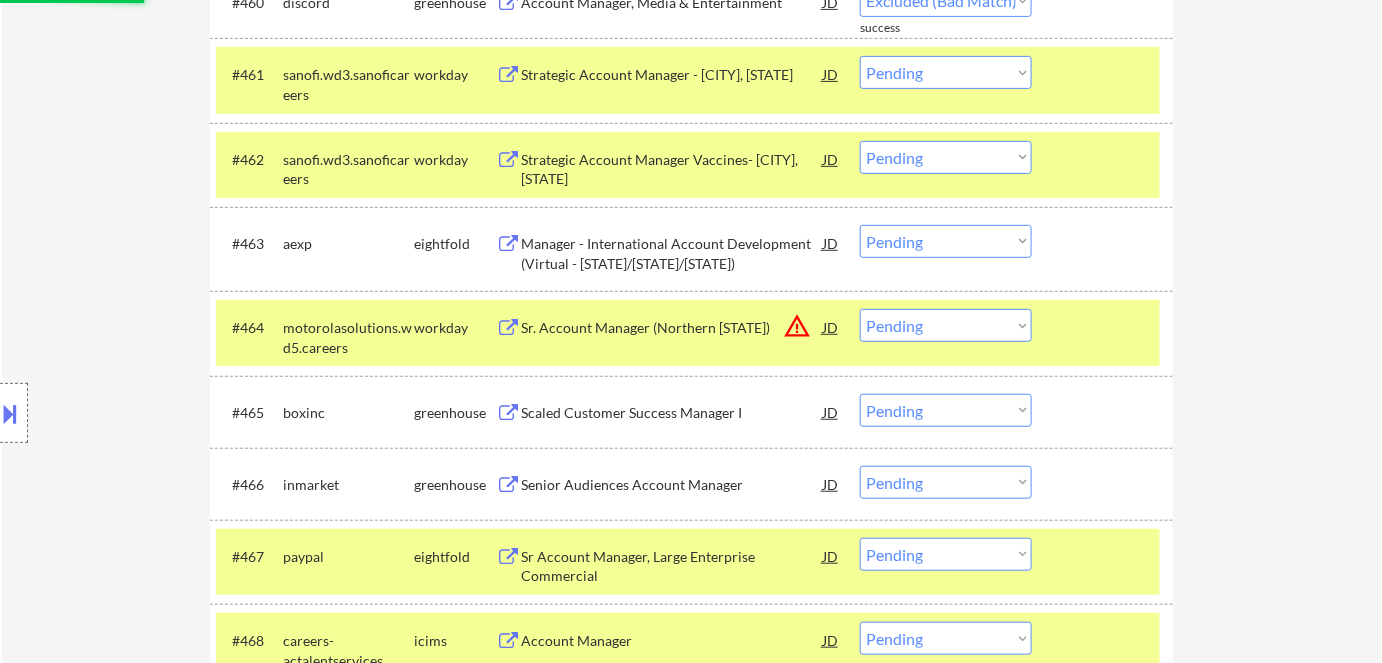 scroll, scrollTop: 5400, scrollLeft: 0, axis: vertical 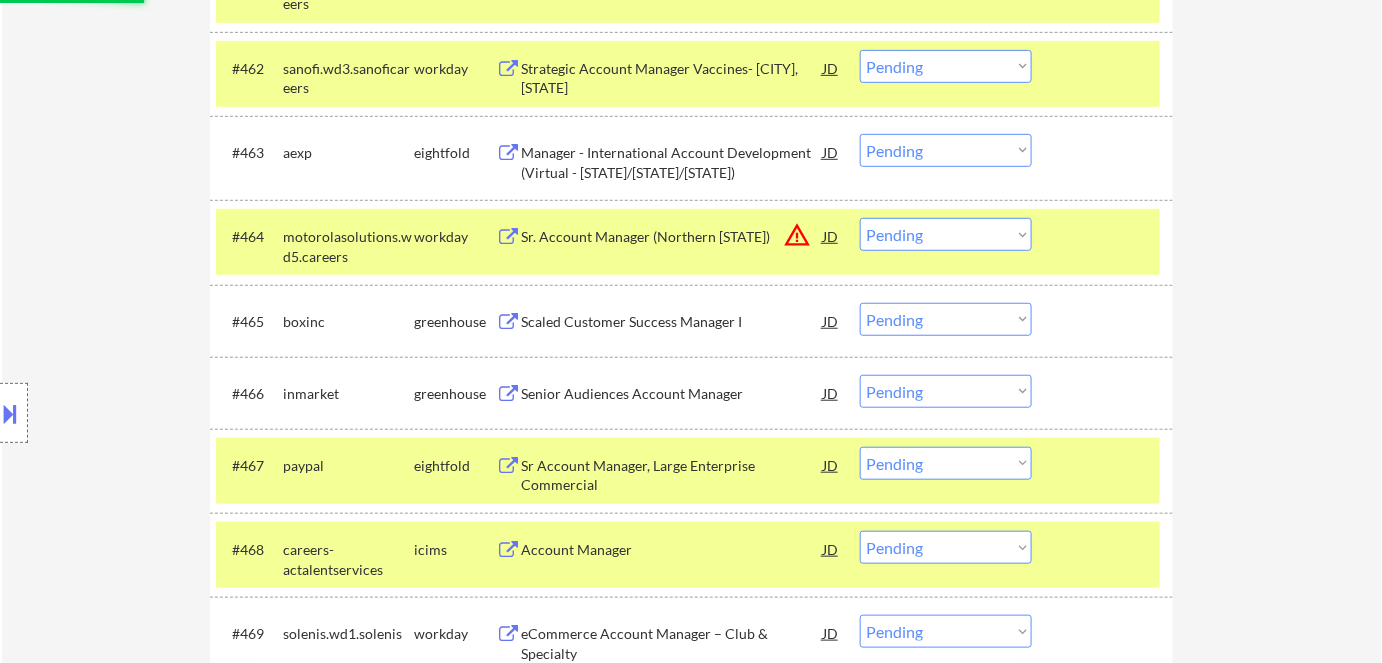 select on ""pending"" 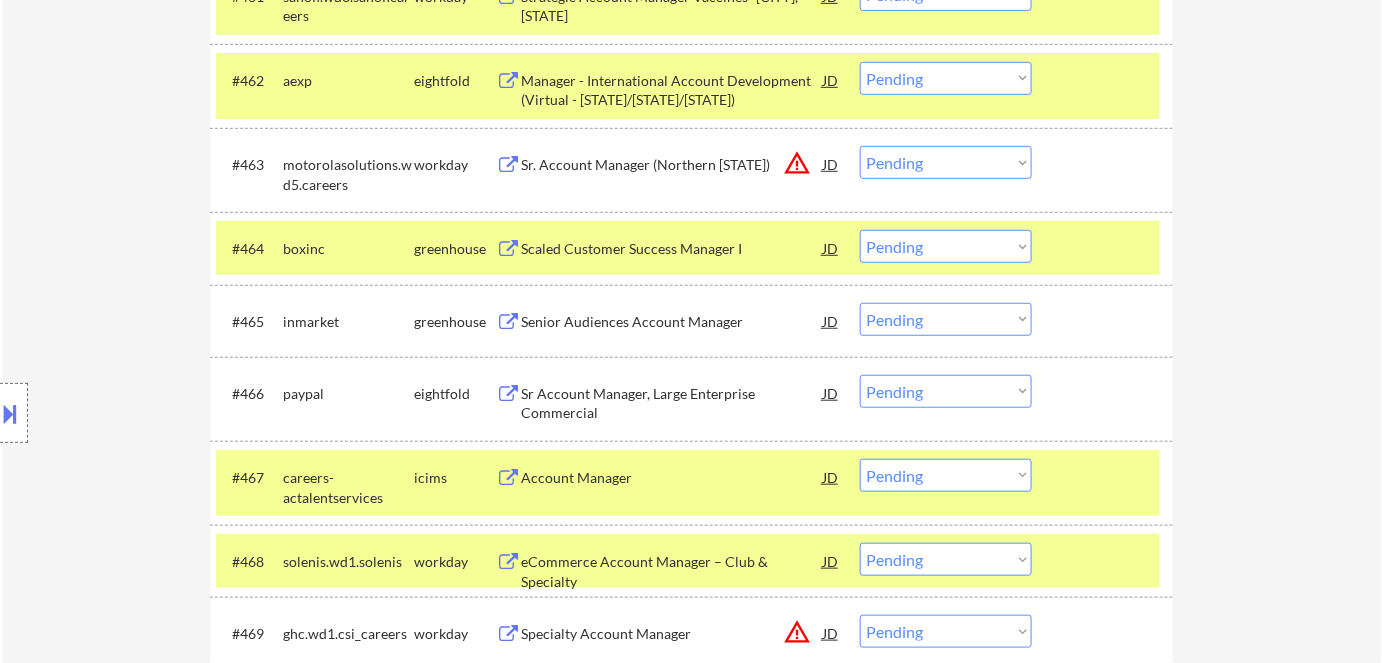click on "Scaled Customer Success Manager I" at bounding box center [672, 249] 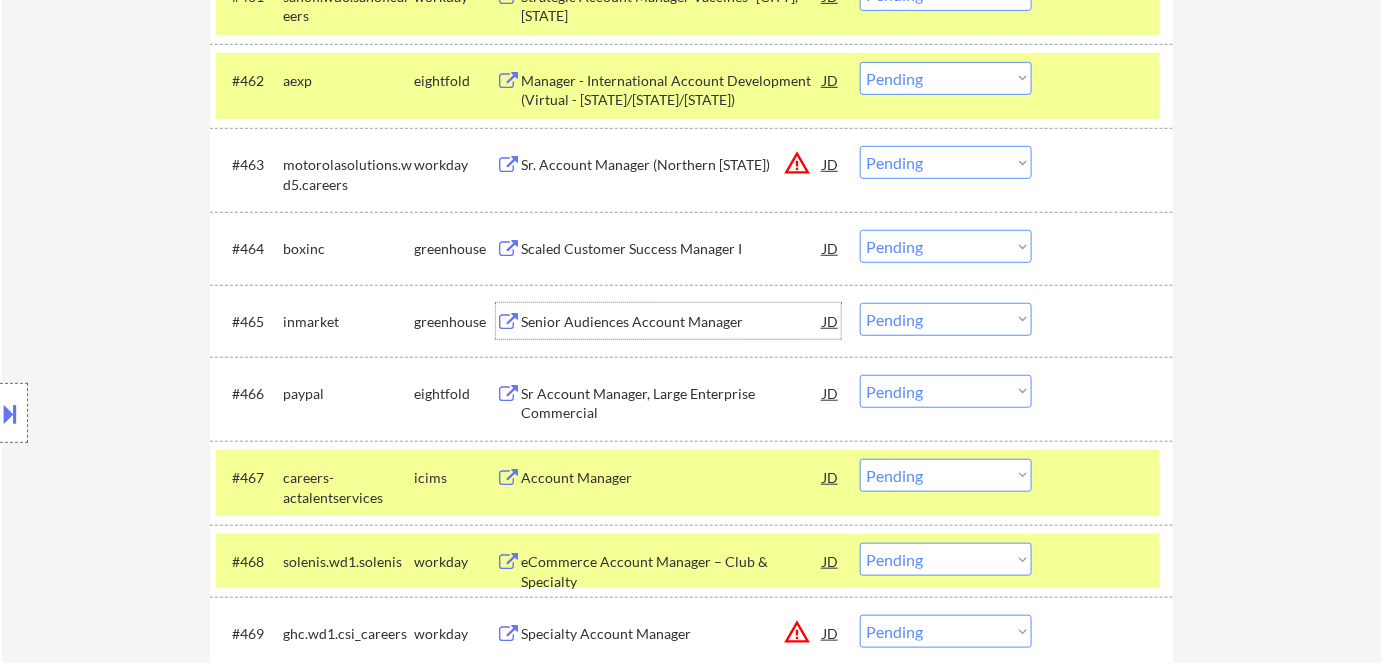 click on "Senior Audiences Account Manager" at bounding box center [672, 322] 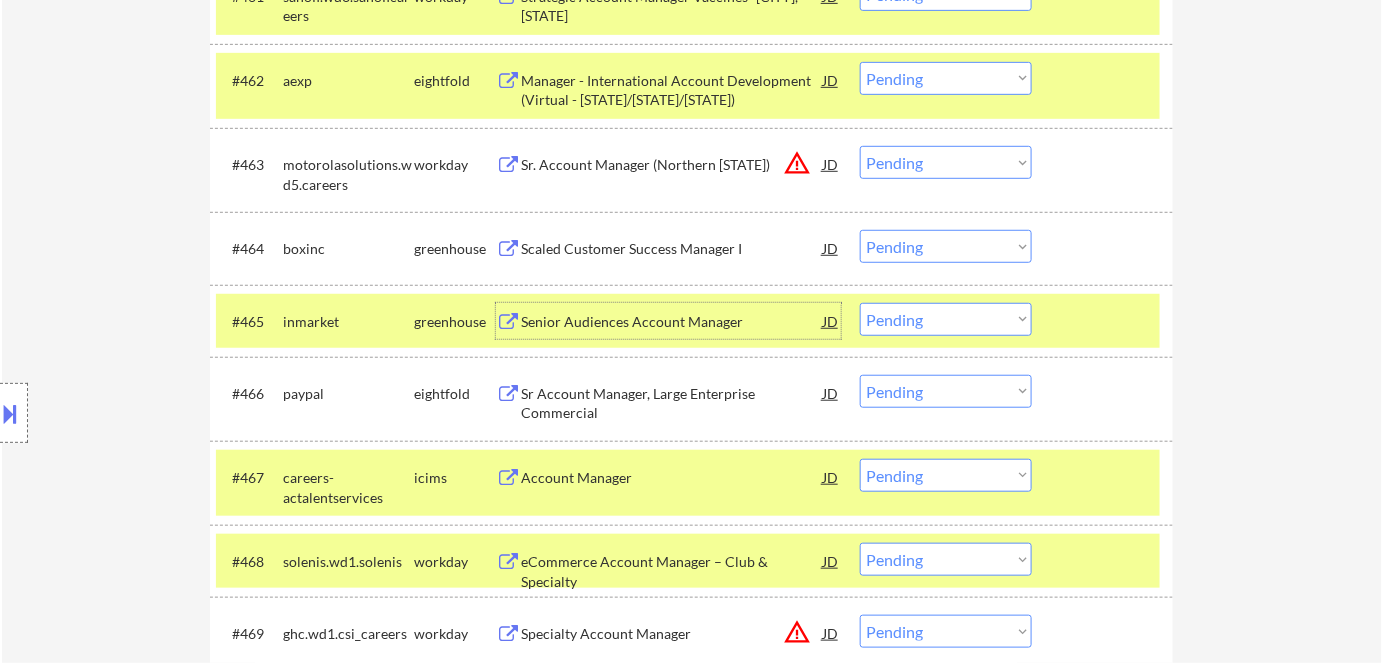 click on "#465 inmarket greenhouse Senior Audiences Account Manager JD warning_amber Choose an option... Pending Applied Excluded (Questions) Excluded (Expired) Excluded (Location) Excluded (Bad Match) Excluded (Blocklist) Excluded (Salary) Excluded (Other)" at bounding box center (688, 321) 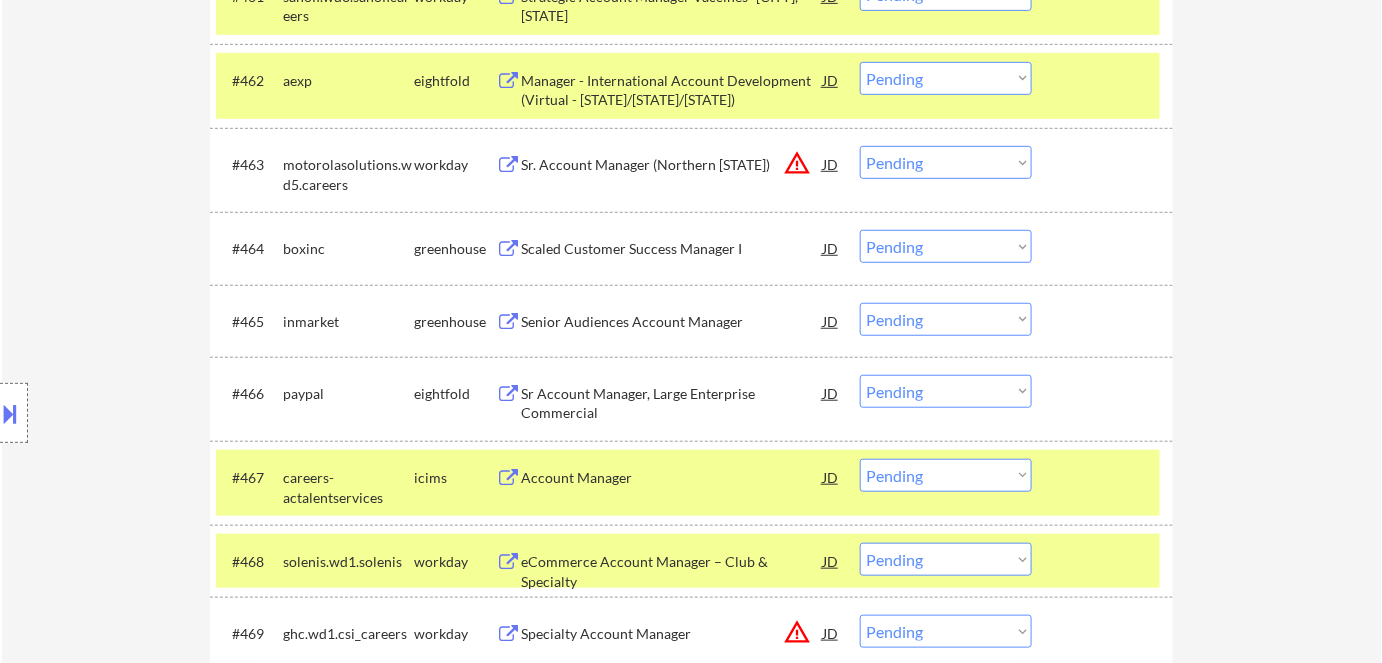 click on "Choose an option... Pending Applied Excluded (Questions) Excluded (Expired) Excluded (Location) Excluded (Bad Match) Excluded (Blocklist) Excluded (Salary) Excluded (Other)" at bounding box center [946, 319] 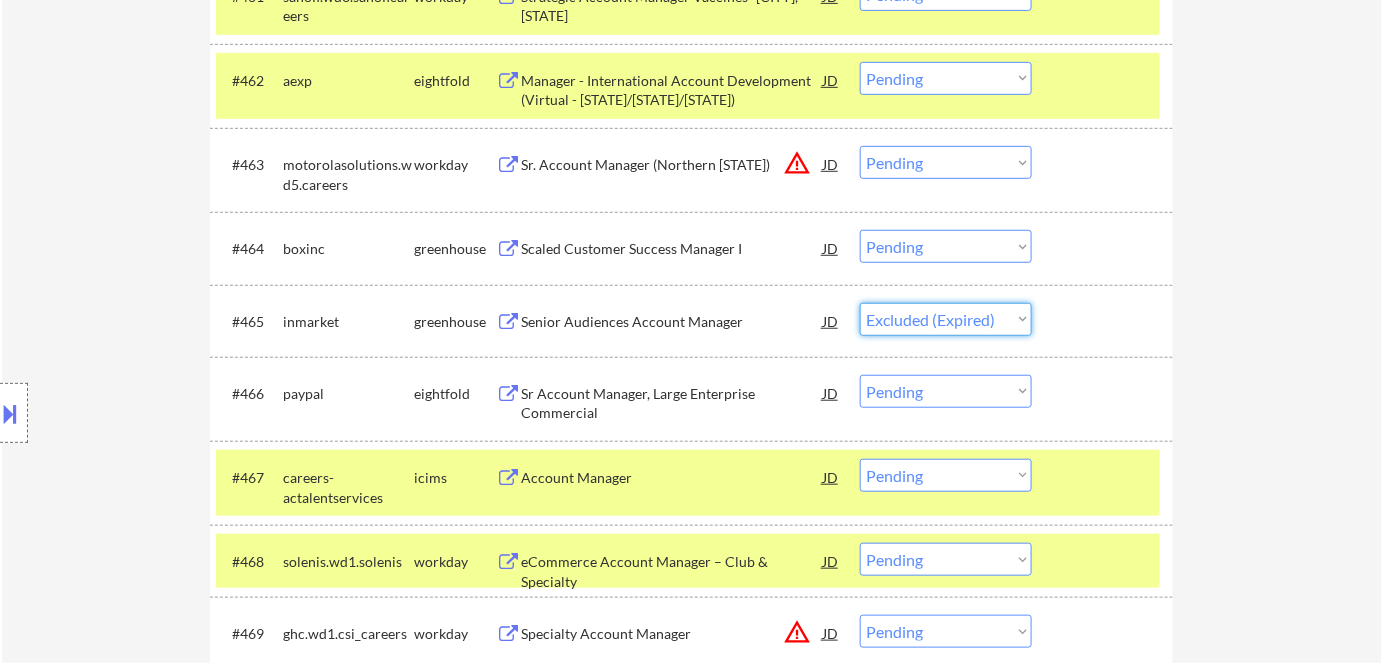 click on "Choose an option... Pending Applied Excluded (Questions) Excluded (Expired) Excluded (Location) Excluded (Bad Match) Excluded (Blocklist) Excluded (Salary) Excluded (Other)" at bounding box center [946, 319] 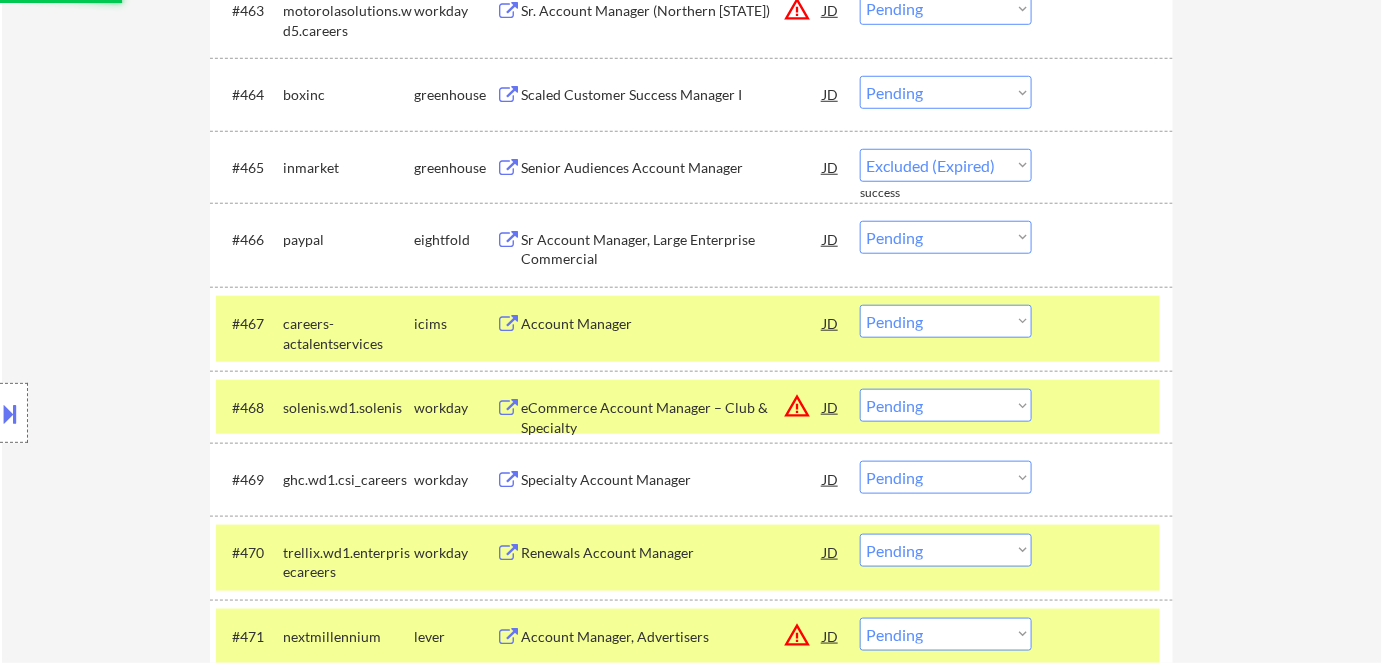 select on ""pending"" 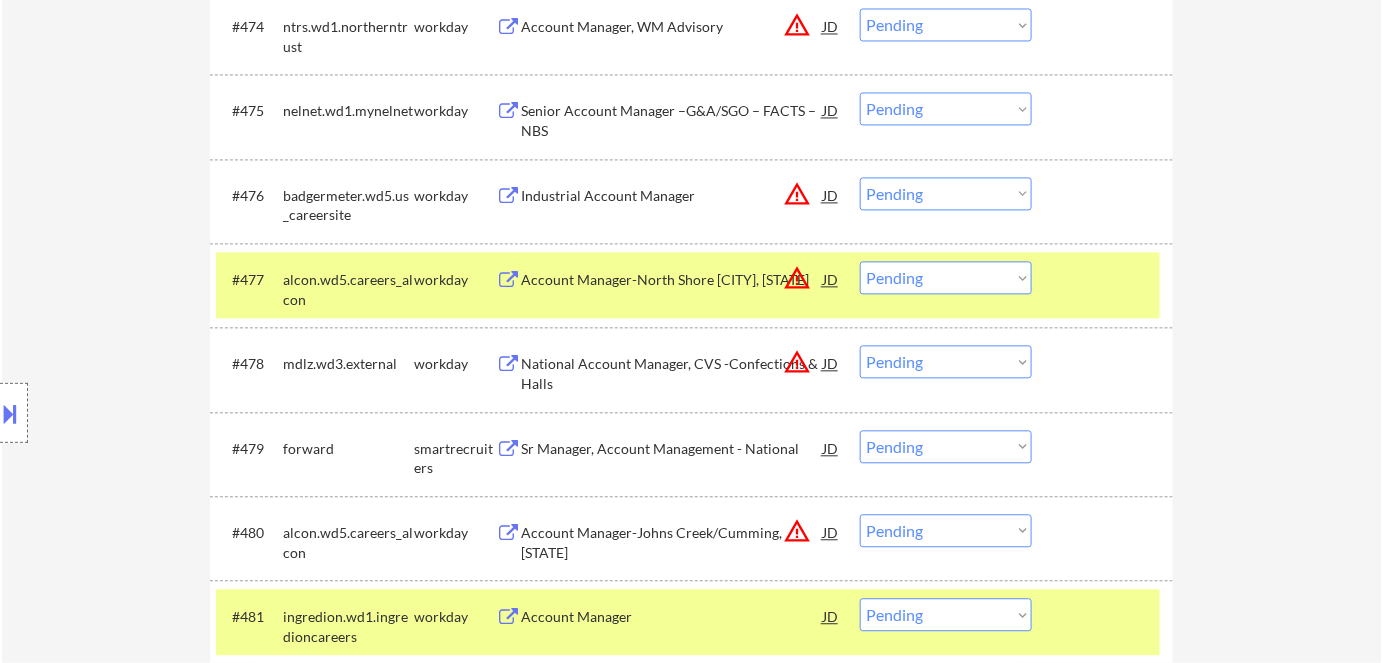 scroll, scrollTop: 6491, scrollLeft: 0, axis: vertical 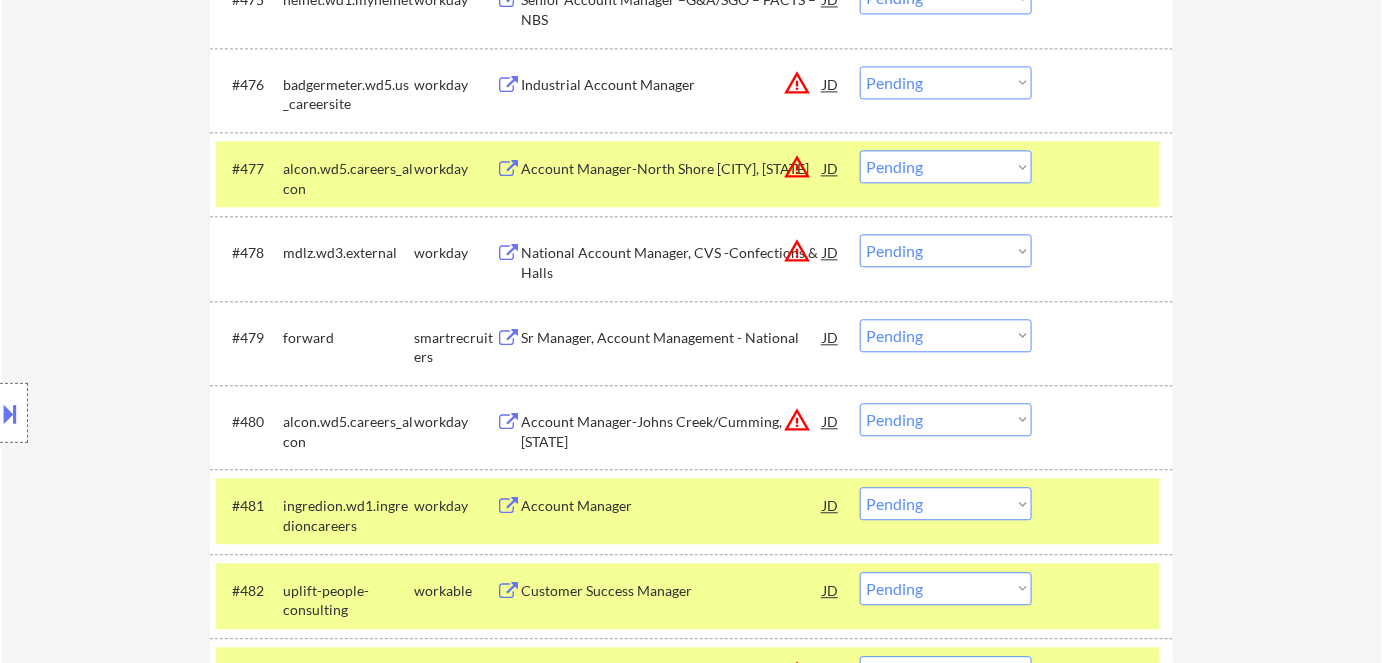 click on "Sr Manager, Account Management - National" at bounding box center [672, 338] 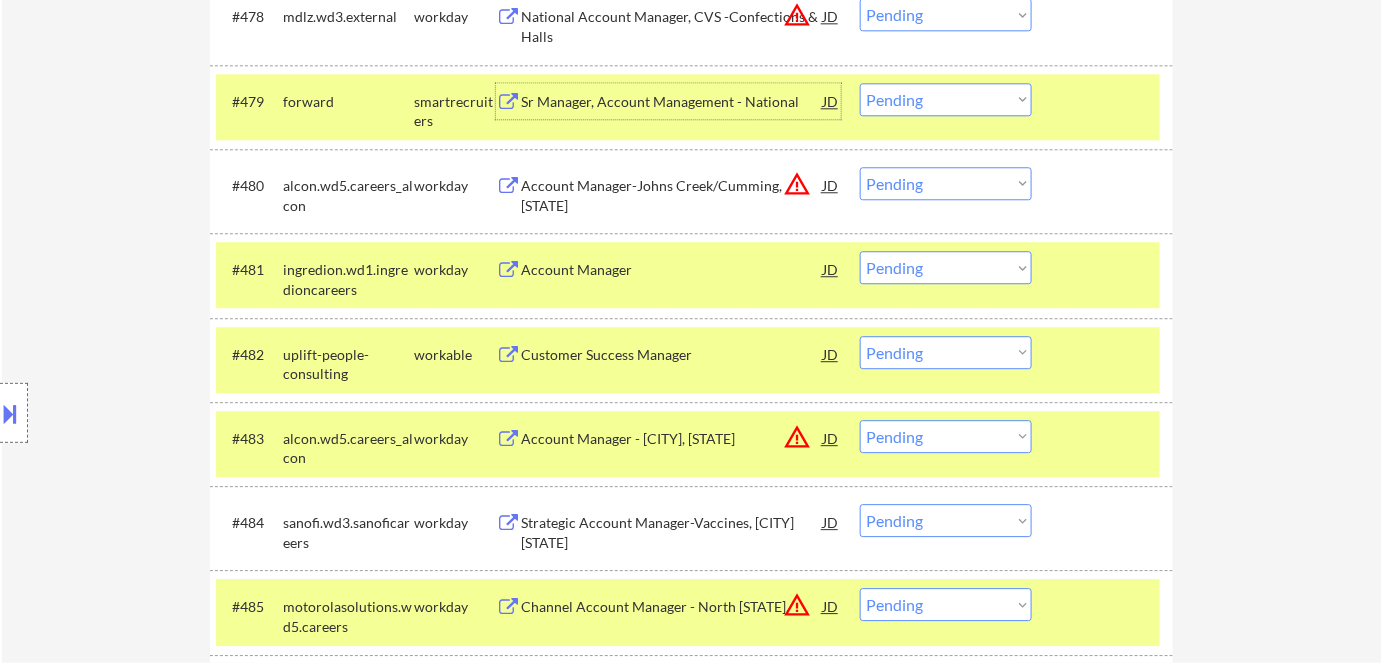 scroll, scrollTop: 6764, scrollLeft: 0, axis: vertical 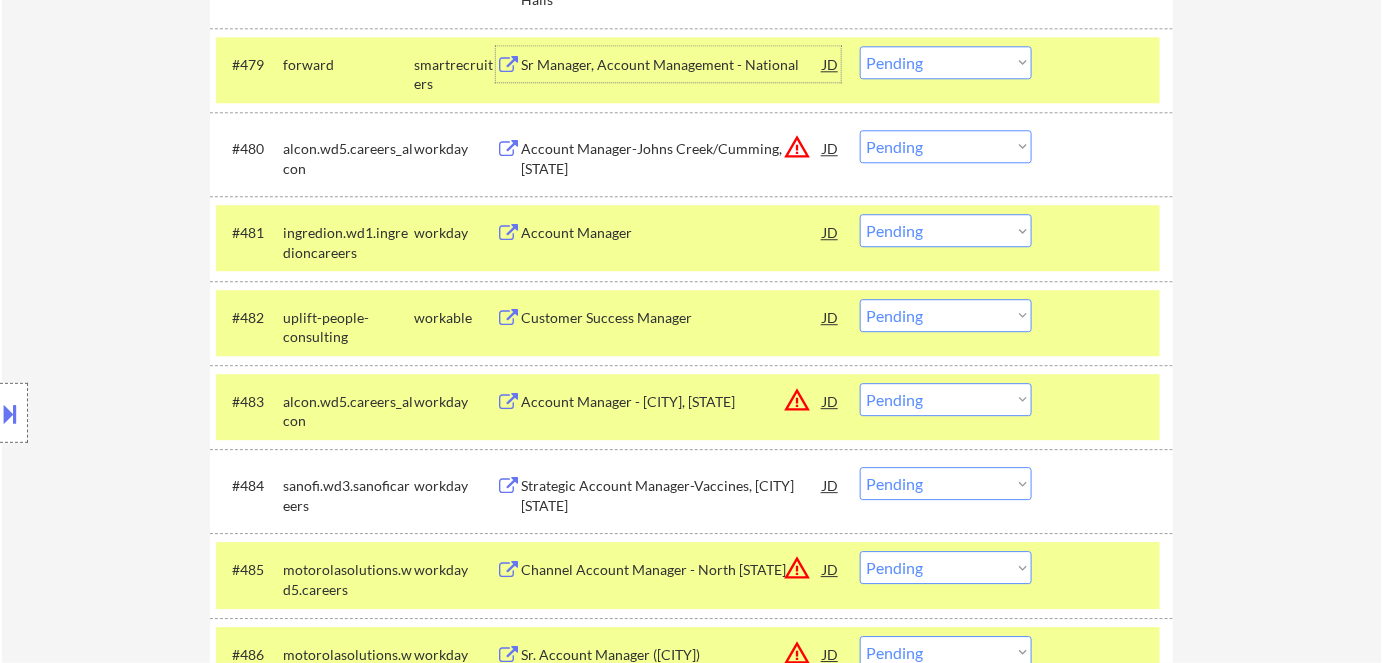 click on "Customer Success Manager" at bounding box center (672, 318) 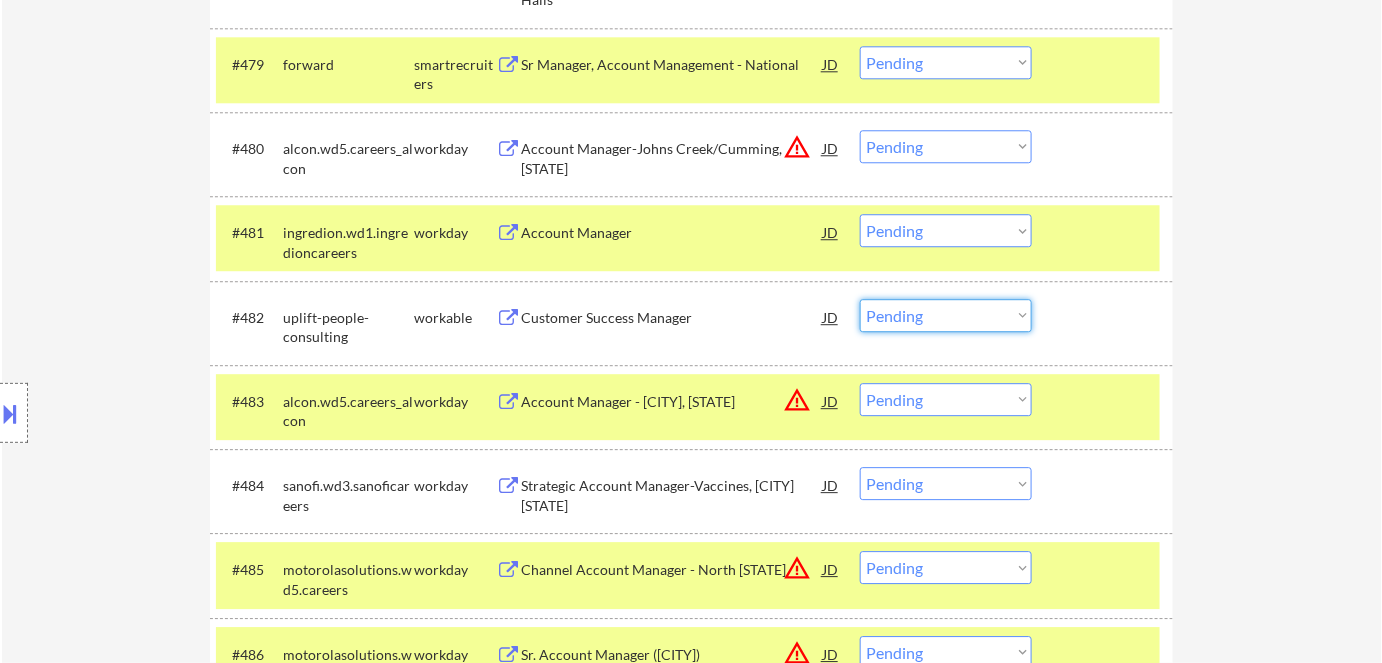 drag, startPoint x: 909, startPoint y: 316, endPoint x: 916, endPoint y: 325, distance: 11.401754 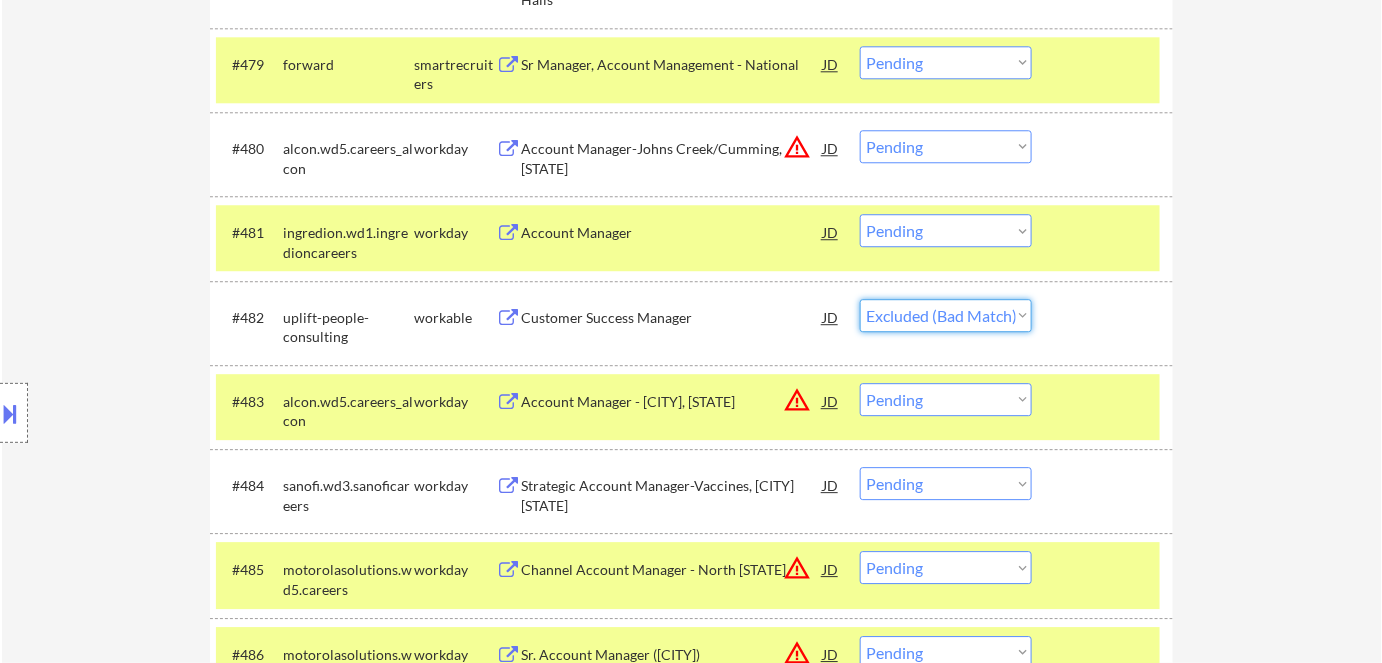 click on "Choose an option... Pending Applied Excluded (Questions) Excluded (Expired) Excluded (Location) Excluded (Bad Match) Excluded (Blocklist) Excluded (Salary) Excluded (Other)" at bounding box center (946, 315) 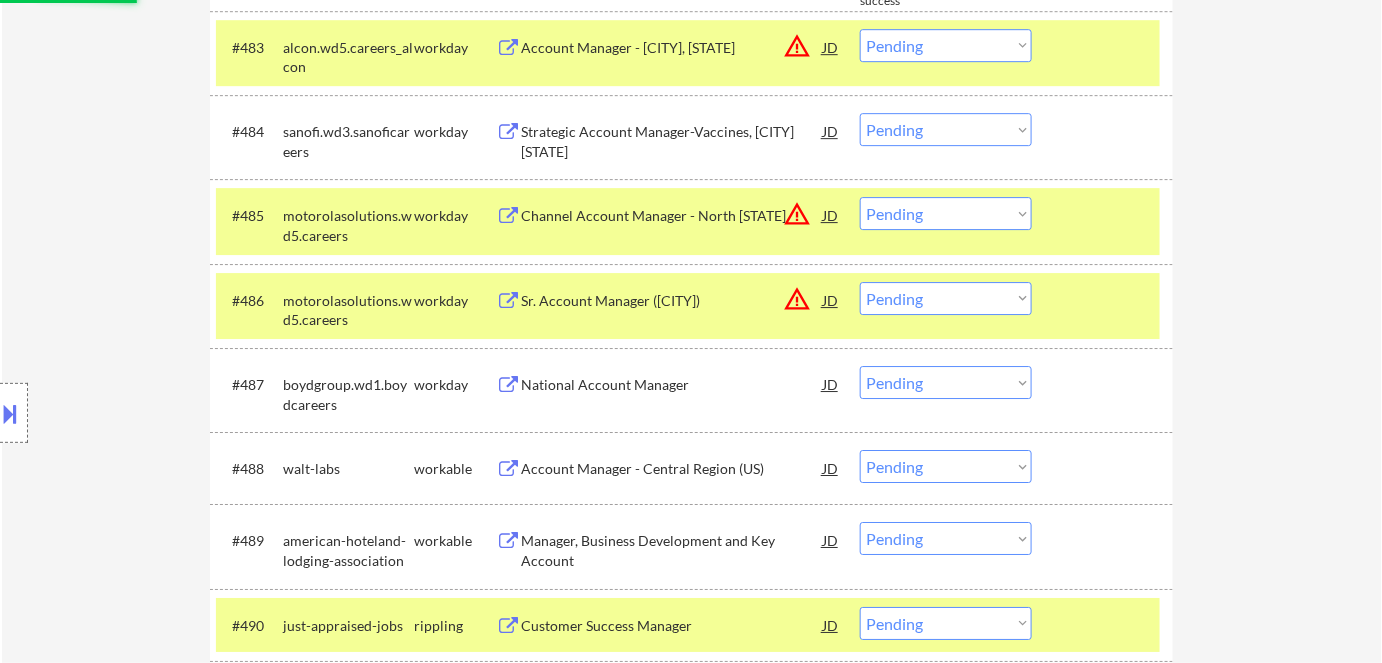 scroll, scrollTop: 7128, scrollLeft: 0, axis: vertical 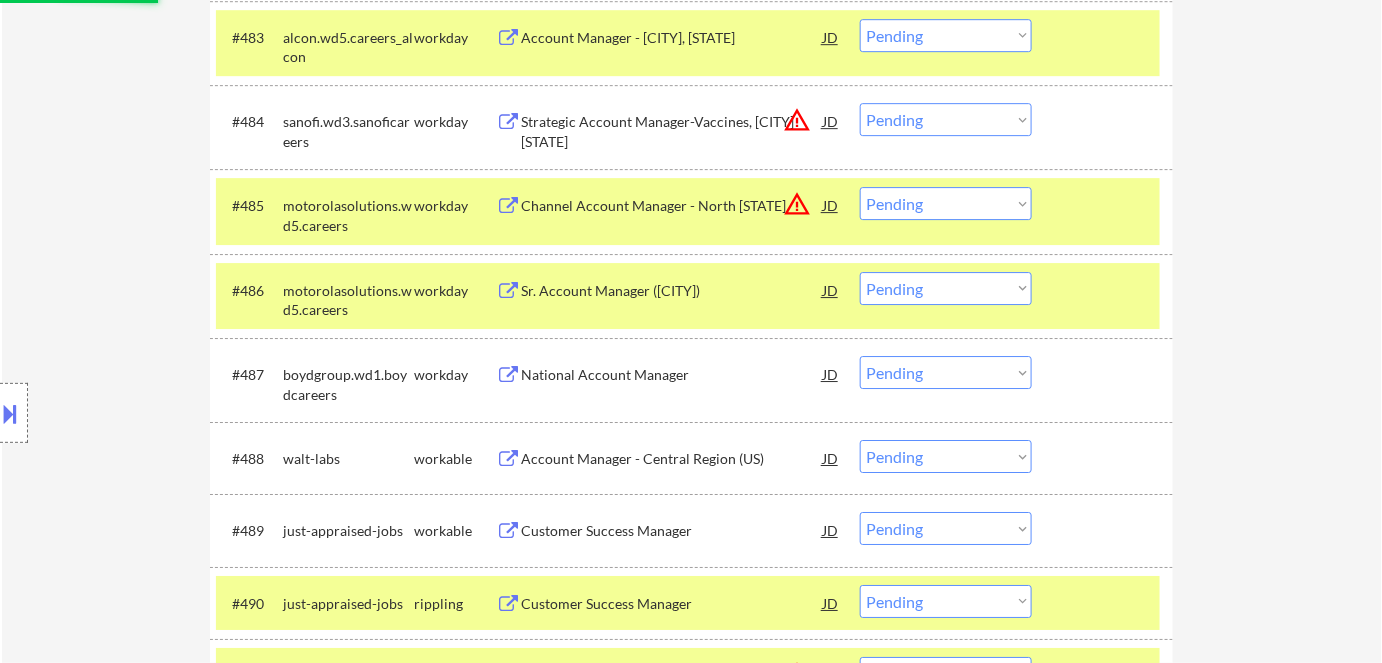 select on ""pending"" 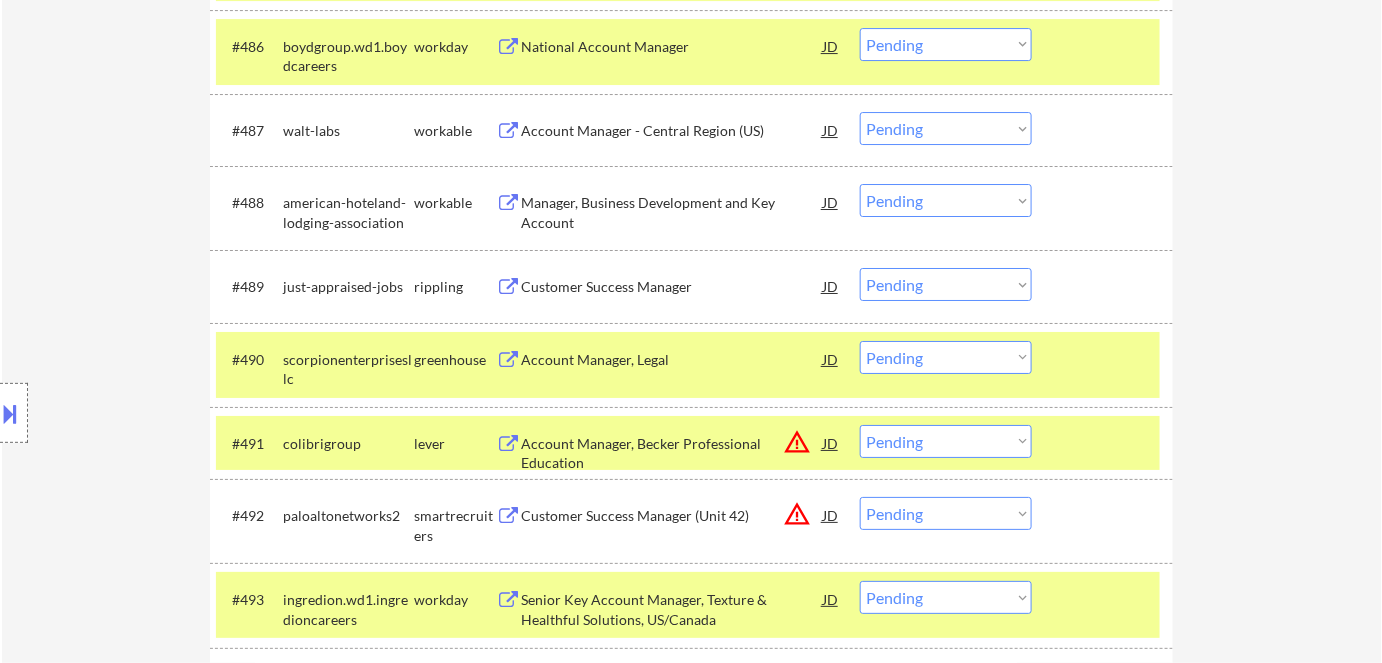 scroll, scrollTop: 7400, scrollLeft: 0, axis: vertical 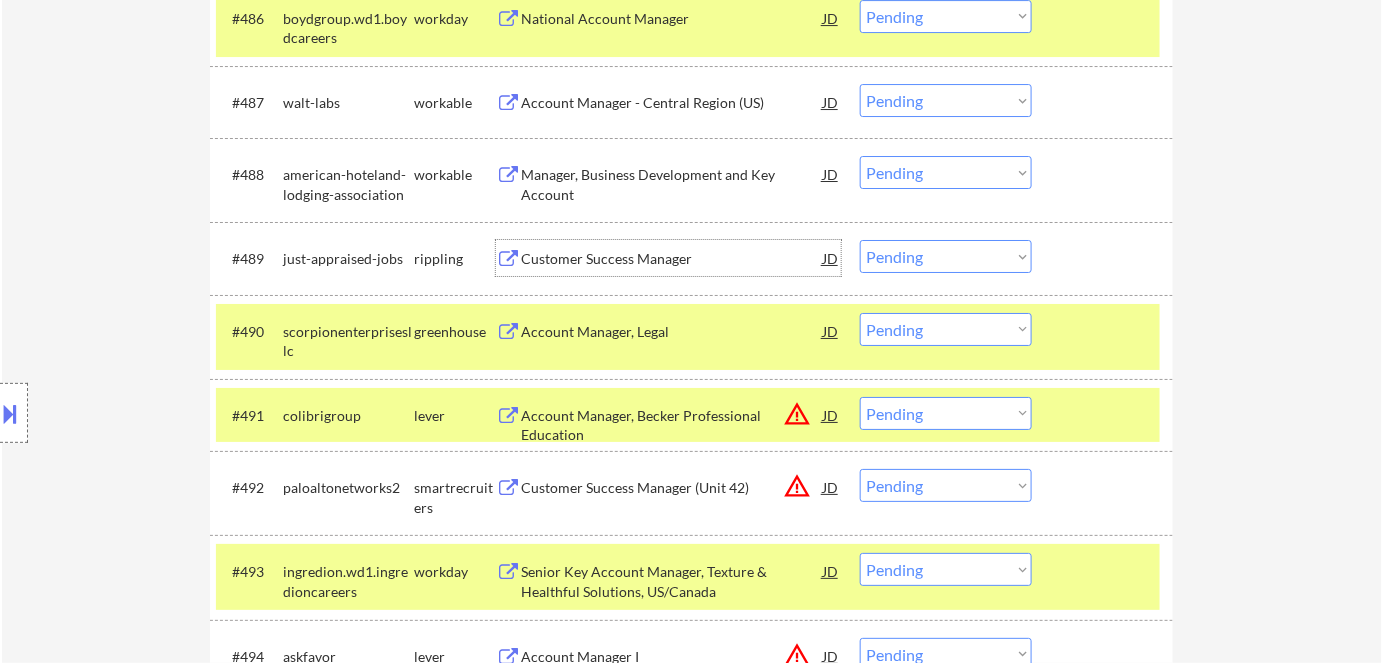 click on "Customer Success Manager" at bounding box center (672, 259) 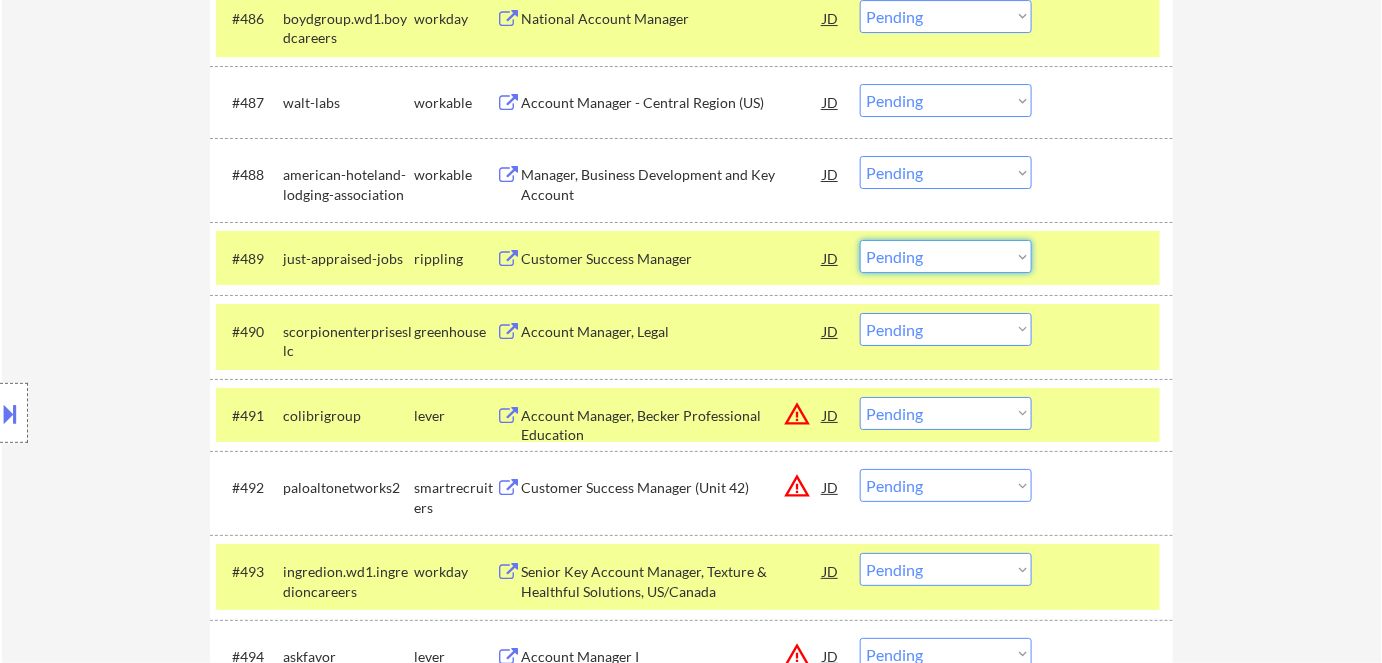 click on "Choose an option... Pending Applied Excluded (Questions) Excluded (Expired) Excluded (Location) Excluded (Bad Match) Excluded (Blocklist) Excluded (Salary) Excluded (Other)" at bounding box center (946, 256) 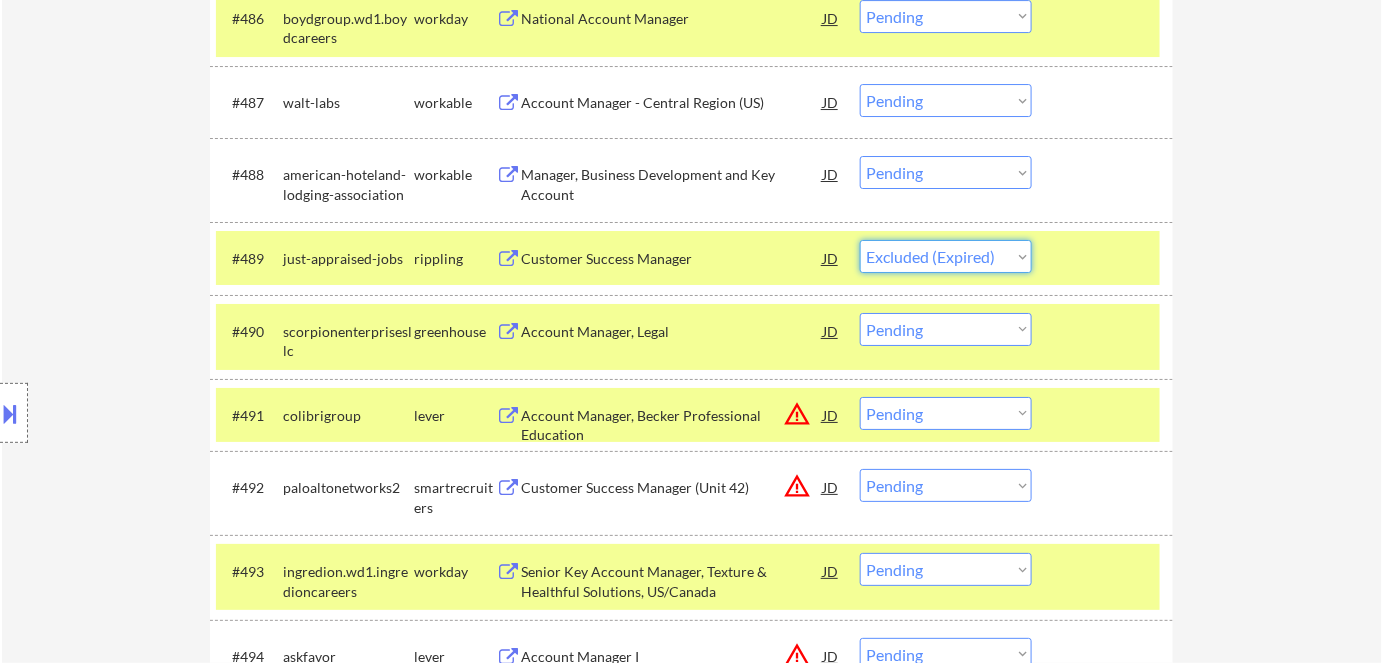 click on "Choose an option... Pending Applied Excluded (Questions) Excluded (Expired) Excluded (Location) Excluded (Bad Match) Excluded (Blocklist) Excluded (Salary) Excluded (Other)" at bounding box center (946, 256) 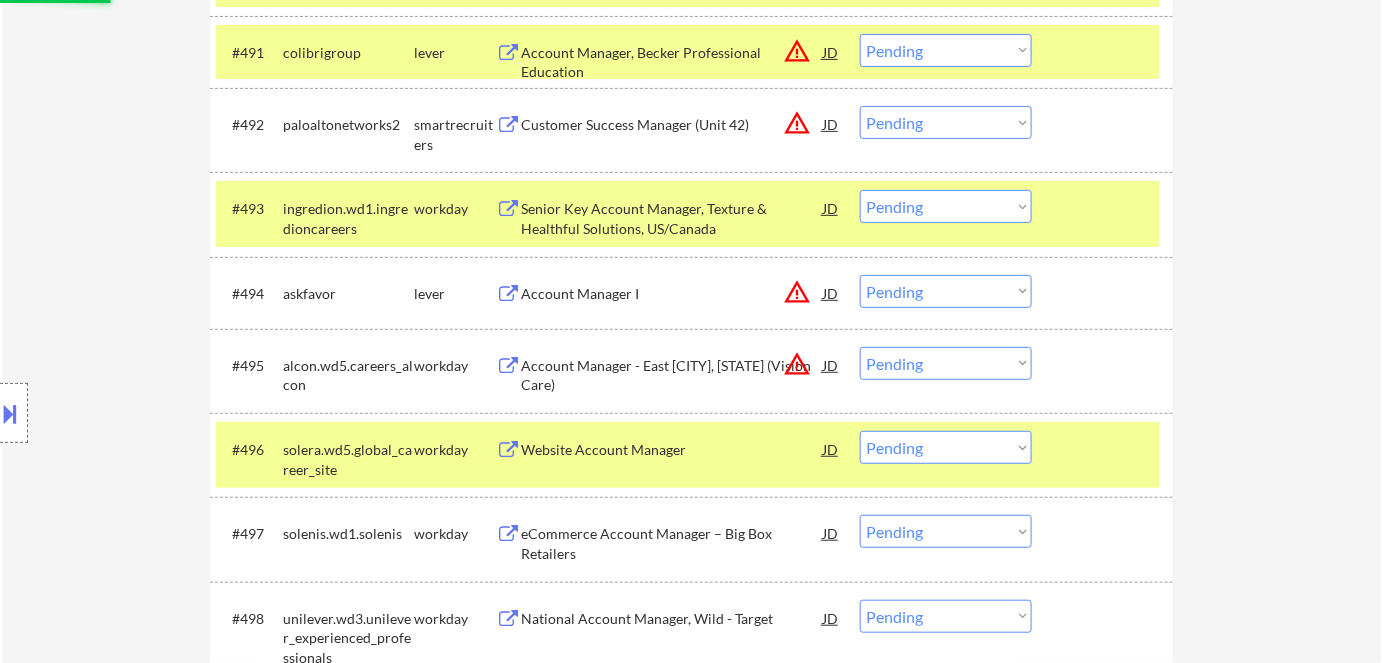 scroll, scrollTop: 7764, scrollLeft: 0, axis: vertical 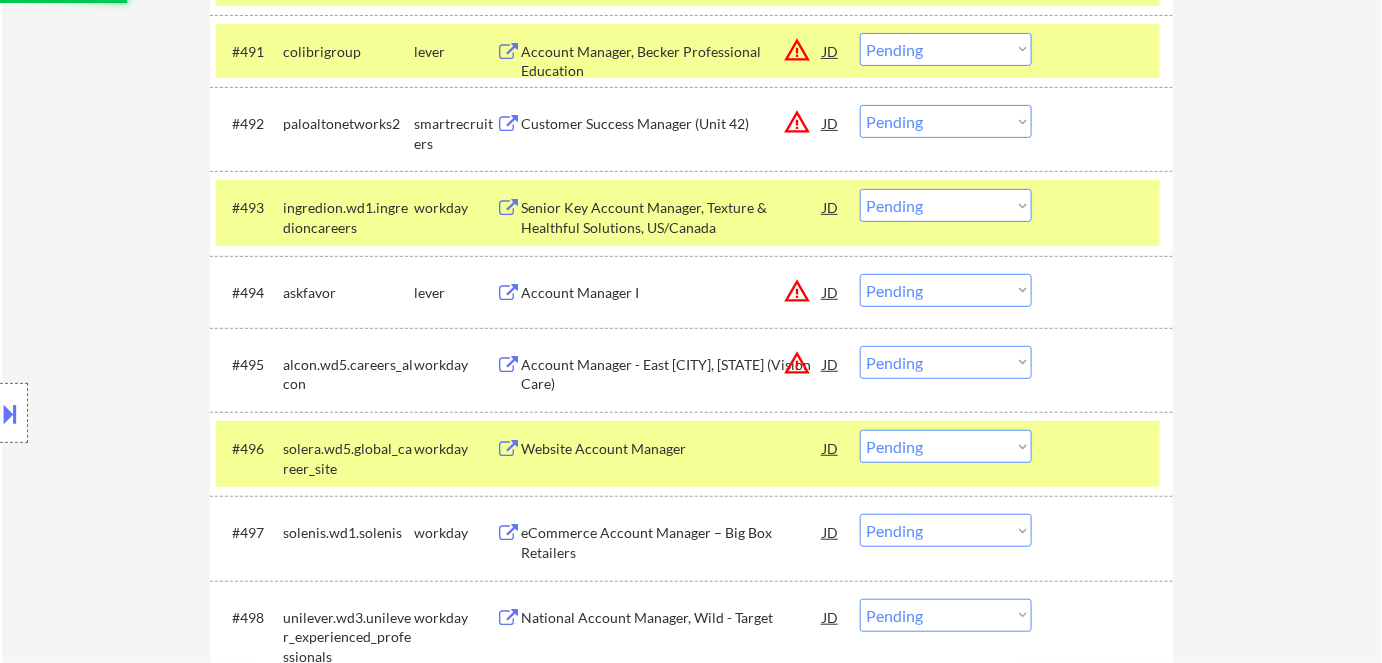 select on ""pending"" 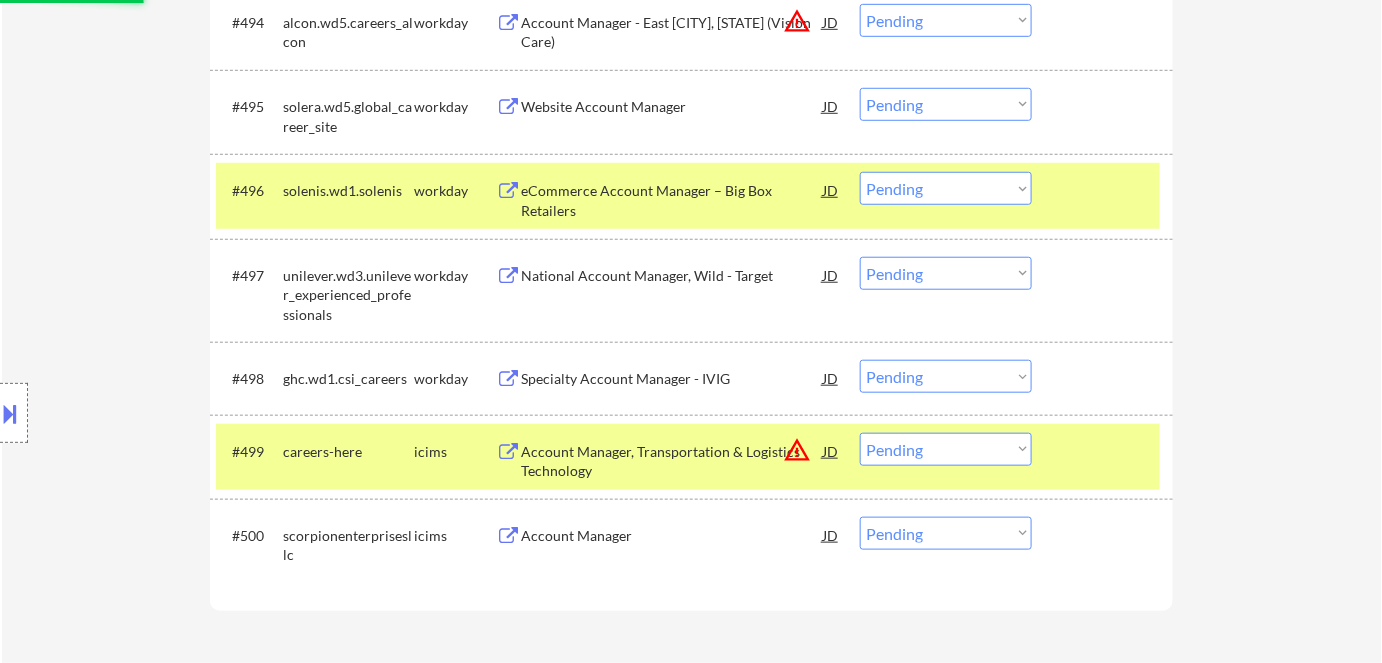 scroll, scrollTop: 8037, scrollLeft: 0, axis: vertical 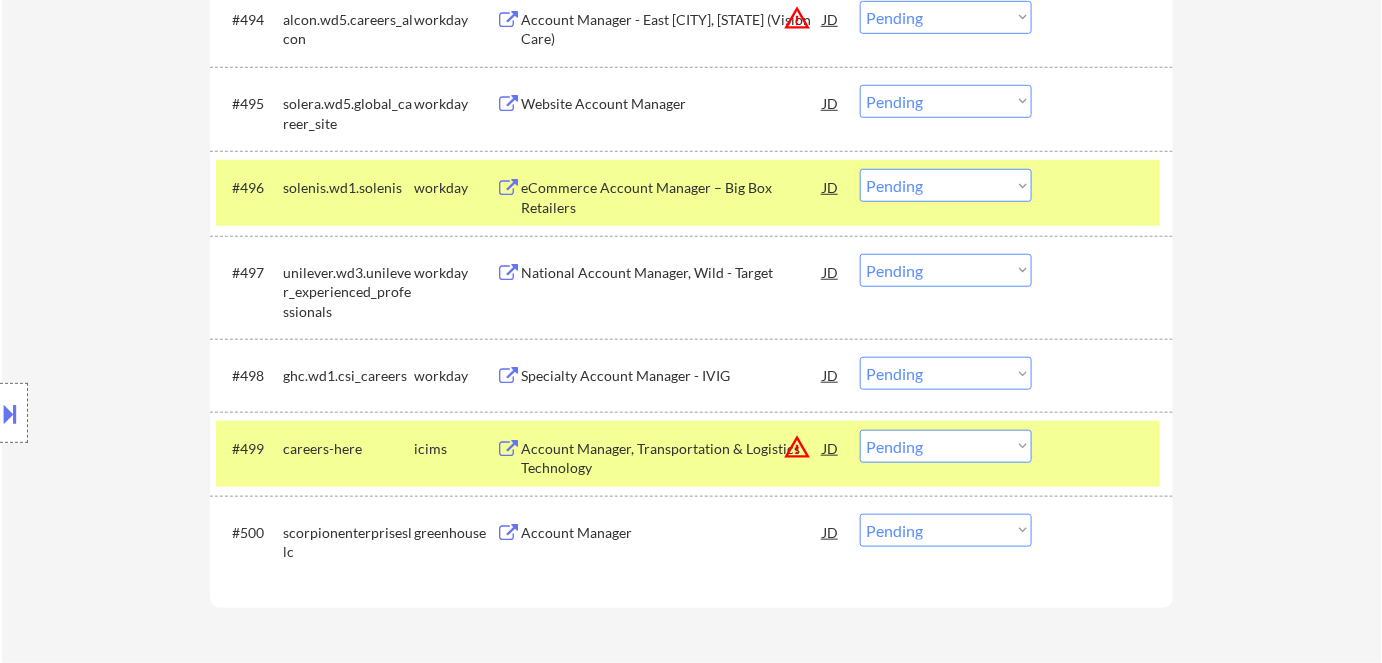 click on "Account Manager" at bounding box center (672, 533) 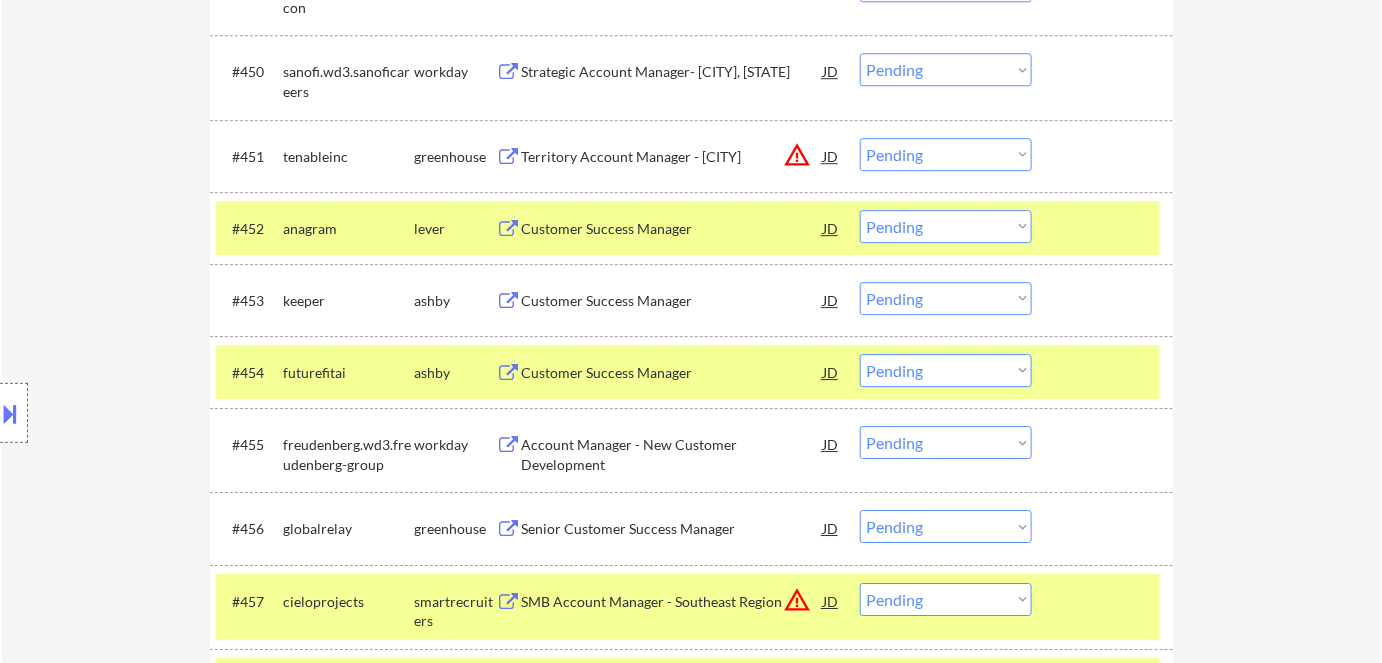 scroll, scrollTop: 4400, scrollLeft: 0, axis: vertical 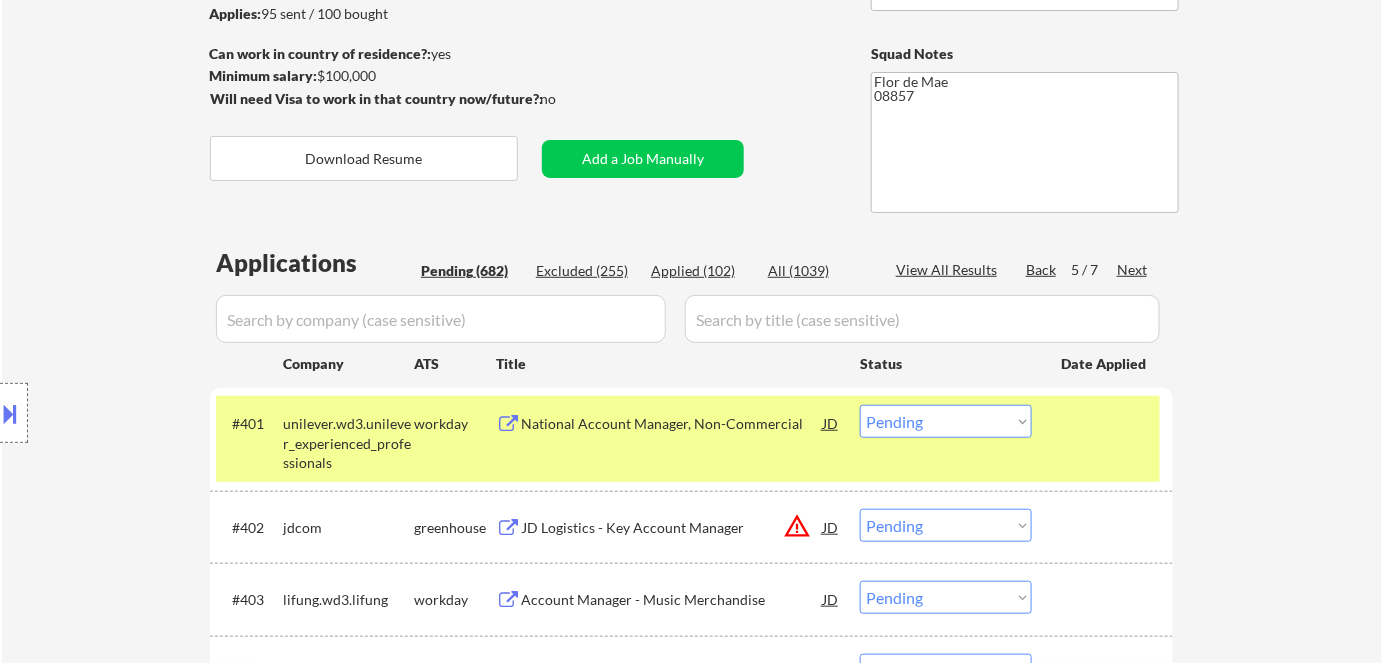 click on "Next" at bounding box center [1133, 270] 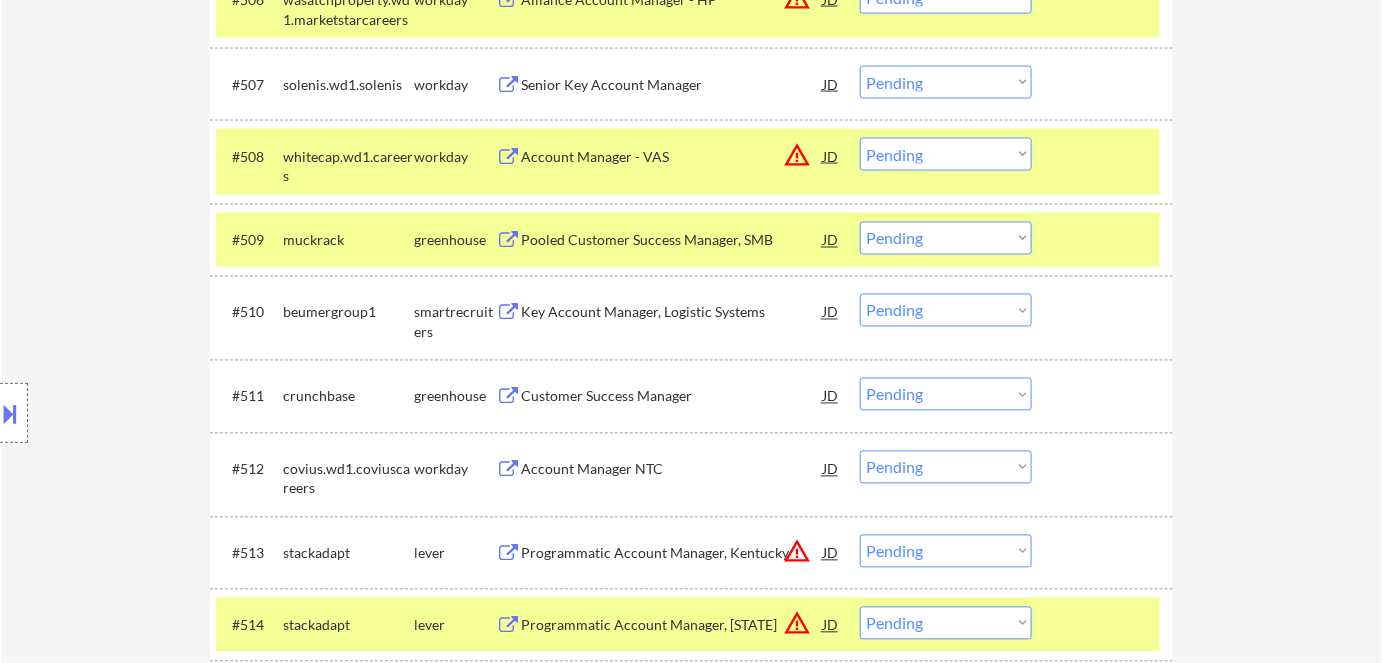 scroll, scrollTop: 1090, scrollLeft: 0, axis: vertical 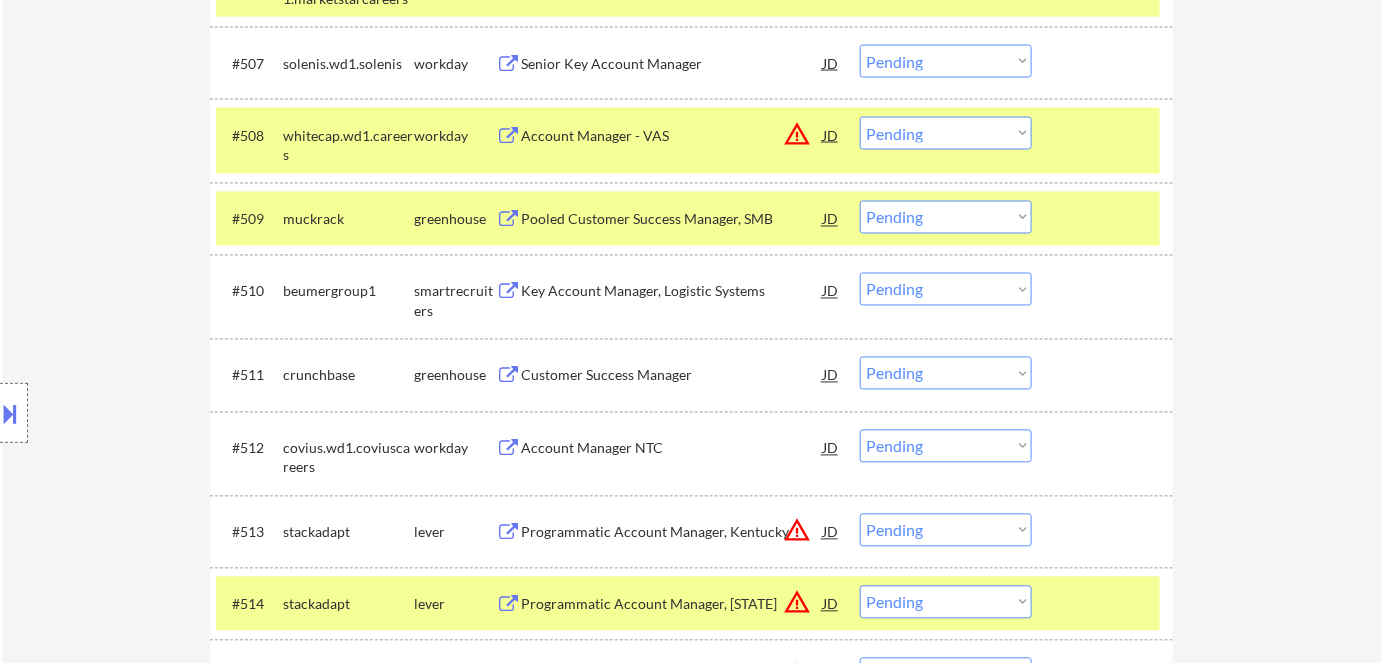 click on "Customer Success Manager" at bounding box center (672, 375) 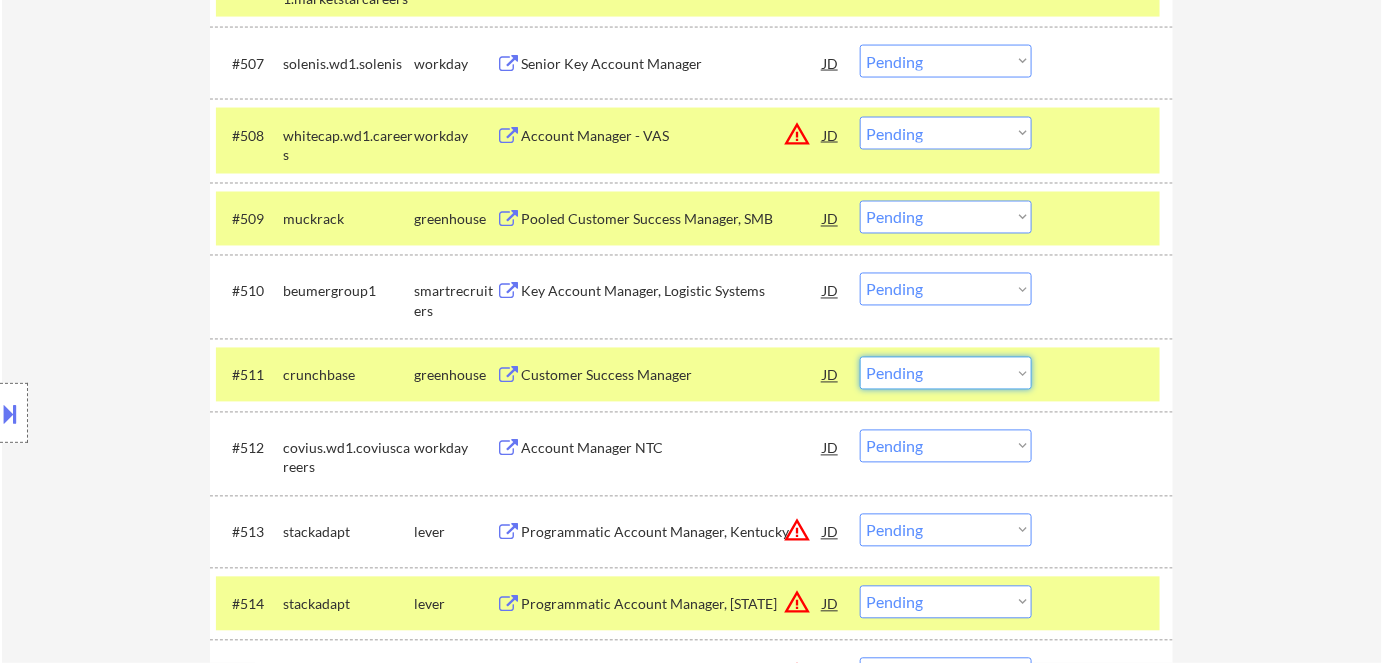click on "Choose an option... Pending Applied Excluded (Questions) Excluded (Expired) Excluded (Location) Excluded (Bad Match) Excluded (Blocklist) Excluded (Salary) Excluded (Other)" at bounding box center (946, 373) 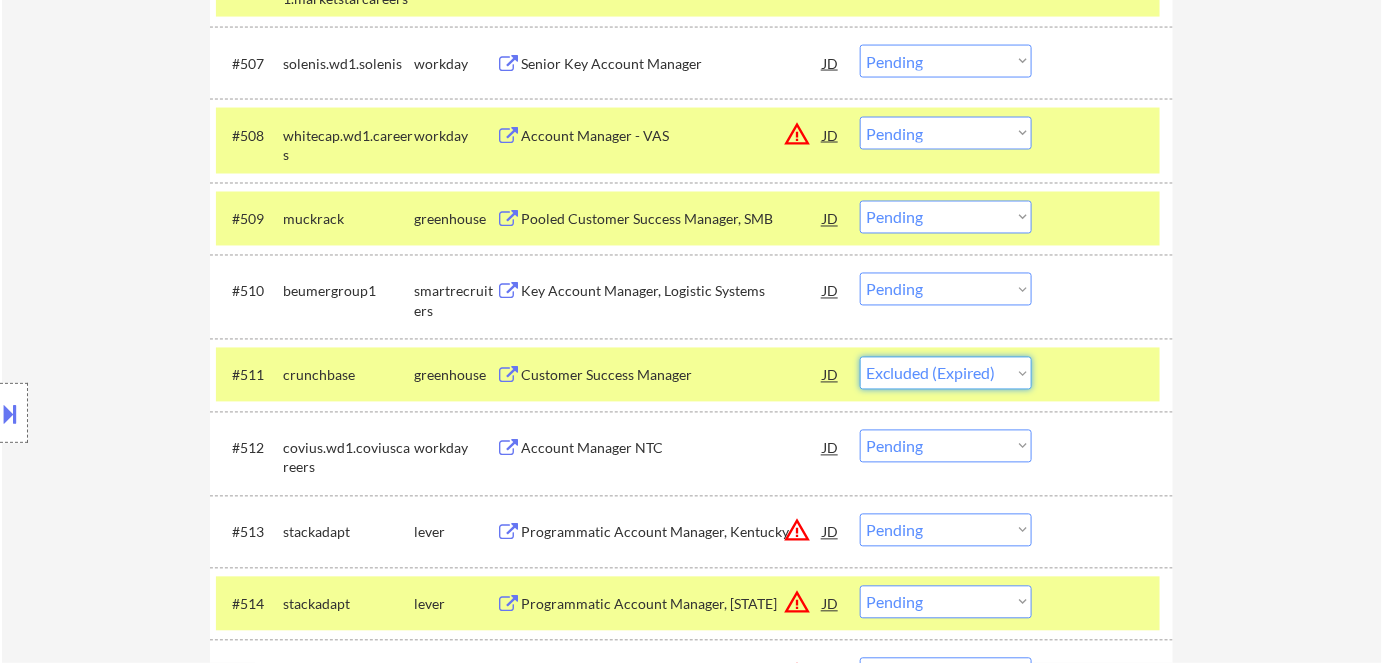 click on "Choose an option... Pending Applied Excluded (Questions) Excluded (Expired) Excluded (Location) Excluded (Bad Match) Excluded (Blocklist) Excluded (Salary) Excluded (Other)" at bounding box center [946, 373] 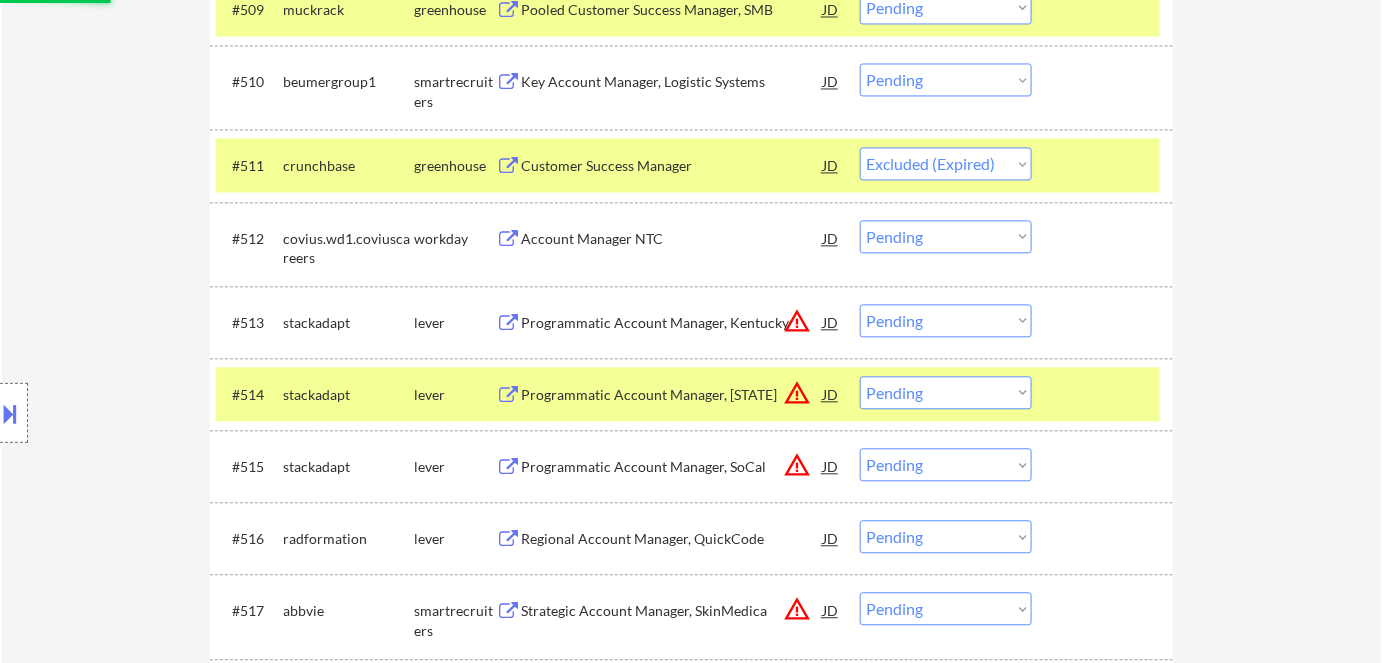 scroll, scrollTop: 1454, scrollLeft: 0, axis: vertical 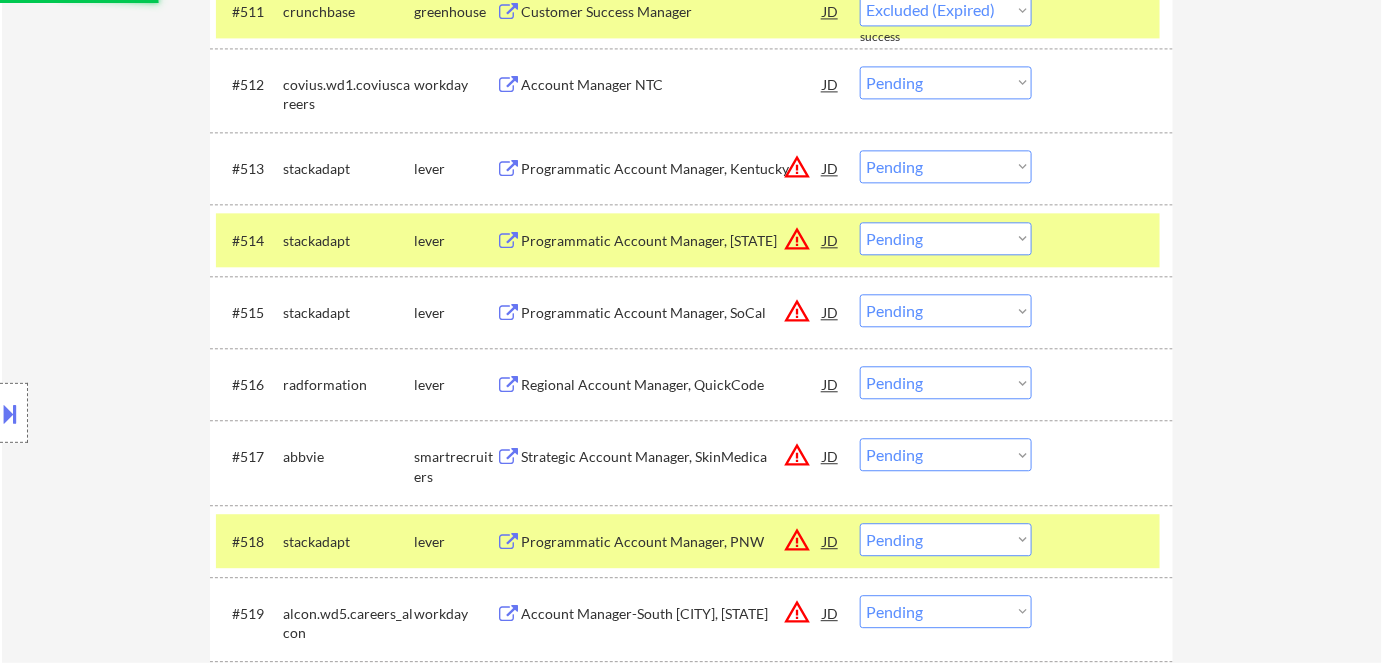 select on ""pending"" 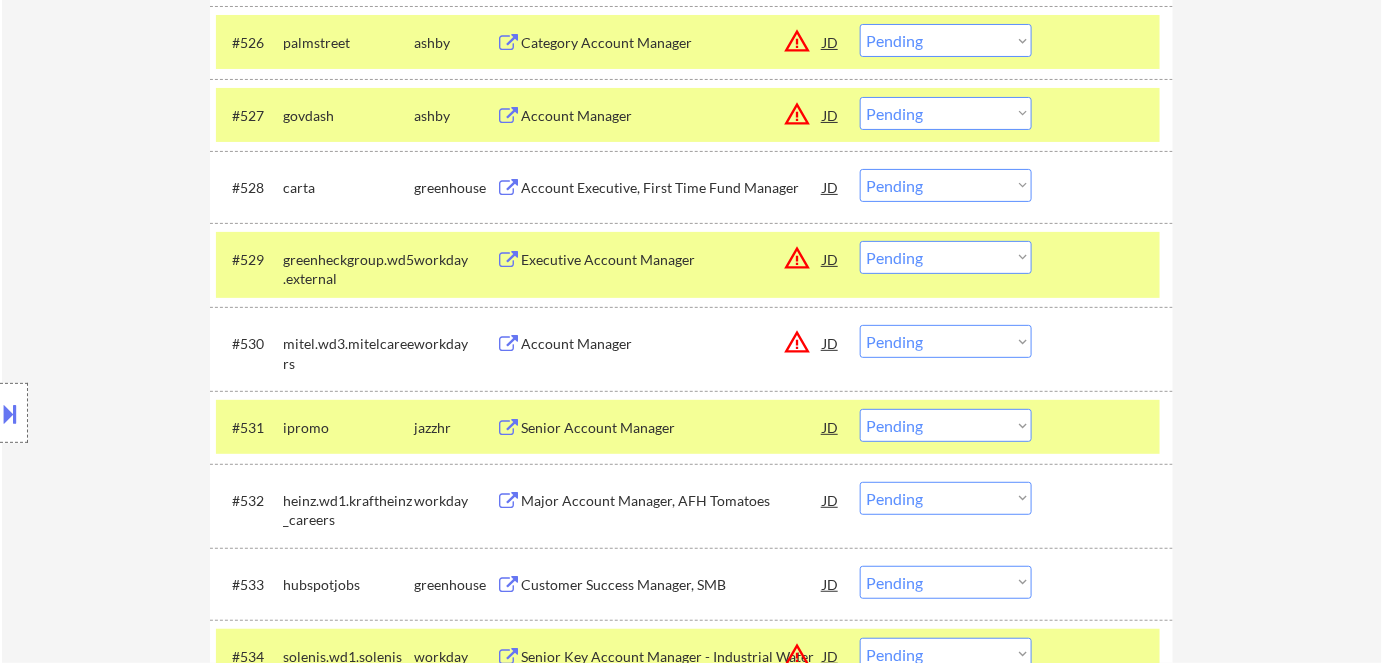 scroll, scrollTop: 2636, scrollLeft: 0, axis: vertical 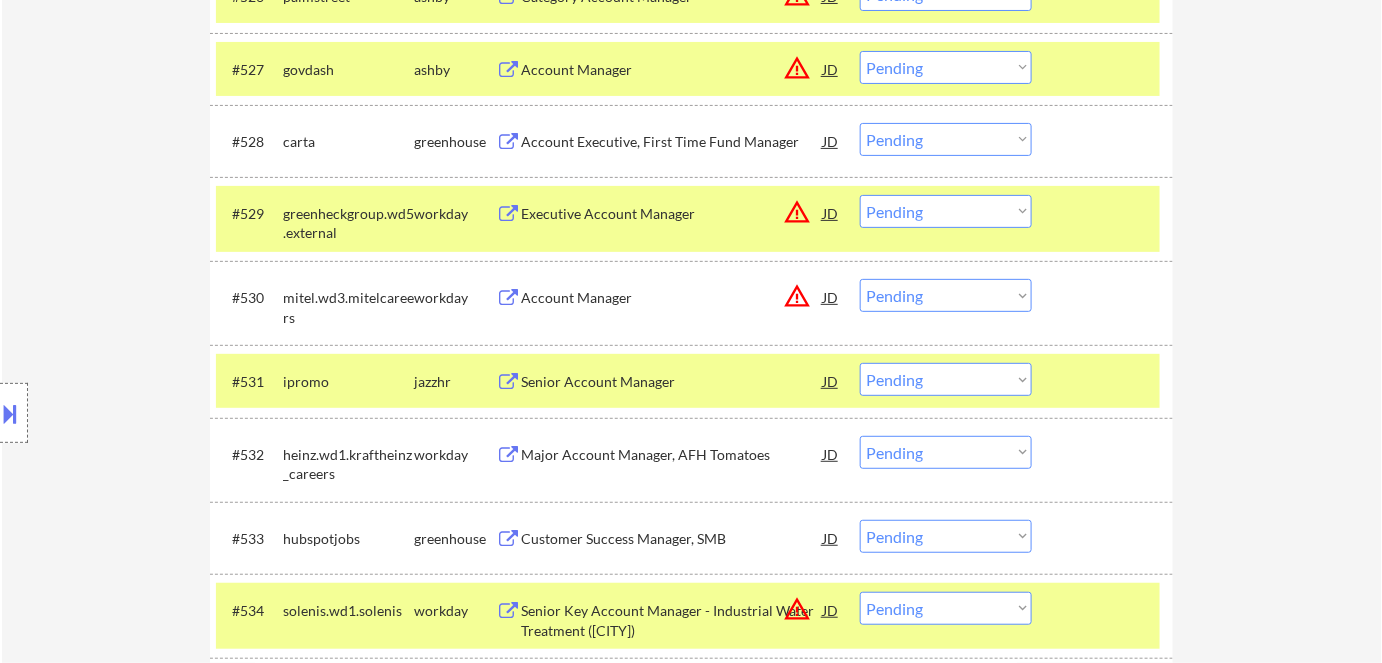 click on "Senior Account Manager" at bounding box center [672, 382] 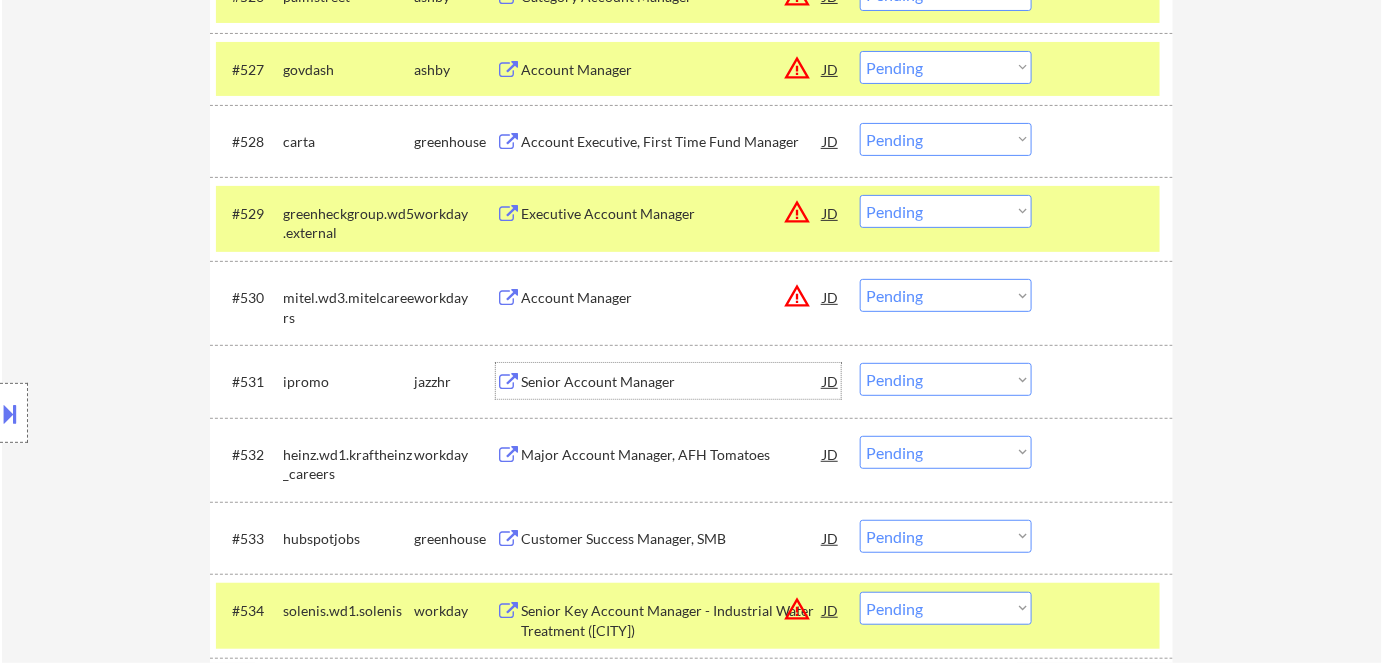 click on "Choose an option... Pending Applied Excluded (Questions) Excluded (Expired) Excluded (Location) Excluded (Bad Match) Excluded (Blocklist) Excluded (Salary) Excluded (Other)" at bounding box center (946, 379) 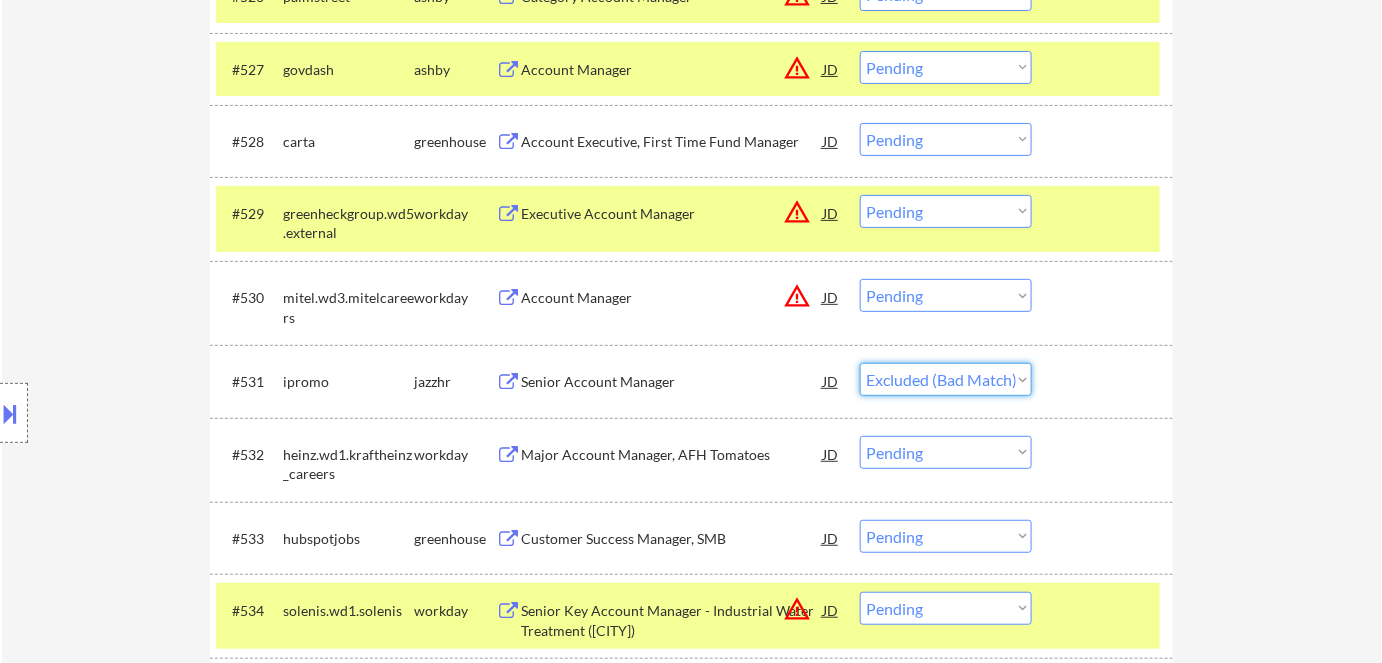click on "Choose an option... Pending Applied Excluded (Questions) Excluded (Expired) Excluded (Location) Excluded (Bad Match) Excluded (Blocklist) Excluded (Salary) Excluded (Other)" at bounding box center (946, 379) 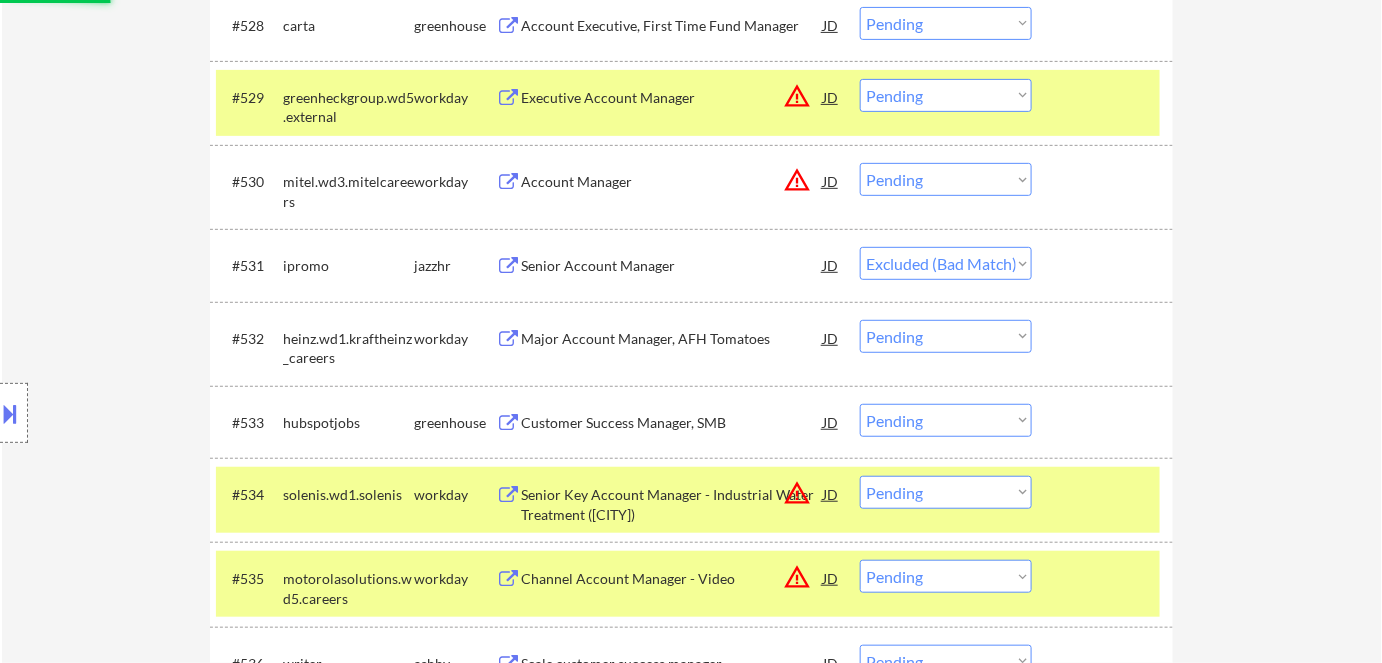 scroll, scrollTop: 2909, scrollLeft: 0, axis: vertical 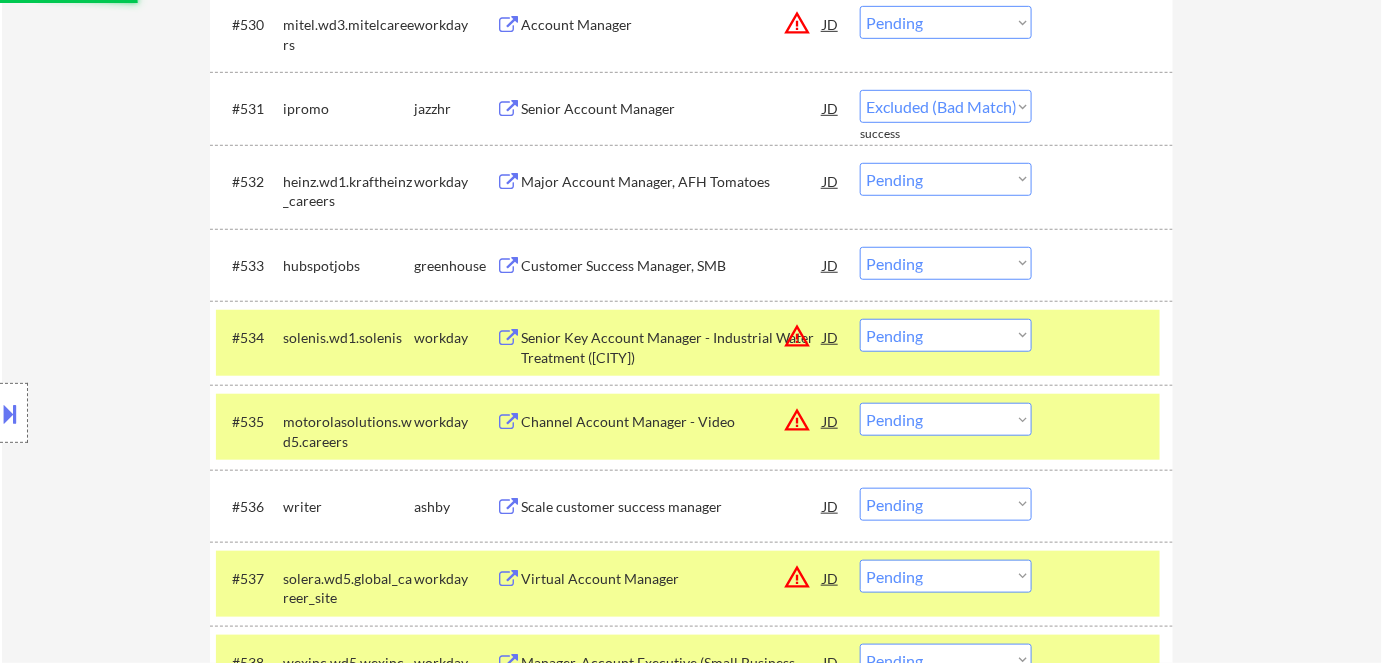 click on "Customer Success Manager, SMB" at bounding box center (672, 266) 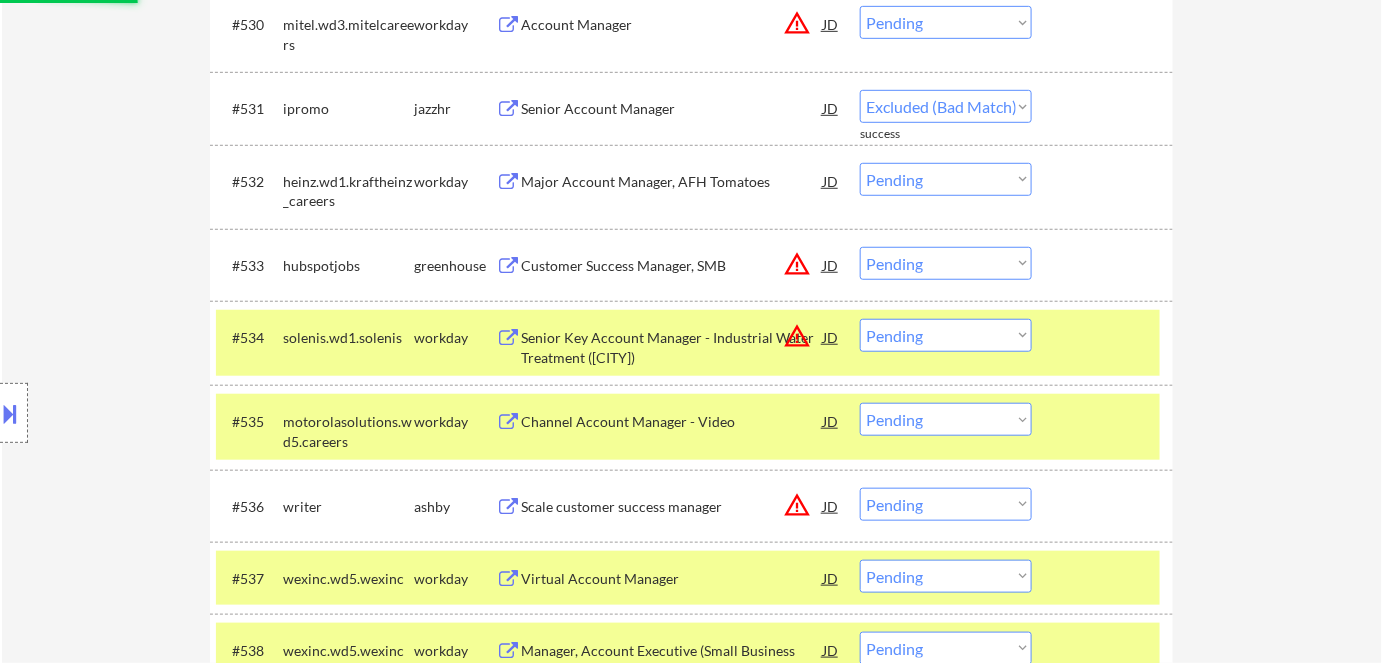 select on ""pending"" 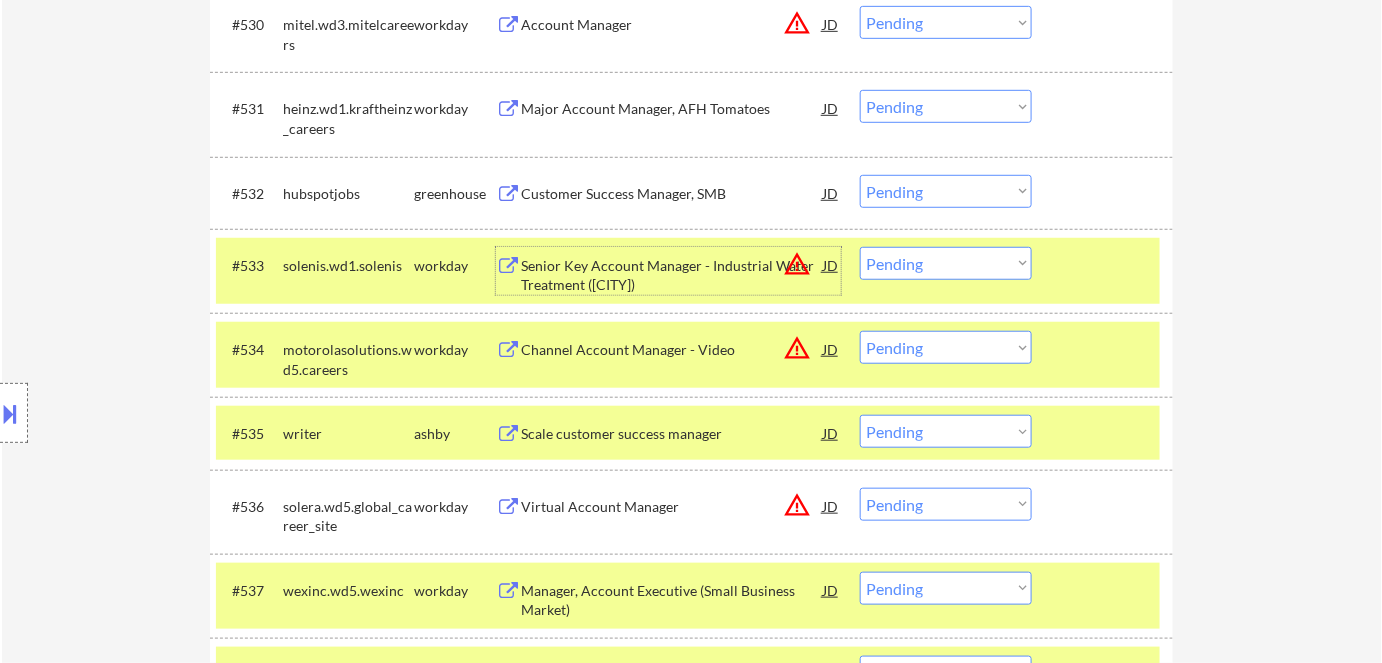 click on "Scale customer success manager" at bounding box center [672, 434] 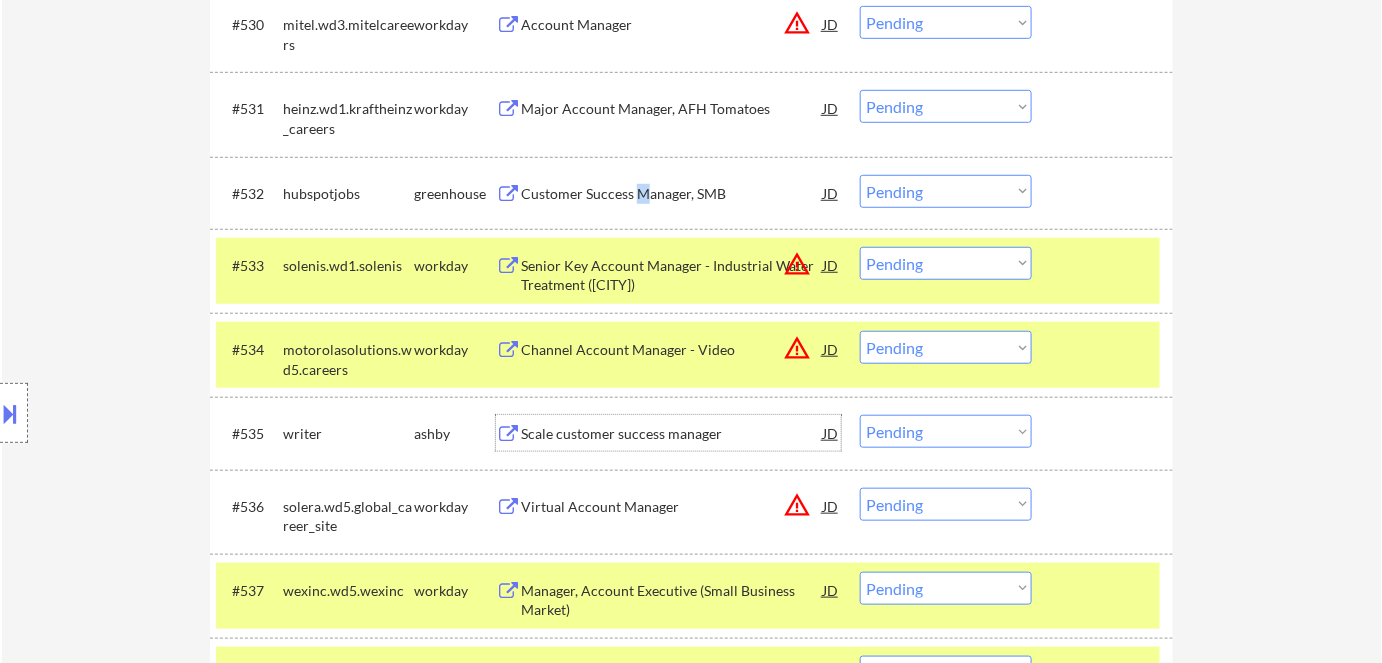 click on "Customer Success Manager, SMB" at bounding box center (672, 194) 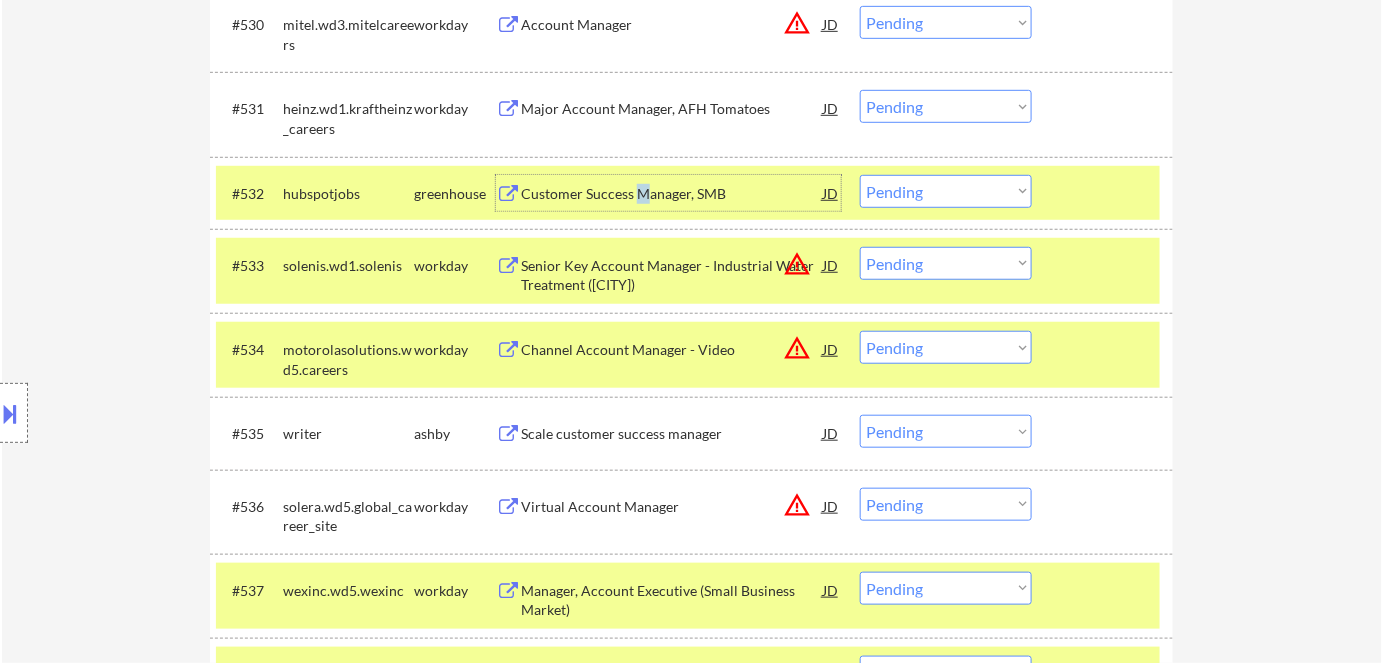 click on "Choose an option... Pending Applied Excluded (Questions) Excluded (Expired) Excluded (Location) Excluded (Bad Match) Excluded (Blocklist) Excluded (Salary) Excluded (Other)" at bounding box center (946, 431) 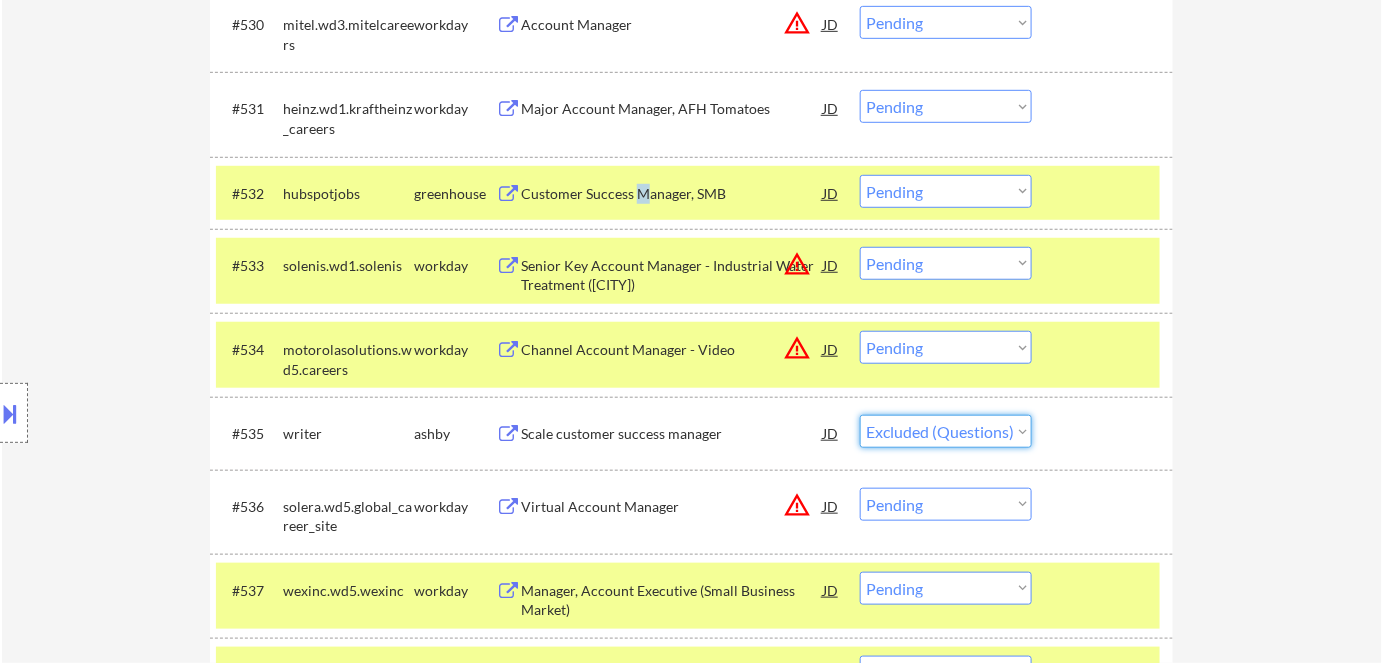 click on "Choose an option... Pending Applied Excluded (Questions) Excluded (Expired) Excluded (Location) Excluded (Bad Match) Excluded (Blocklist) Excluded (Salary) Excluded (Other)" at bounding box center [946, 431] 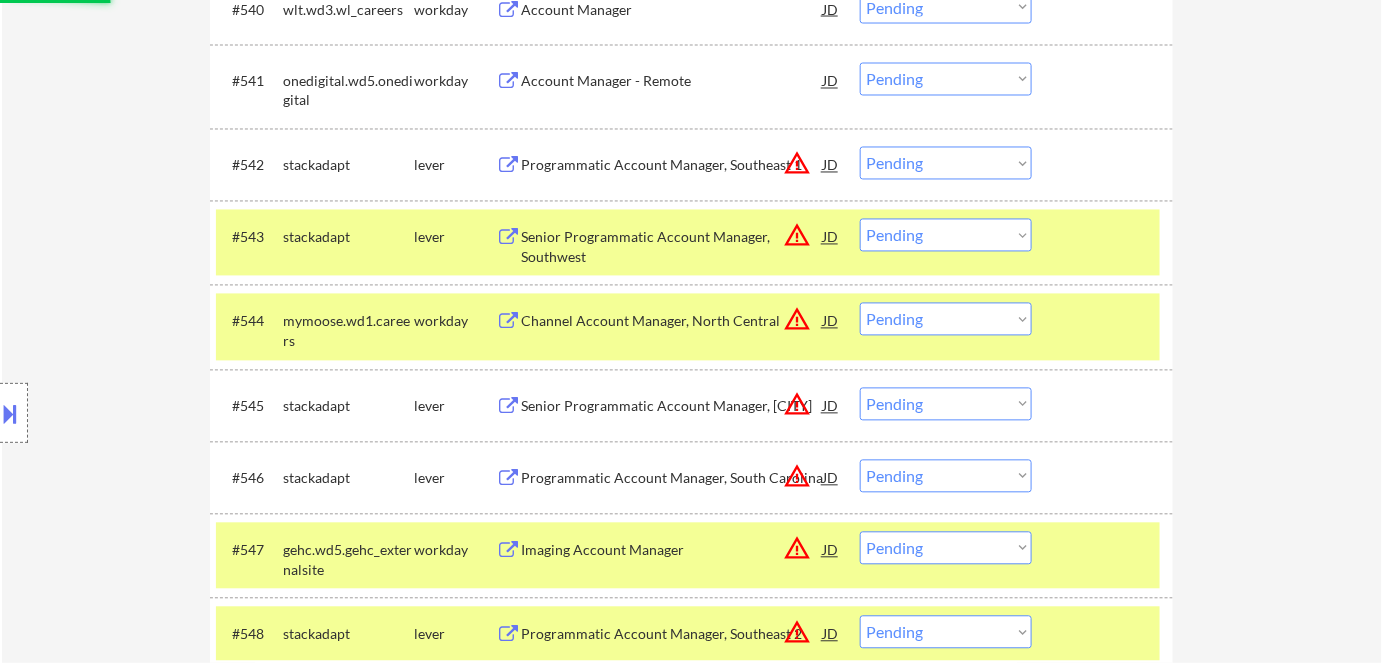 scroll, scrollTop: 3909, scrollLeft: 0, axis: vertical 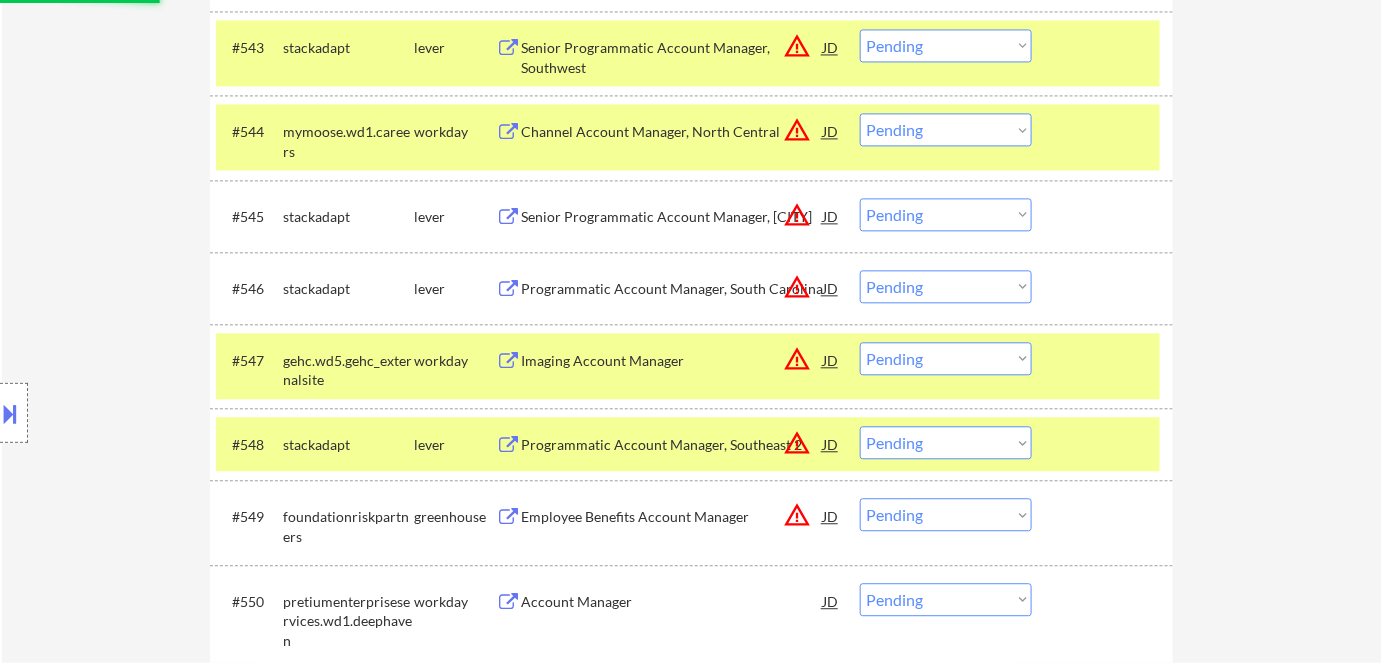 select on ""pending"" 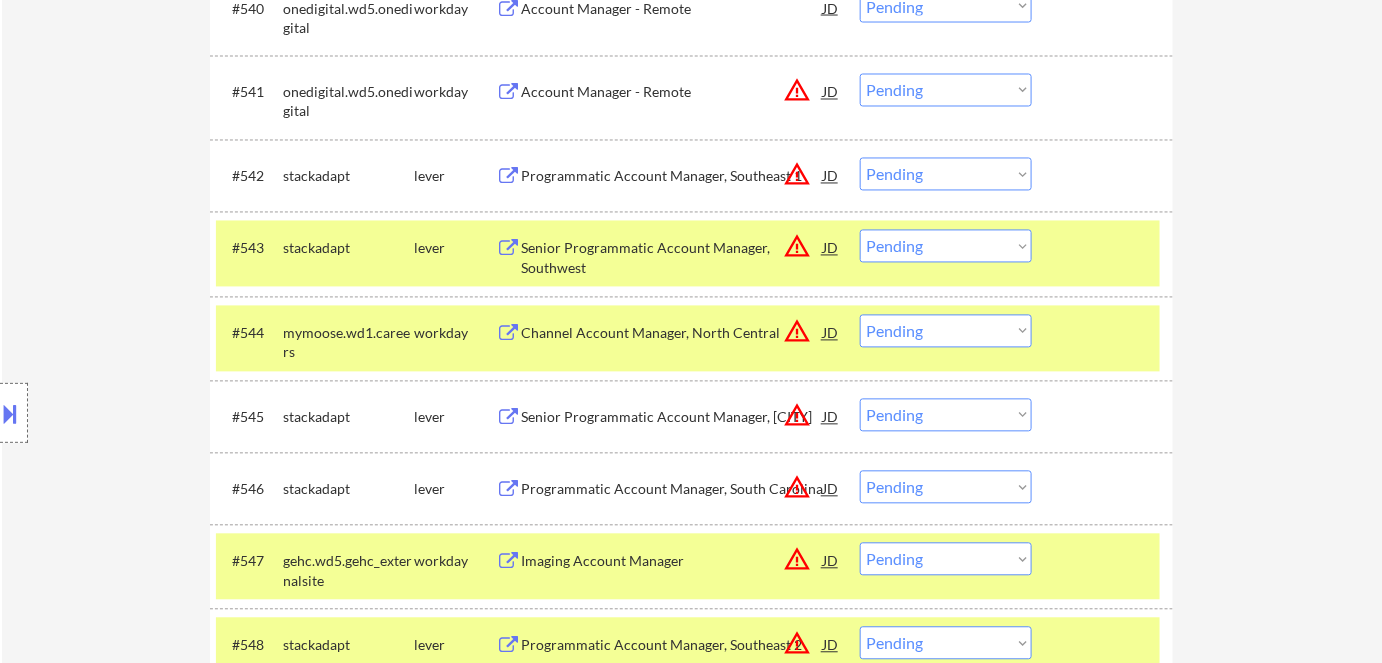 scroll, scrollTop: 4272, scrollLeft: 0, axis: vertical 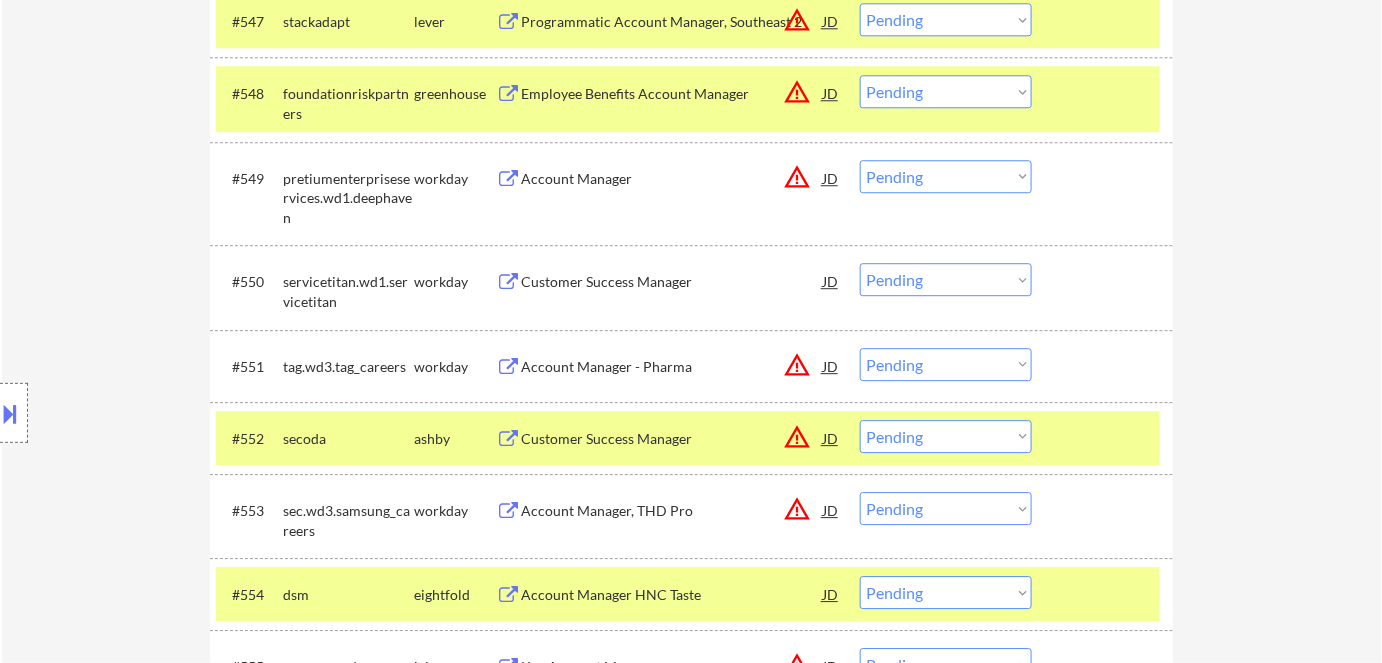 click on "Customer Success Manager" at bounding box center (672, 281) 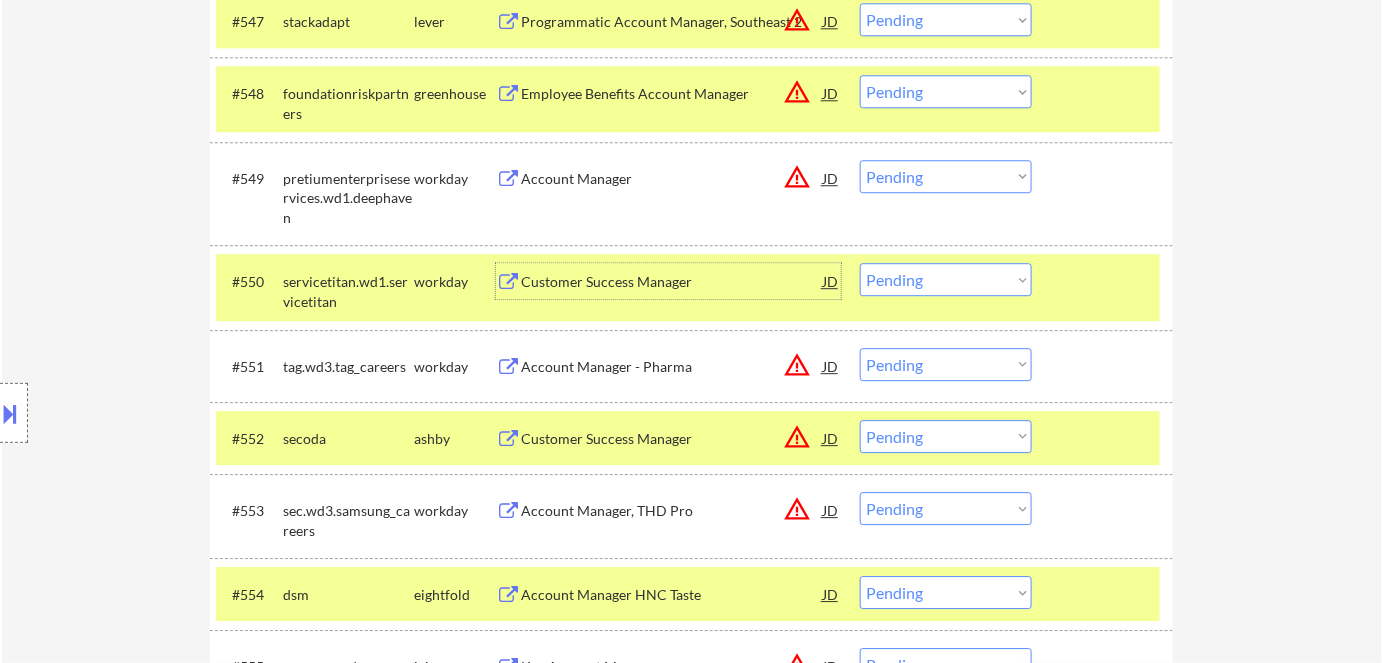 drag, startPoint x: 923, startPoint y: 268, endPoint x: 928, endPoint y: 290, distance: 22.561028 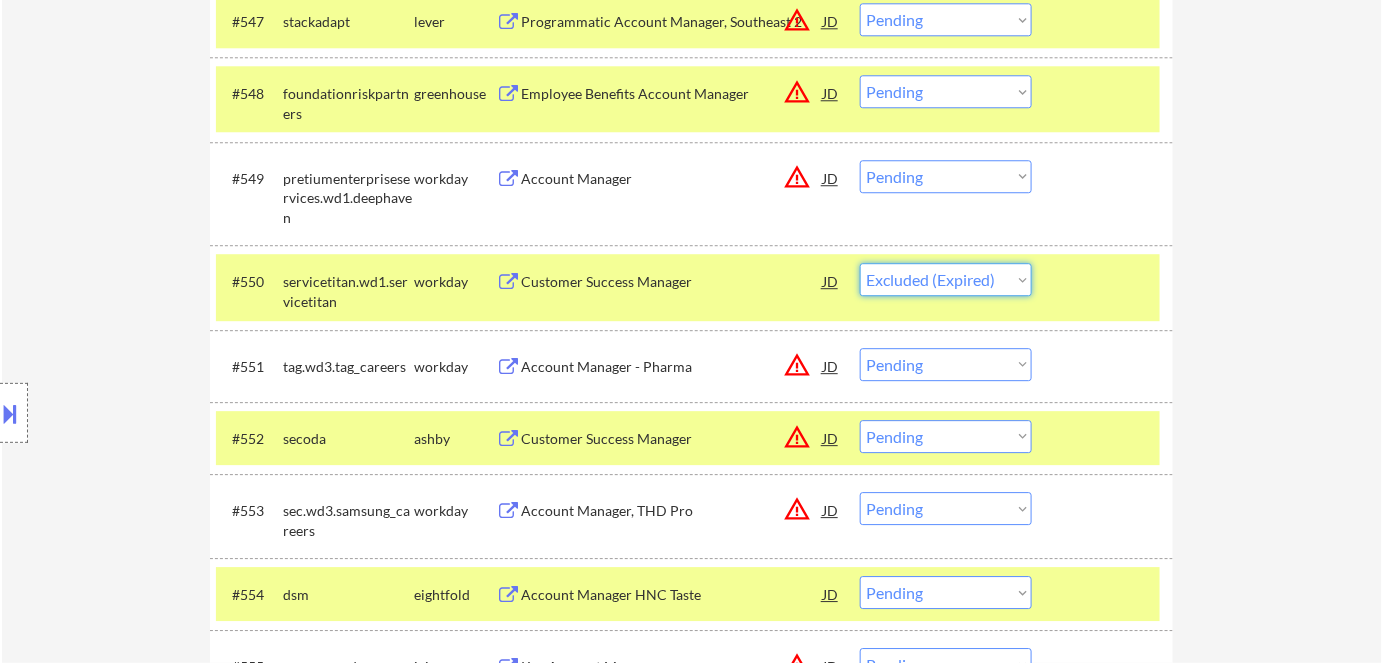 click on "Choose an option... Pending Applied Excluded (Questions) Excluded (Expired) Excluded (Location) Excluded (Bad Match) Excluded (Blocklist) Excluded (Salary) Excluded (Other)" at bounding box center [946, 279] 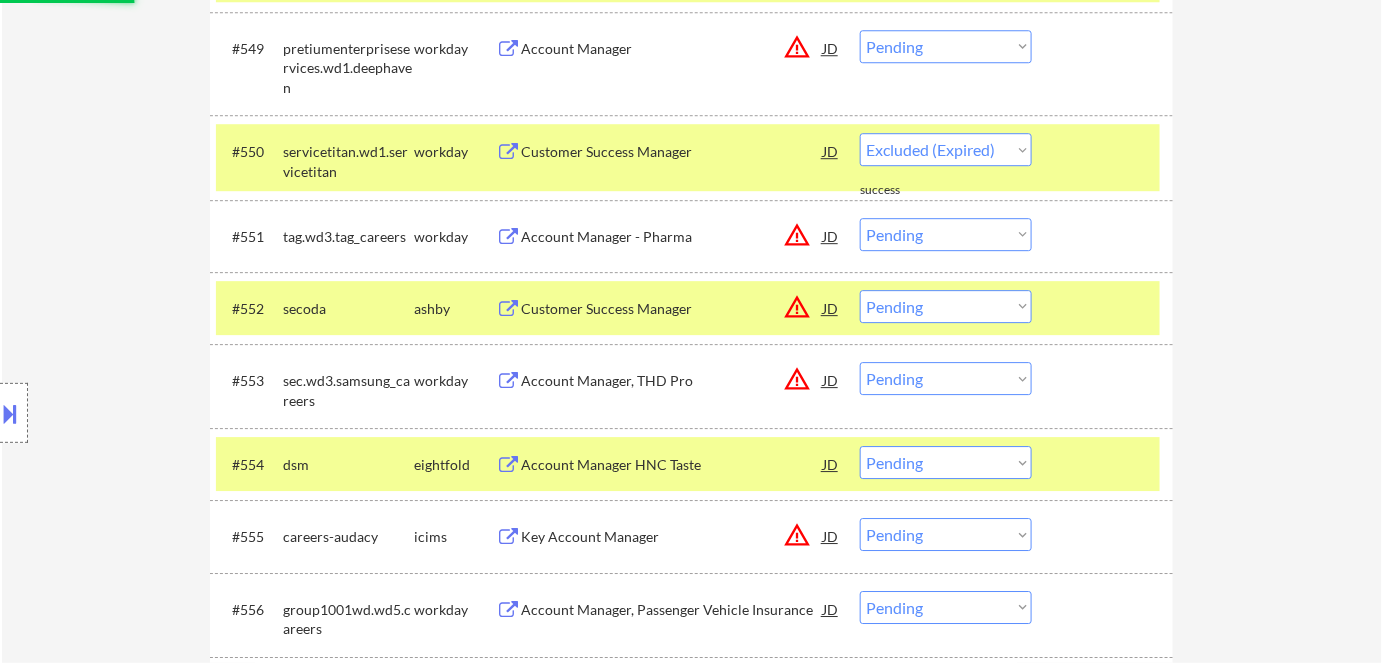 scroll, scrollTop: 4363, scrollLeft: 0, axis: vertical 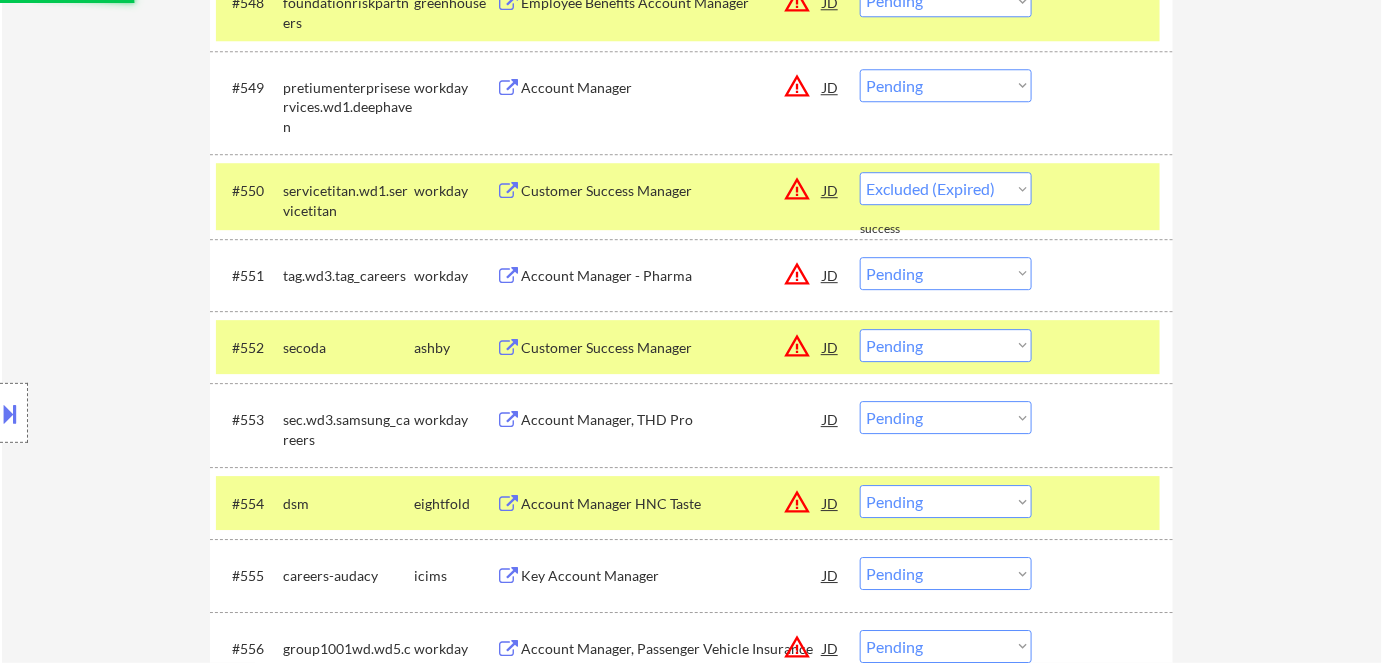 select on ""pending"" 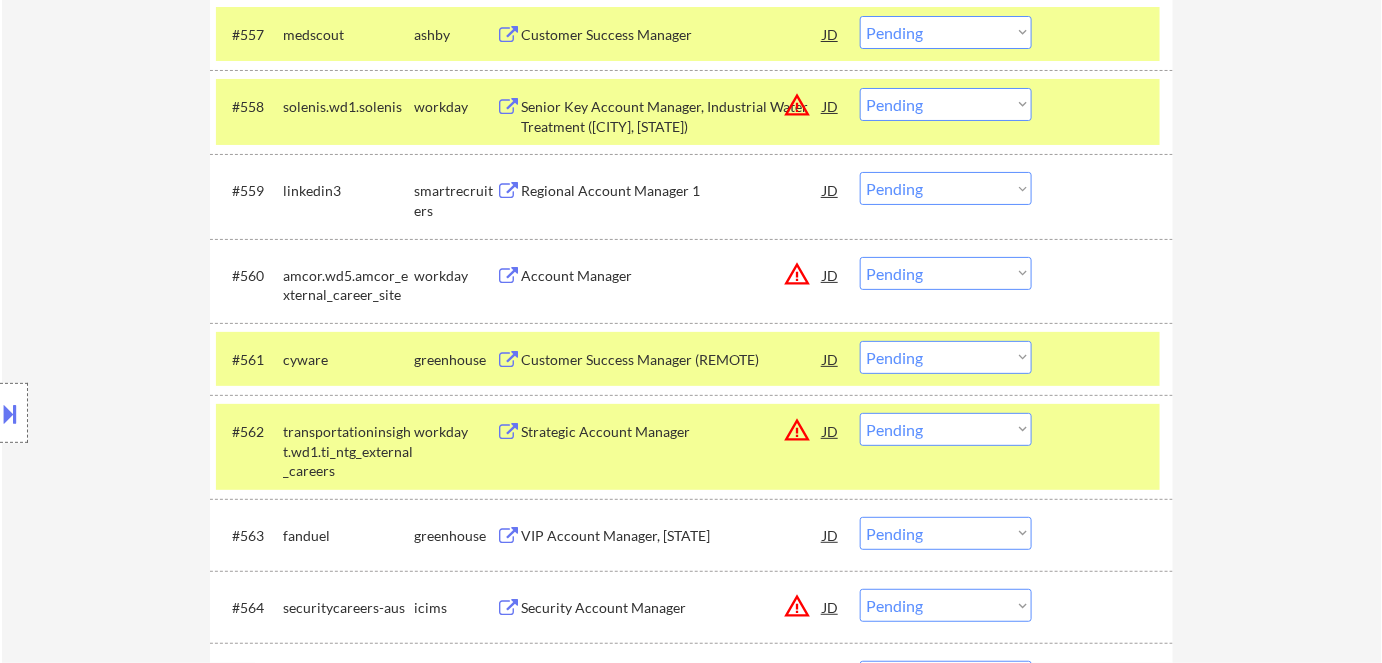 scroll, scrollTop: 5090, scrollLeft: 0, axis: vertical 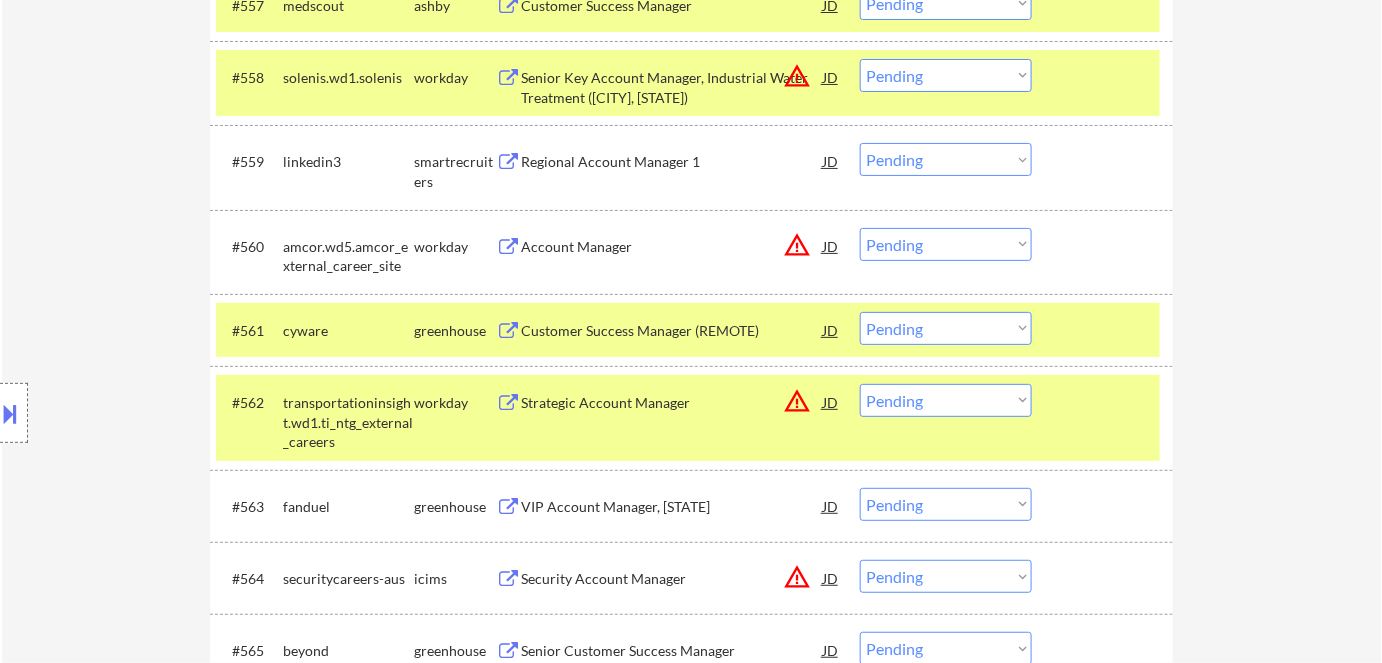 click on "Customer Success Manager (REMOTE)" at bounding box center (672, 331) 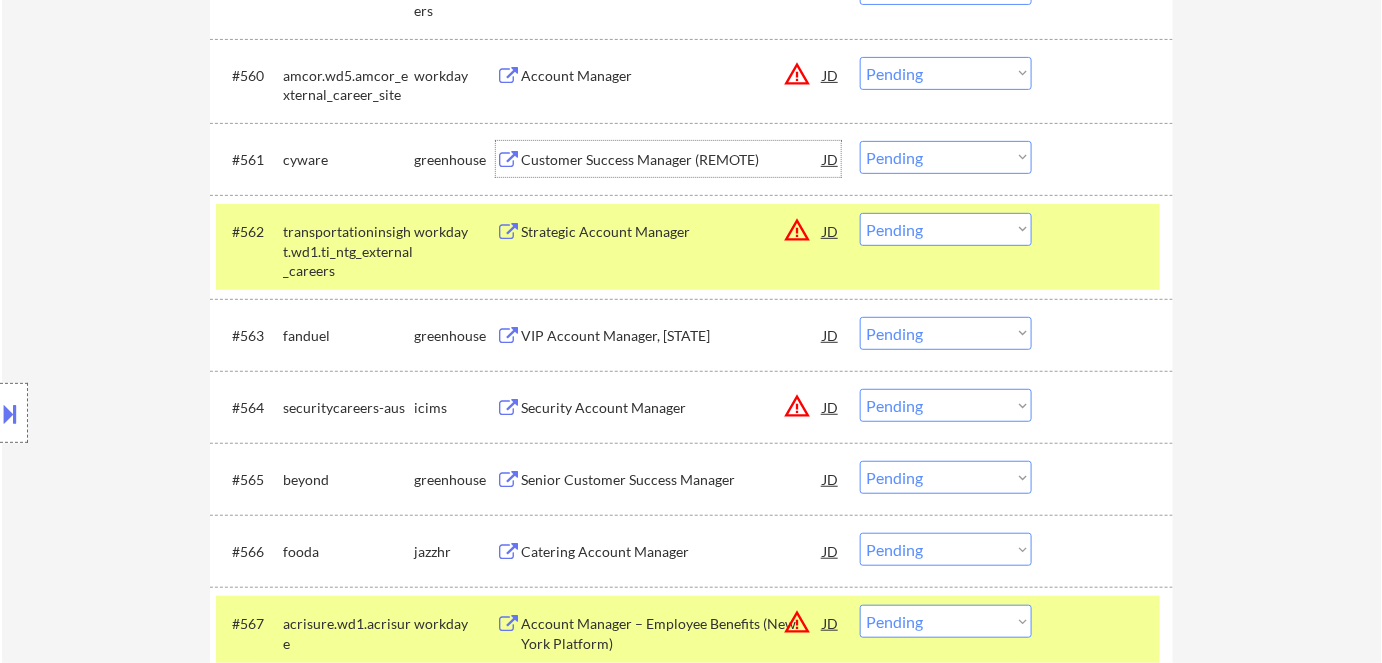 scroll, scrollTop: 5272, scrollLeft: 0, axis: vertical 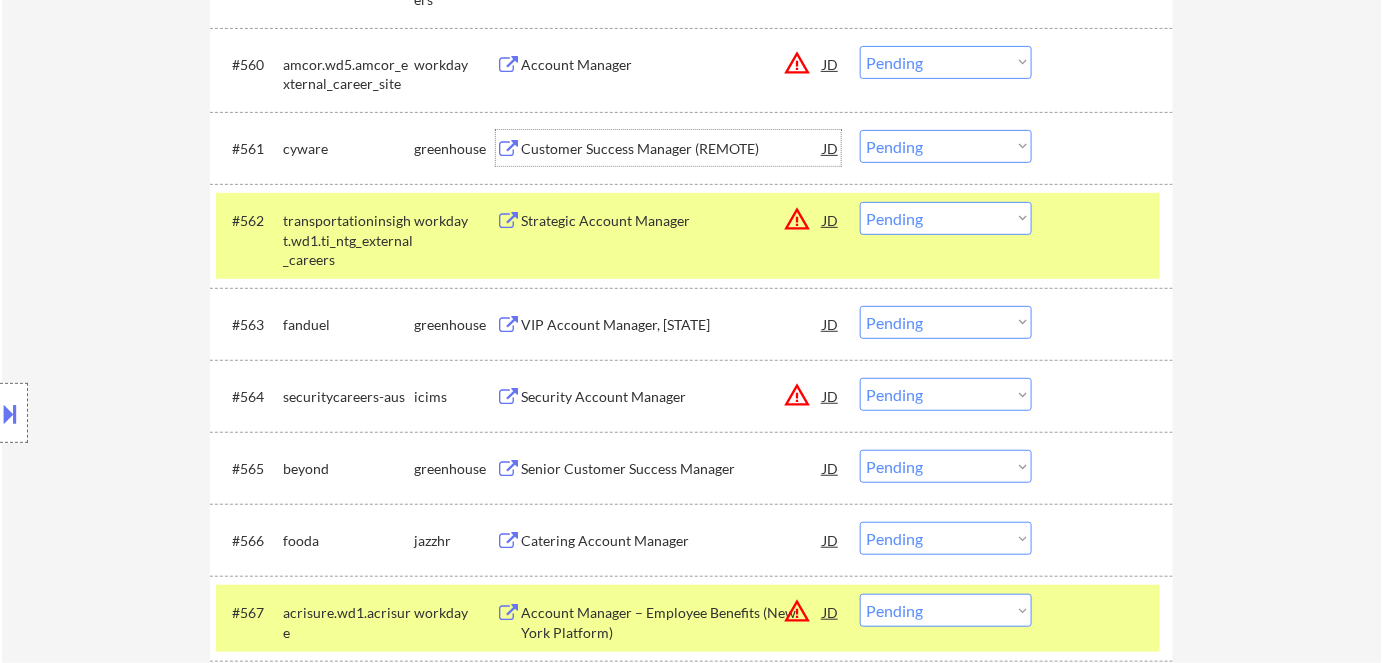 drag, startPoint x: 923, startPoint y: 140, endPoint x: 938, endPoint y: 157, distance: 22.671568 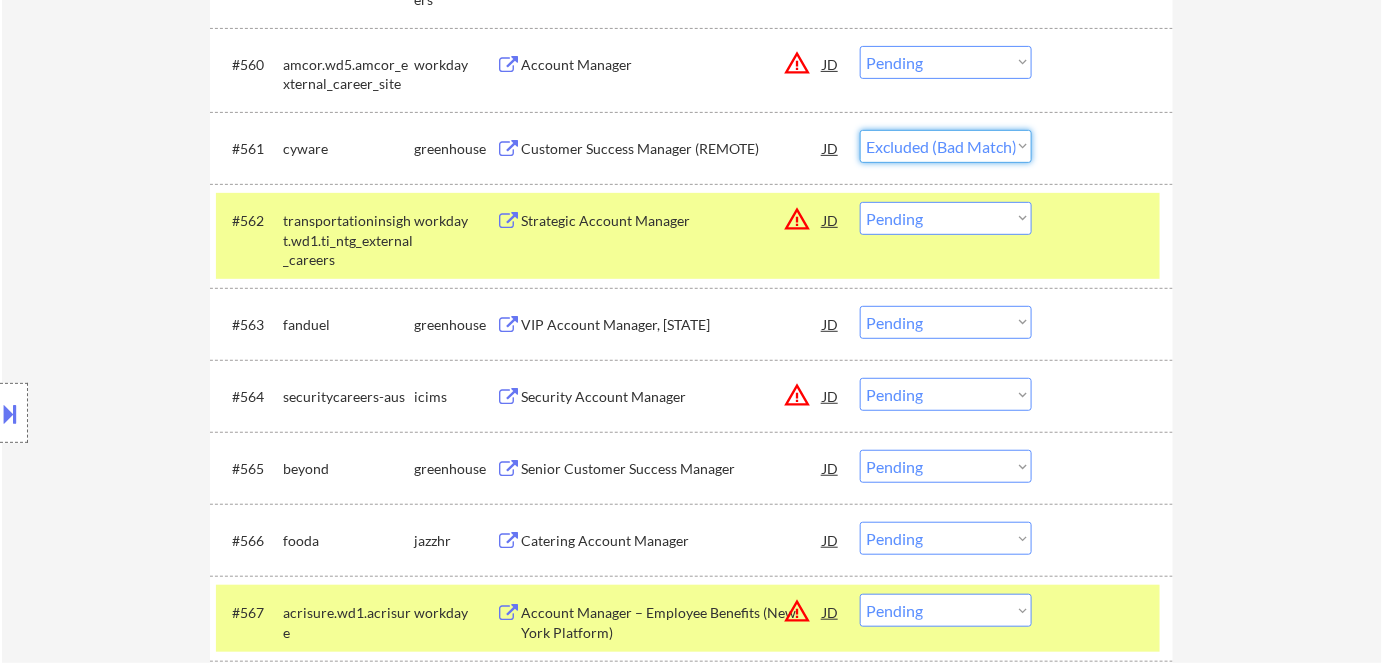 click on "Choose an option... Pending Applied Excluded (Questions) Excluded (Expired) Excluded (Location) Excluded (Bad Match) Excluded (Blocklist) Excluded (Salary) Excluded (Other)" at bounding box center [946, 146] 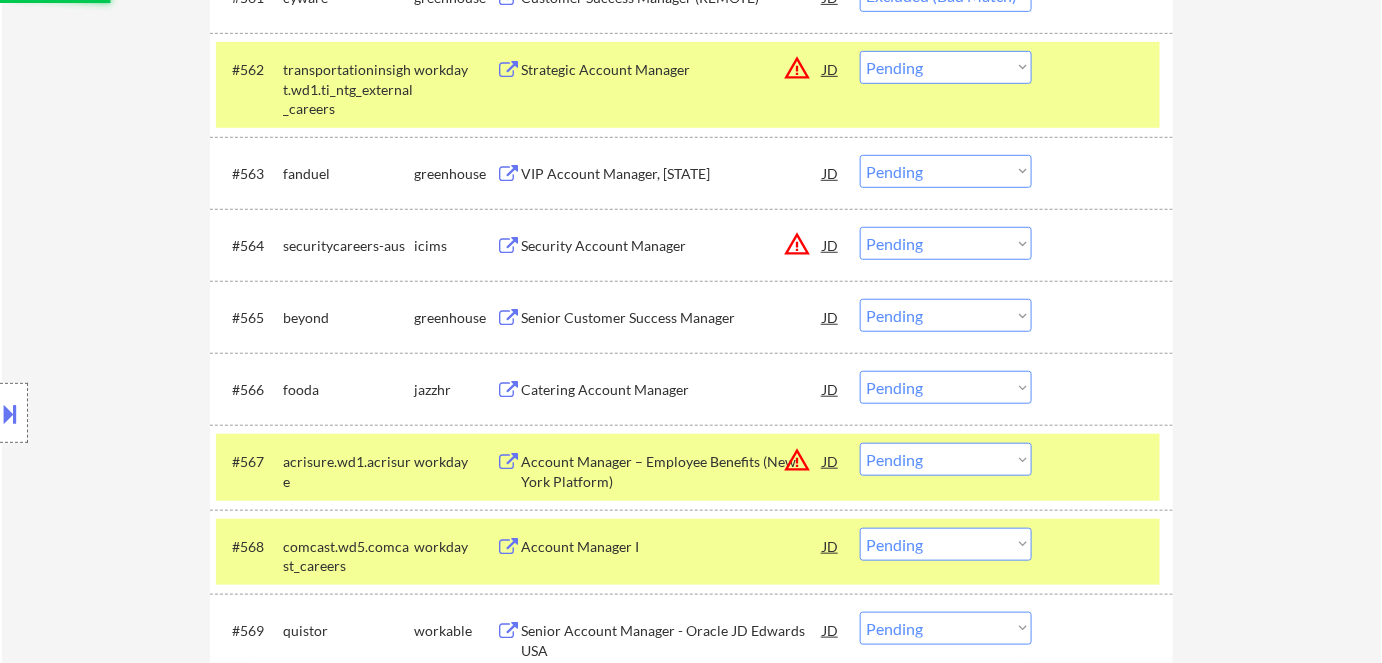 scroll, scrollTop: 5454, scrollLeft: 0, axis: vertical 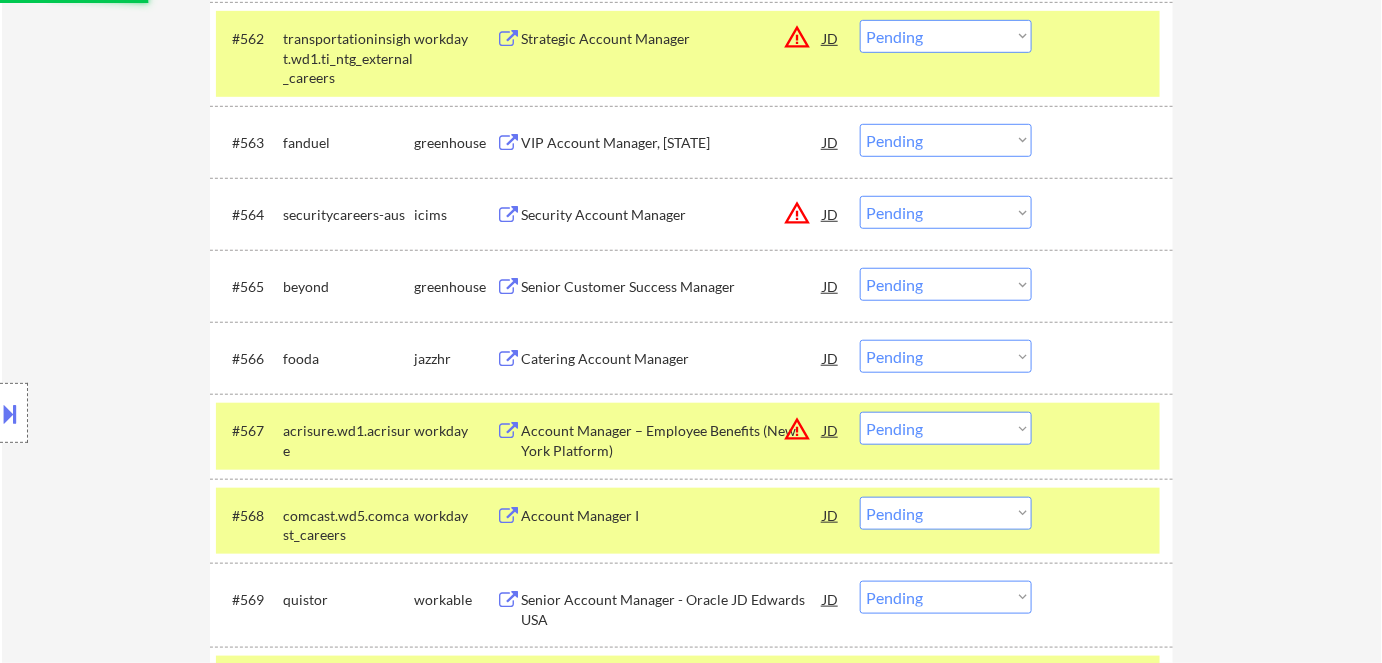 click on "Senior Customer Success Manager" at bounding box center [672, 287] 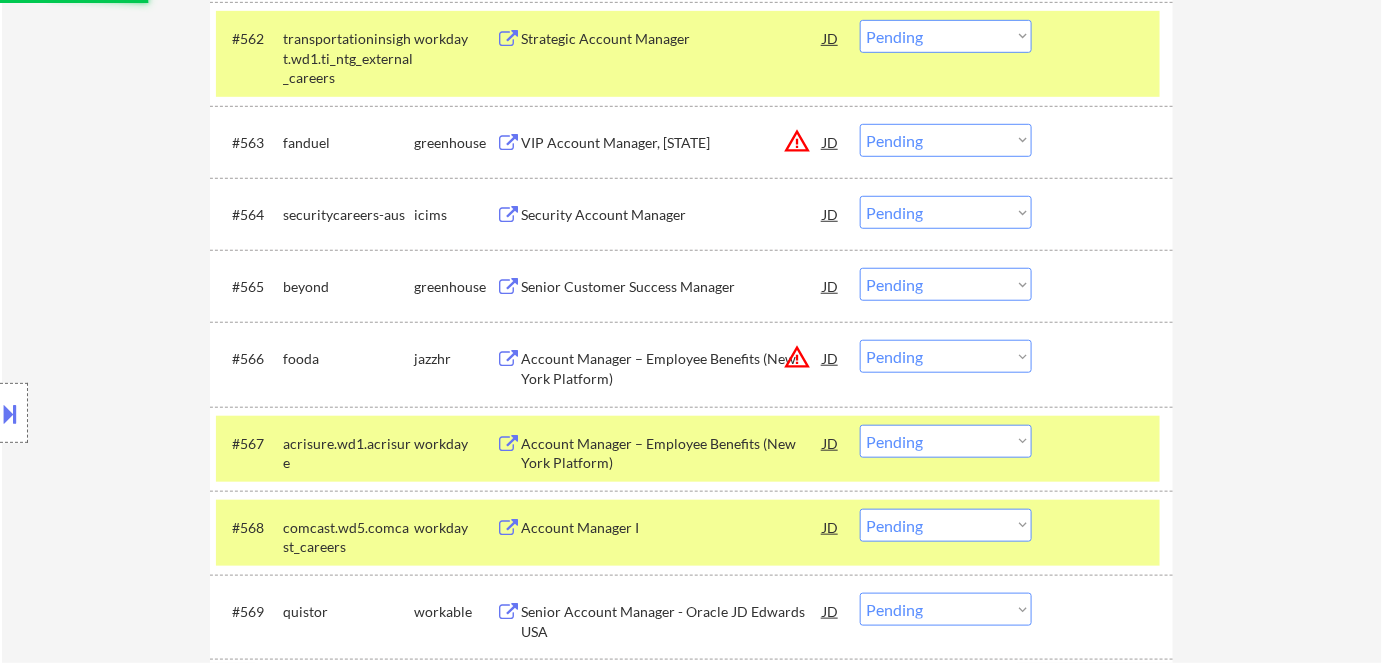 select on ""pending"" 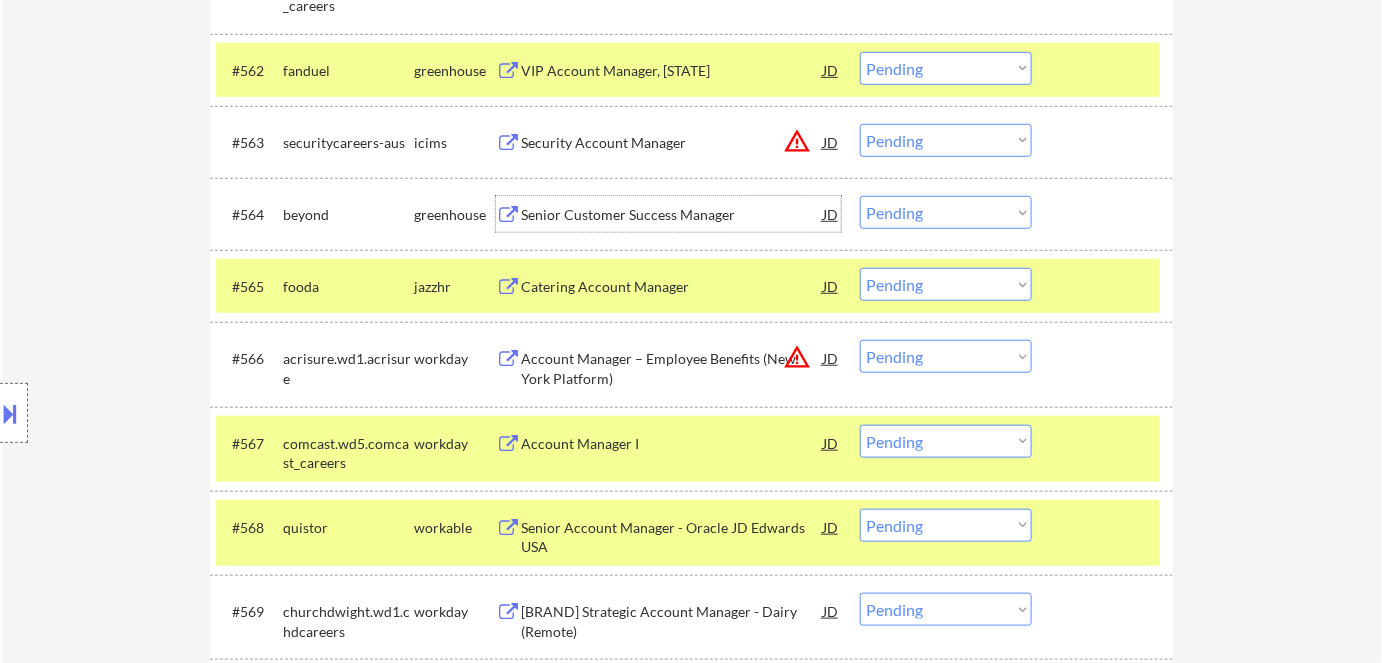 click on "Senior Customer Success Manager" at bounding box center [672, 215] 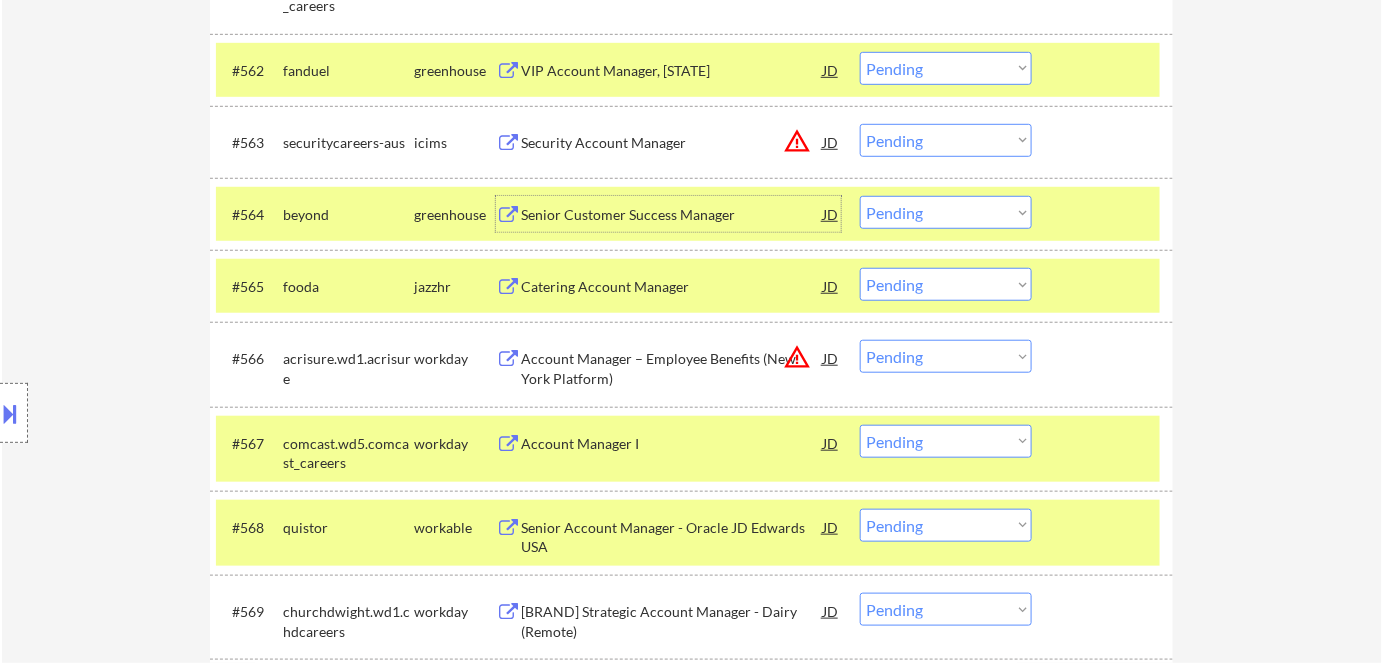 click on "#564 beyond greenhouse Senior Customer Success Manager JD warning_amber Choose an option... Pending Applied Excluded (Questions) Excluded (Expired) Excluded (Location) Excluded (Bad Match) Excluded (Blocklist) Excluded (Salary) Excluded (Other)" at bounding box center [688, 214] 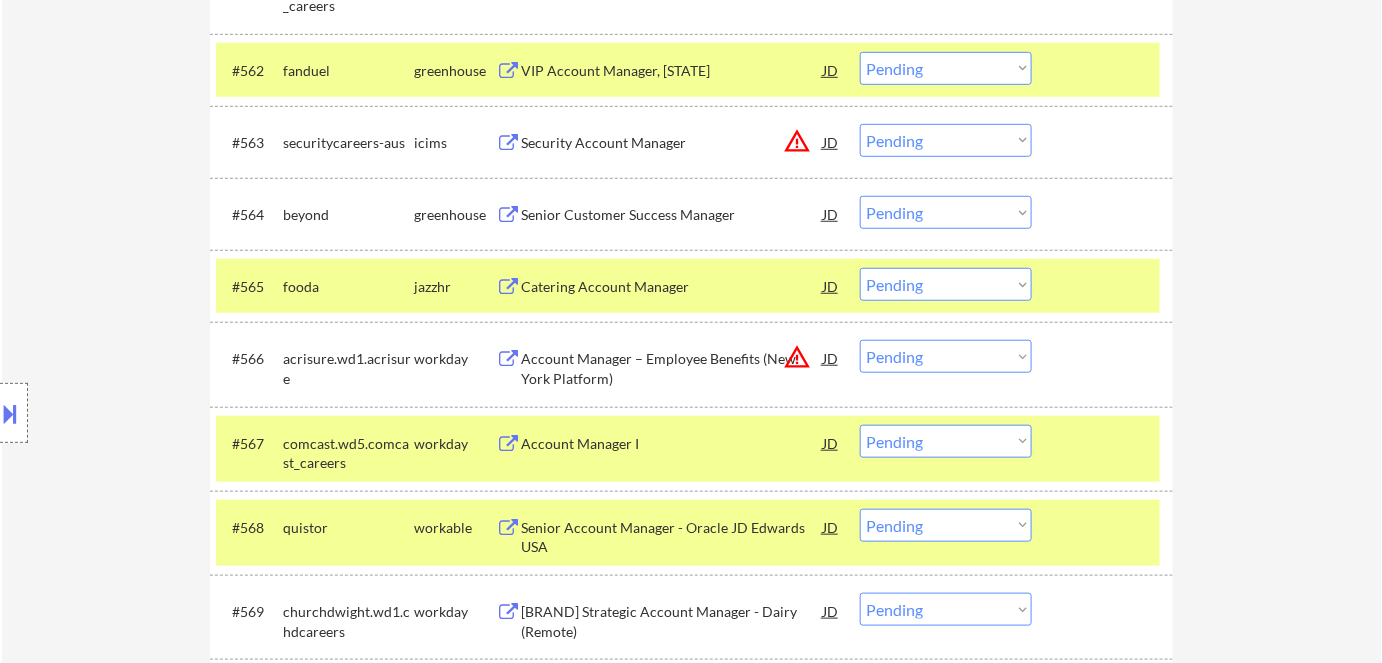 click on "Choose an option... Pending Applied Excluded (Questions) Excluded (Expired) Excluded (Location) Excluded (Bad Match) Excluded (Blocklist) Excluded (Salary) Excluded (Other)" at bounding box center (946, 212) 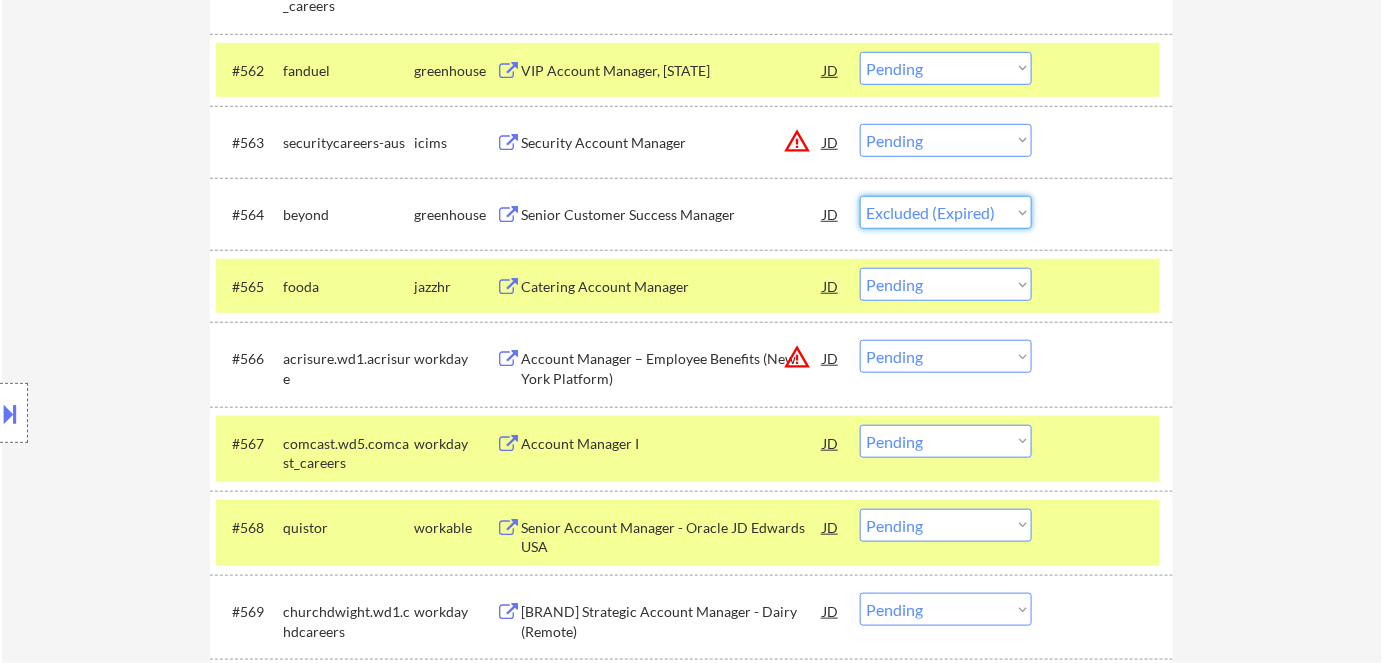 click on "Choose an option... Pending Applied Excluded (Questions) Excluded (Expired) Excluded (Location) Excluded (Bad Match) Excluded (Blocklist) Excluded (Salary) Excluded (Other)" at bounding box center [946, 212] 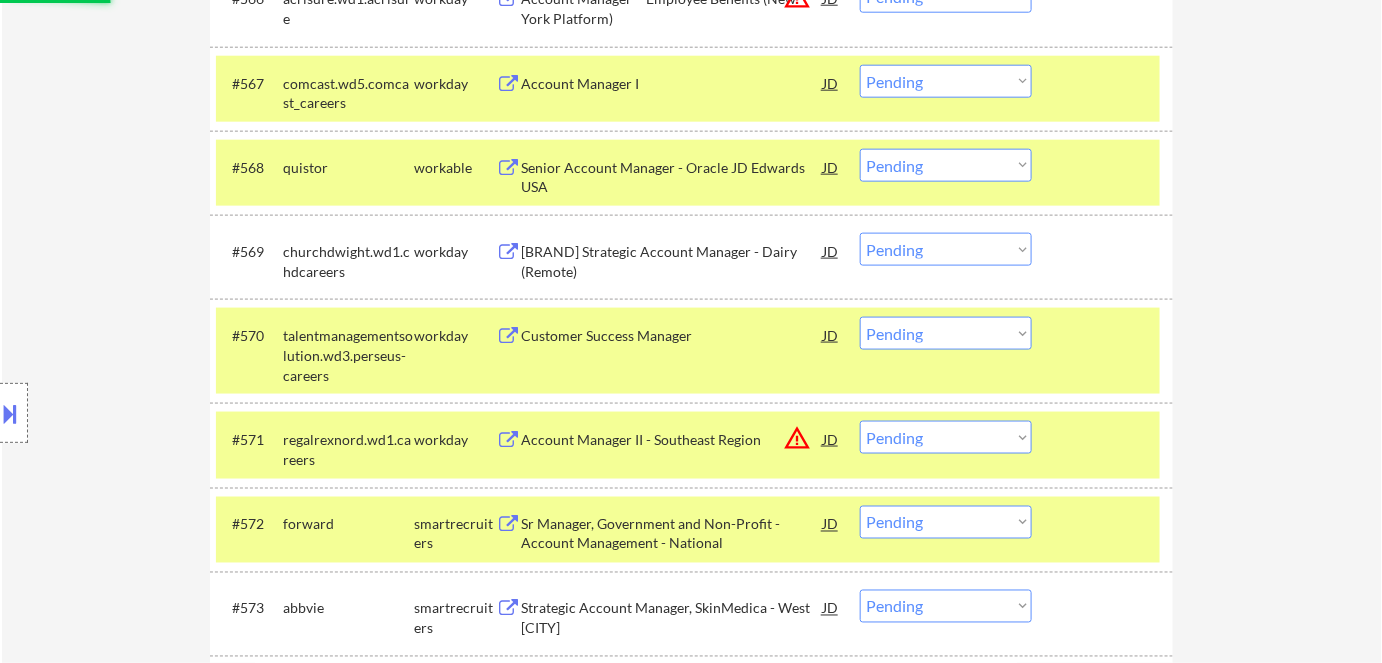 scroll, scrollTop: 5818, scrollLeft: 0, axis: vertical 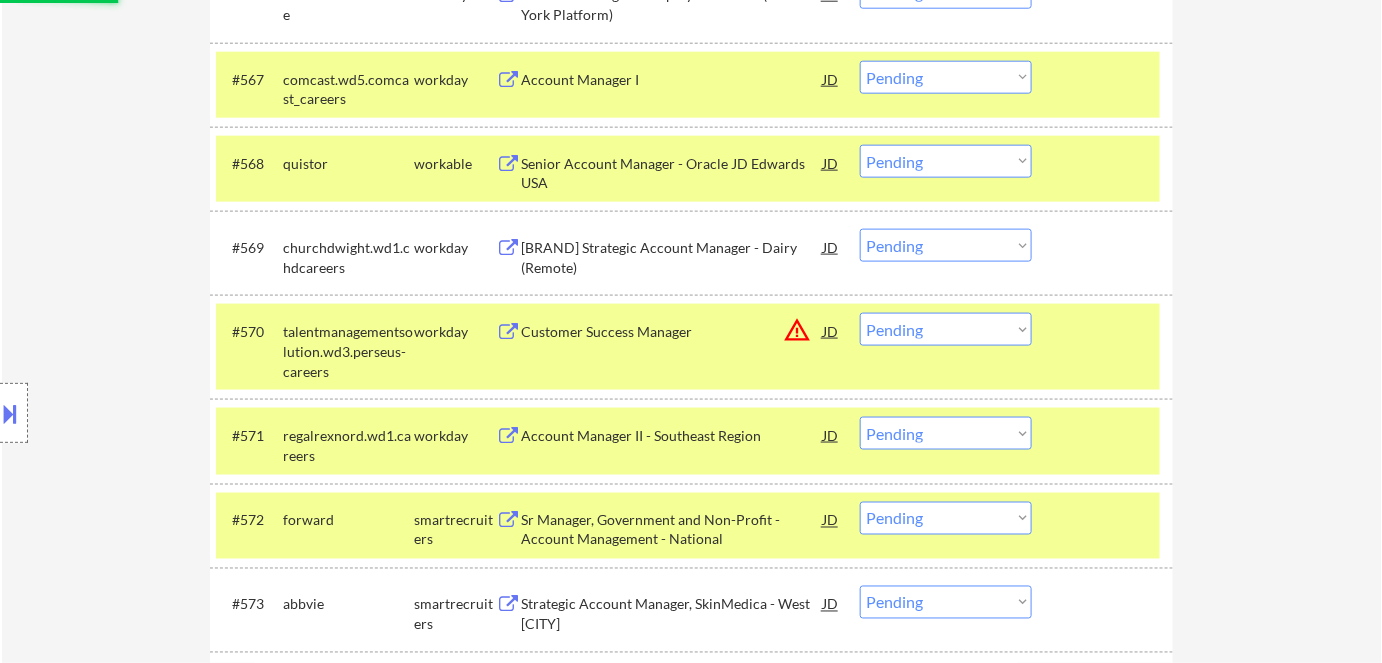 select on ""pending"" 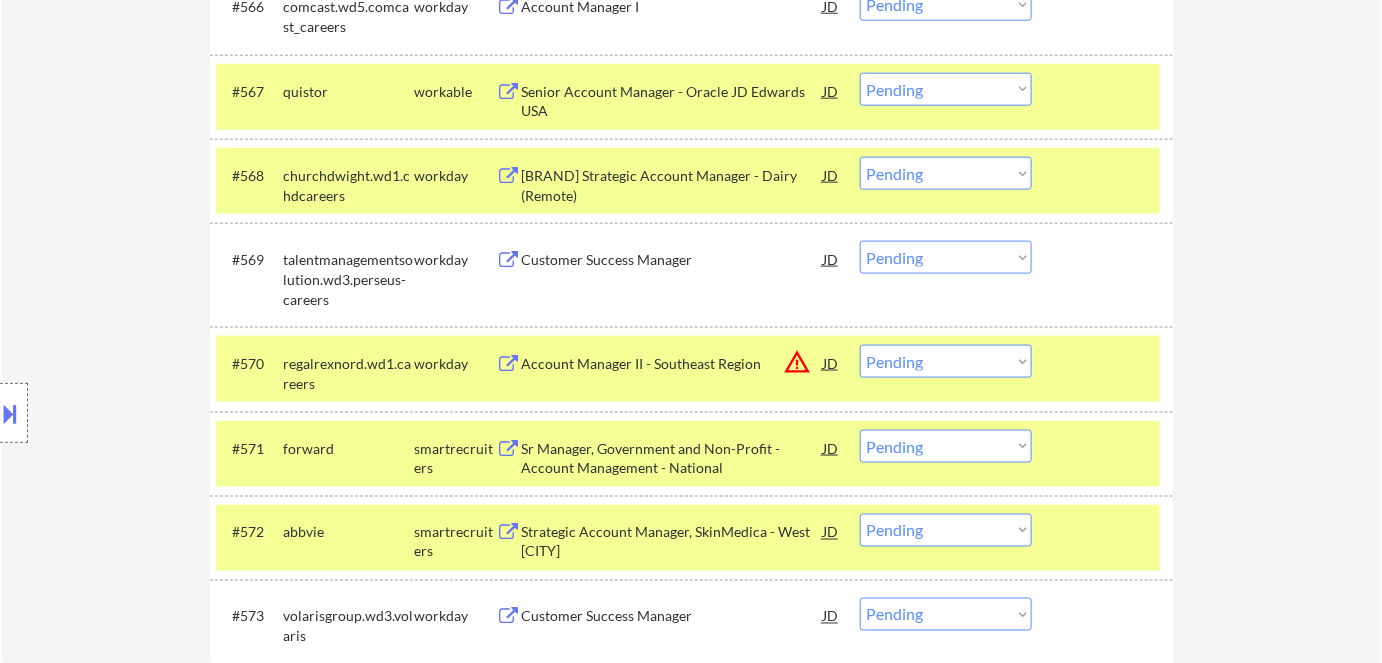 click on "Senior Account Manager - Oracle JD Edwards USA" at bounding box center [672, 101] 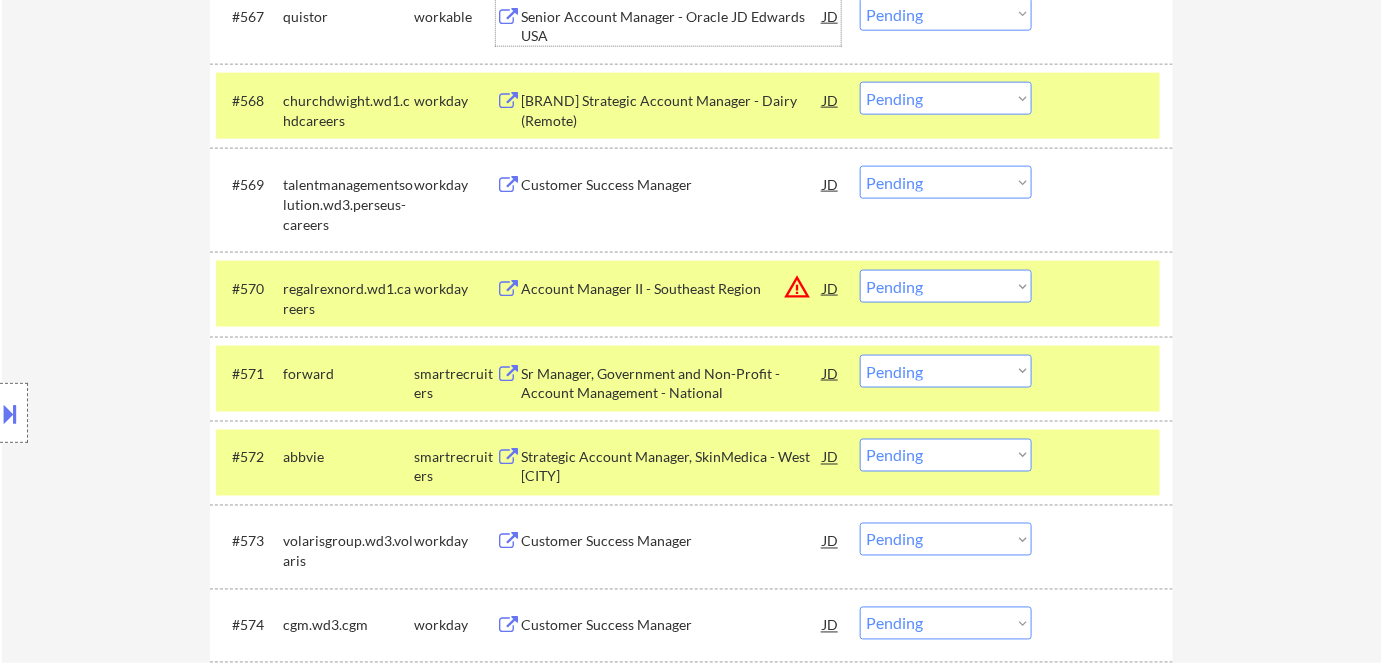 scroll, scrollTop: 5909, scrollLeft: 0, axis: vertical 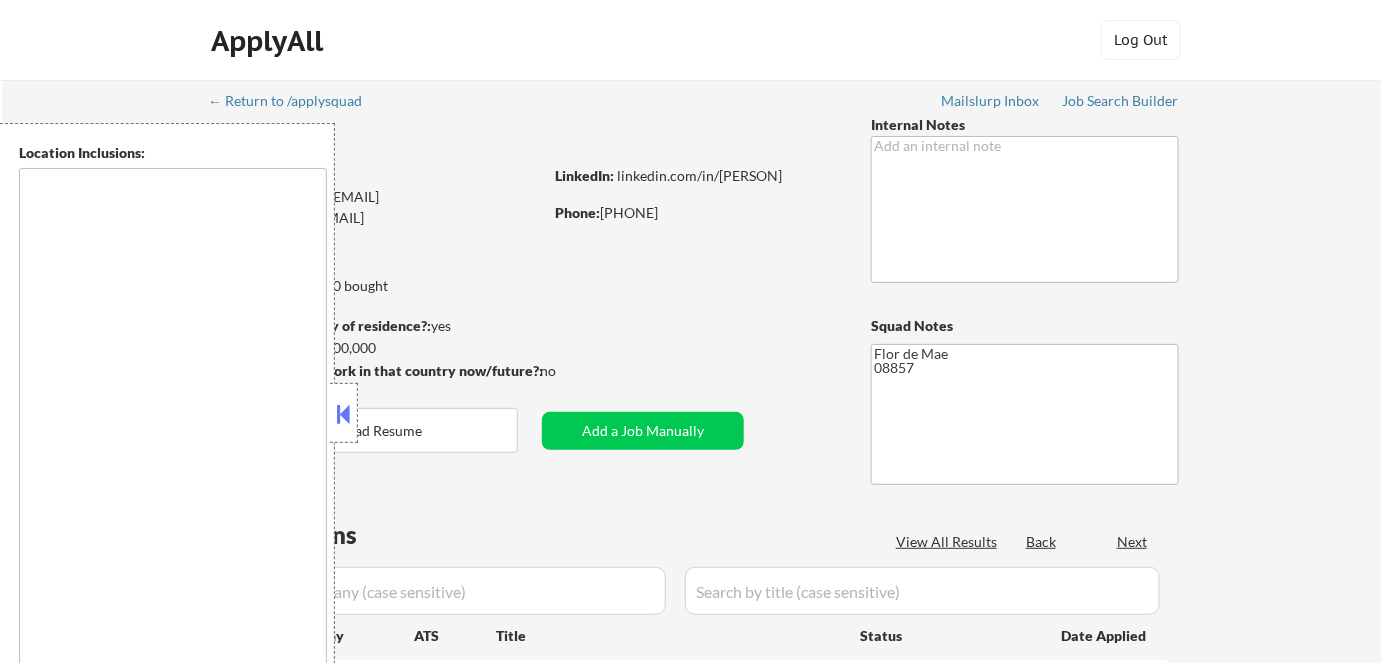 type on "New York, NY Jersey City, NJ Hoboken, NJ Weehawken, NJ Union City, NJ West New York, NJ North Bergen, NJ Guttenberg, NJ Secaucus, NJ Bayonne, NJ Fort Lee, NJ Edgewater, NJ Cliffside Park, NJ Fairview, NJ Ridgefield, NJ Palisades Park, NJ Leonia, NJ Englewood, NJ Teaneck, NJ Hackensack, NJ Rutherford, NJ East Rutherford, NJ Carlstadt, NJ Lyndhurst, NJ Kearny, NJ Harrison, NJ Newark, NJ Elizabeth, NJ Staten Island, NY Yonkers, NY Mount Vernon, NY New Rochelle, NY White Plains, NY Scarsdale, NY Tarrytown, NY Rye, NY Port Chester, NY Mamaroneck, NY Larchmont, NY Pelham, NY Bronxville, NY Eastchester, NY Hartsdale, NY Dobbs Ferry, NY Ardsley, NY Irvington, NY Hastings-on-Hudson, NY Tuckahoe, NY Elmsford, NY Greenburgh, NY Hawthorne, NY Valhalla, NY Sleepy Hollow, NY Ossining, NY Briarcliff Manor, NY Pleasantville, NY Chappaqua, NY Mount Kisco, NY Bedford Hills, NY Katonah, NY Croton-on-Hudson, NY Cortlandt Manor, NY Peekskill, NY Mohegan Lake, NY Yorktown Heights, NY Jefferson Valley, NY Shrub Oak, NY Amawalk, ..." 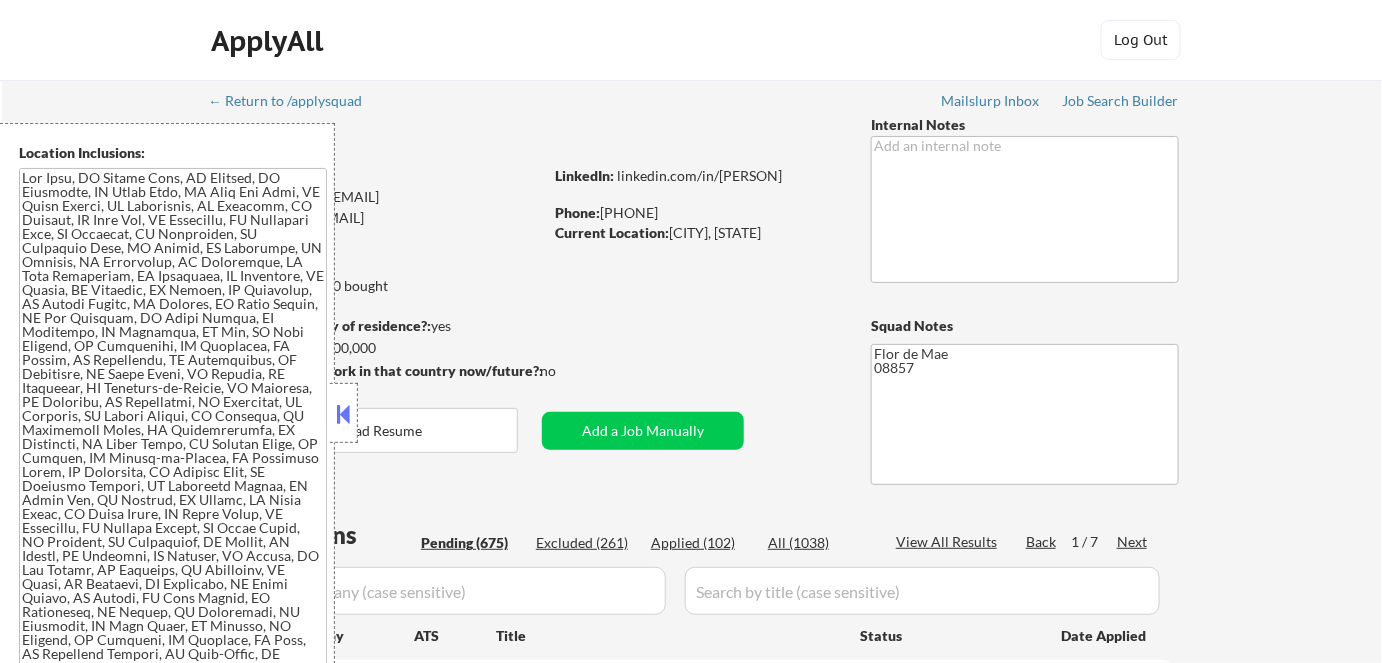select on ""pending"" 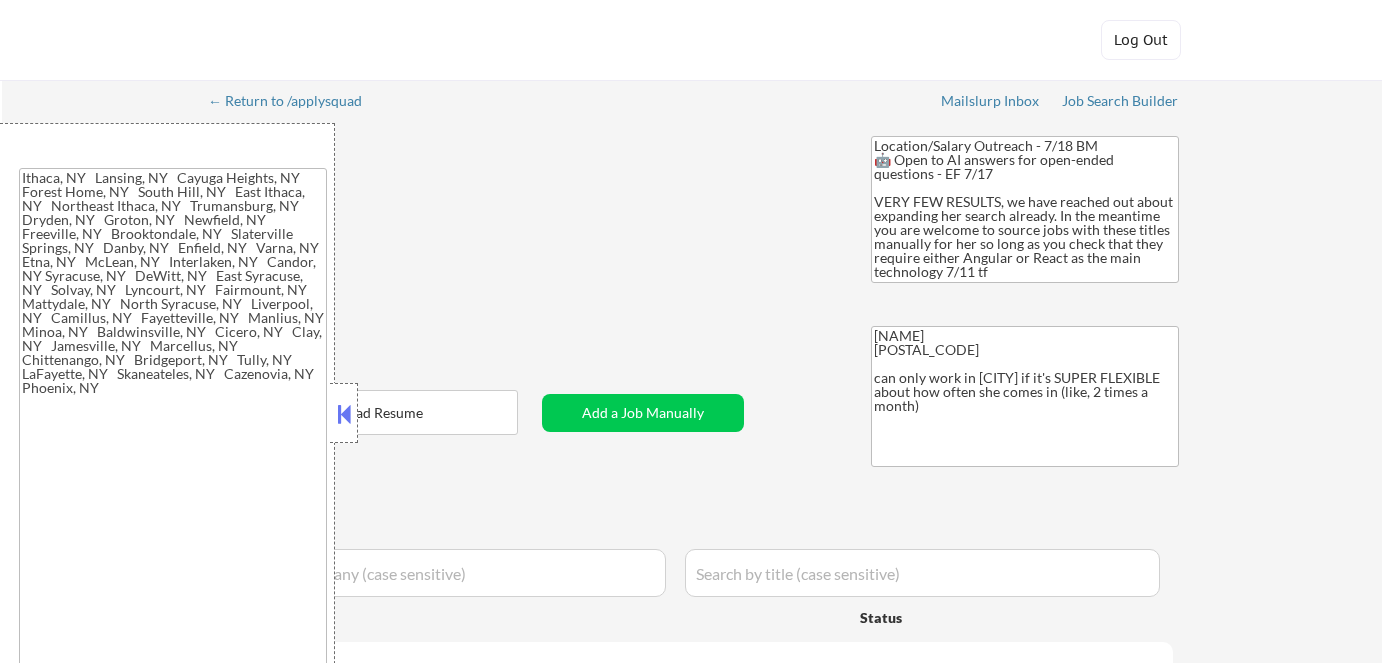 type on "Ithaca, NY   Lansing, NY   Cayuga Heights, NY   Forest Home, NY   South Hill, NY   East Ithaca, NY   Northeast Ithaca, NY   Trumansburg, NY   Dryden, NY   Groton, NY   Newfield, NY   Freeville, NY   Brooktondale, NY   Slaterville Springs, NY   Danby, NY   Enfield, NY   Varna, NY   Etna, NY   McLean, NY   Interlaken, NY   Candor, NY Syracuse, NY   DeWitt, NY   East Syracuse, NY   Solvay, NY   Lyncourt, NY   Fairmount, NY   Mattydale, NY   North Syracuse, NY   Liverpool, NY   Camillus, NY   Fayetteville, NY   Manlius, NY   Minoa, NY   Baldwinsville, NY   Cicero, NY   Clay, NY   Jamesville, NY   Marcellus, NY   Chittenango, NY   Bridgeport, NY   Tully, NY   LaFayette, NY   Skaneateles, NY   Cazenovia, NY   Phoenix, NY" 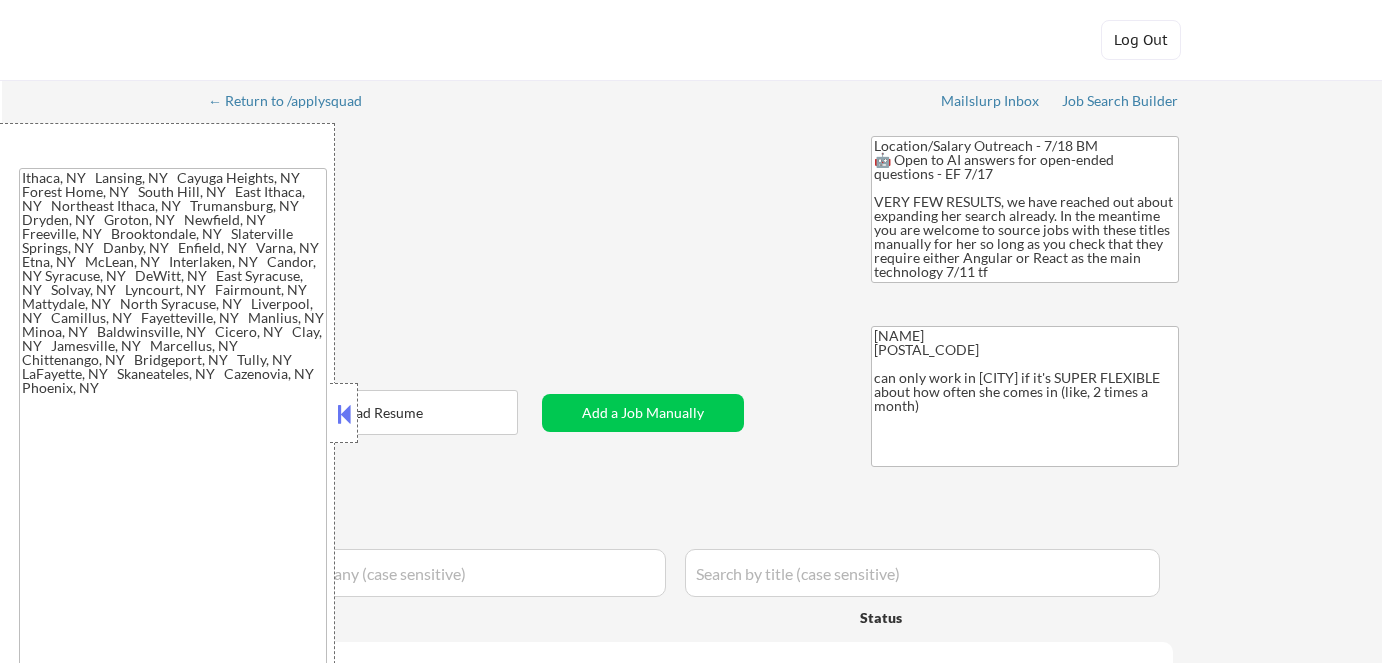 select on ""pending"" 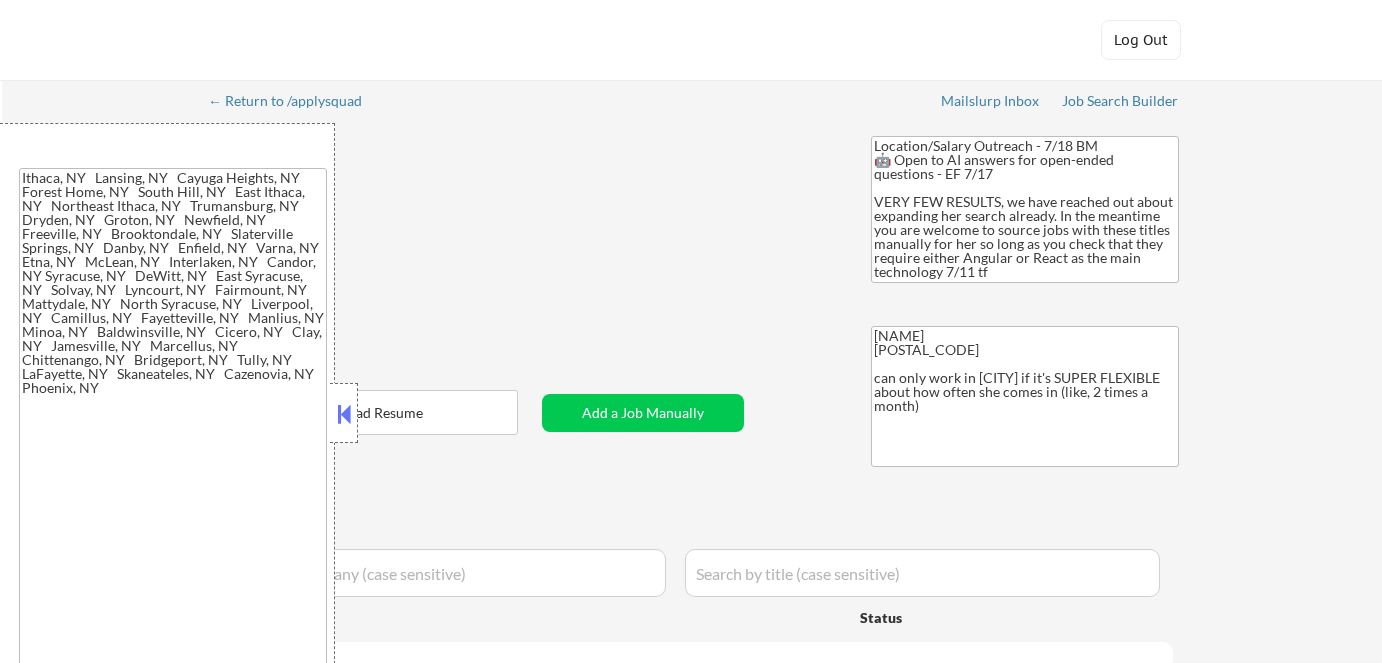 select on ""pending"" 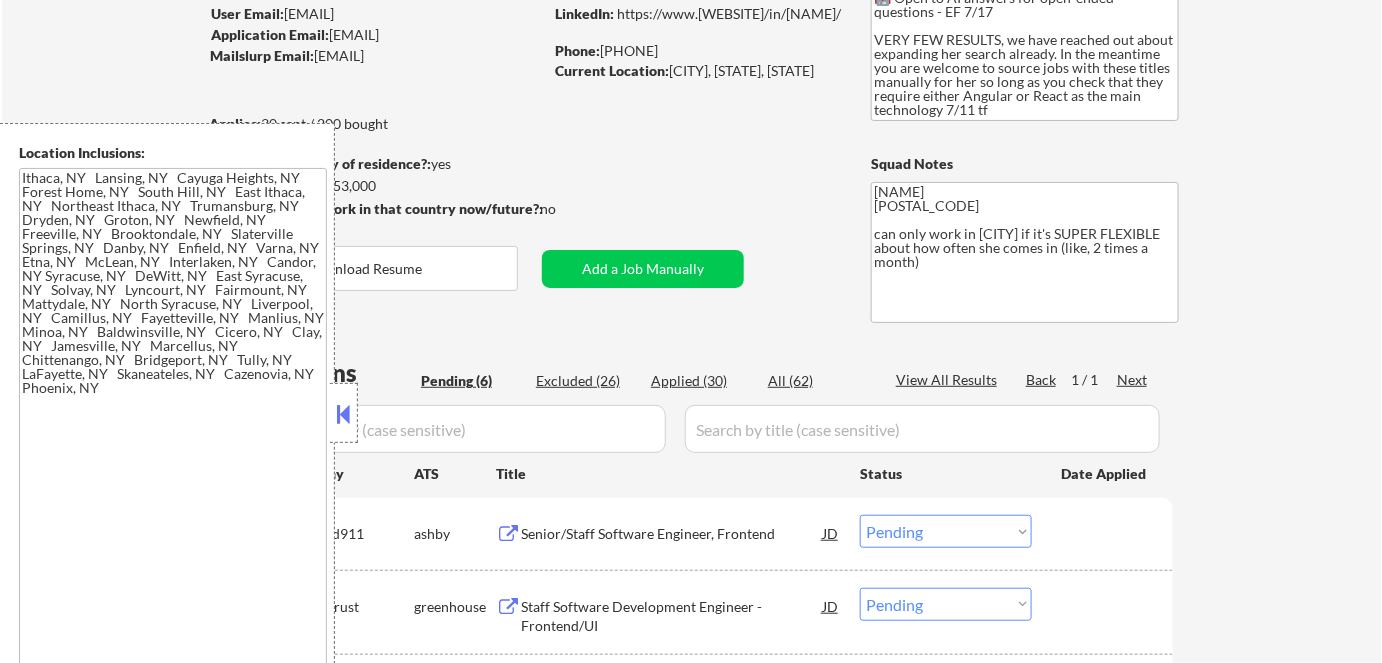 scroll, scrollTop: 181, scrollLeft: 0, axis: vertical 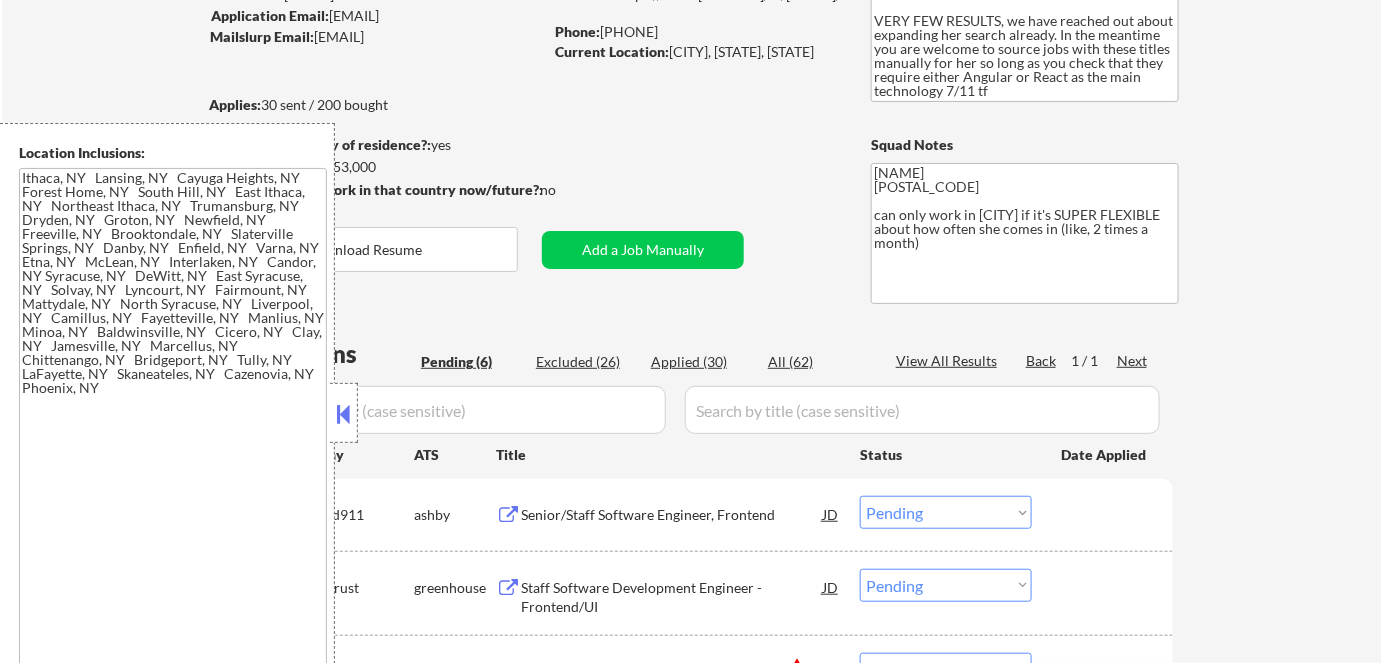 click at bounding box center (344, 413) 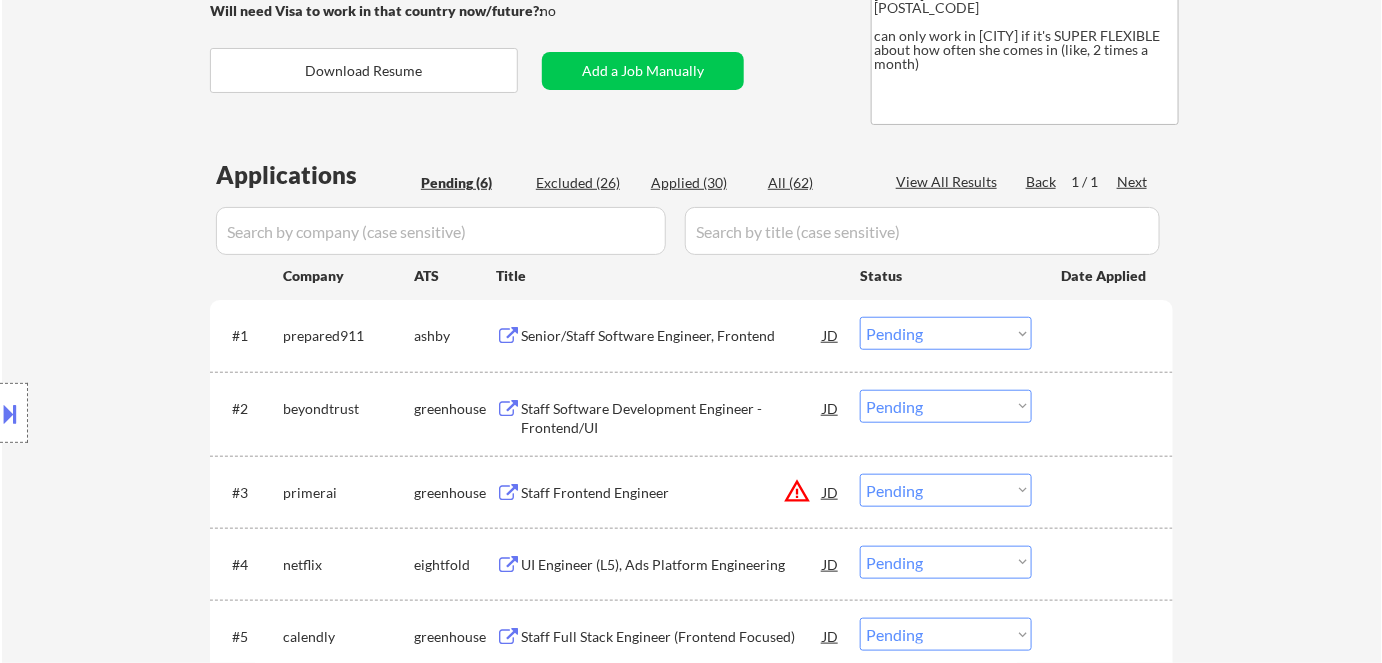 scroll, scrollTop: 363, scrollLeft: 0, axis: vertical 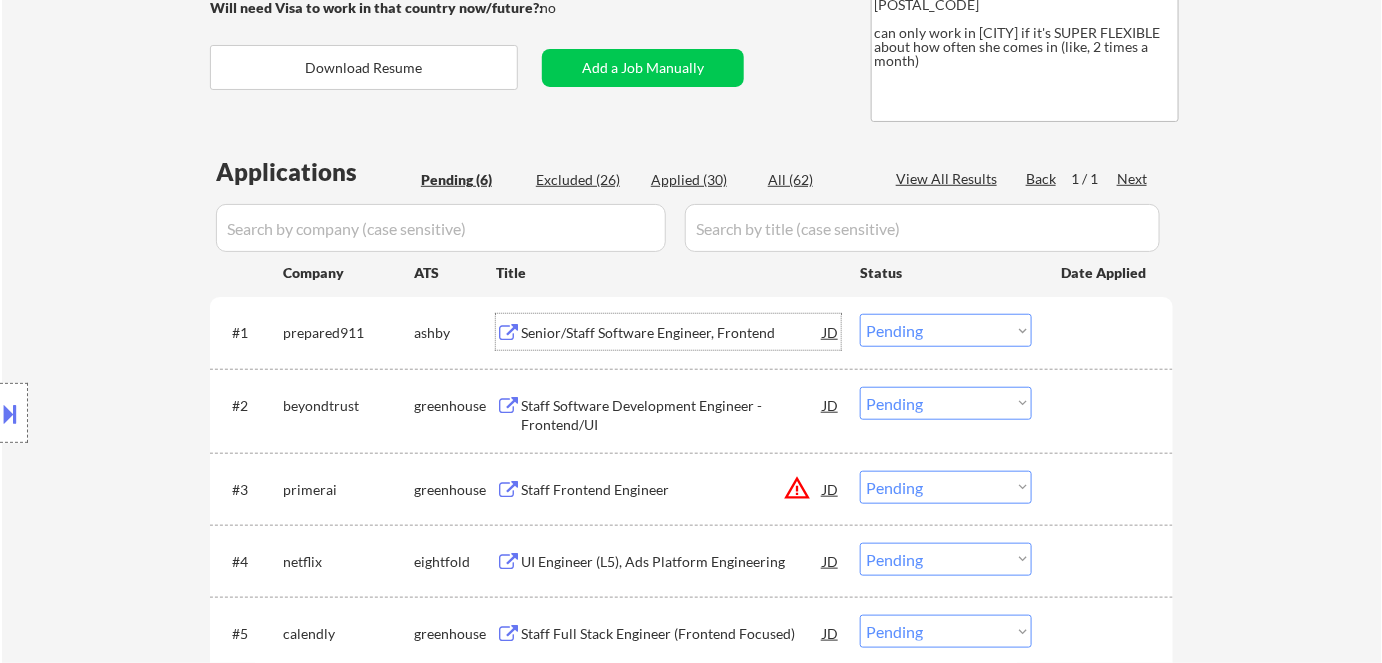 click on "Senior/Staff Software Engineer, Frontend" at bounding box center [672, 332] 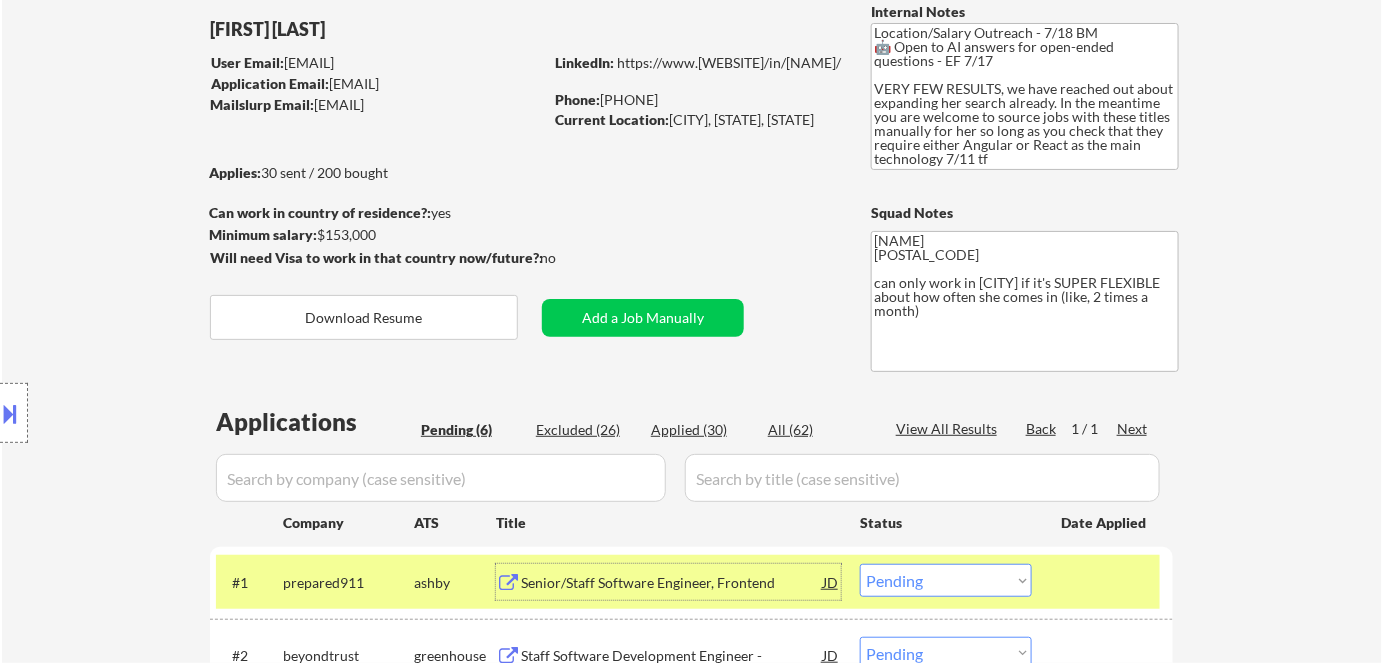 scroll, scrollTop: 90, scrollLeft: 0, axis: vertical 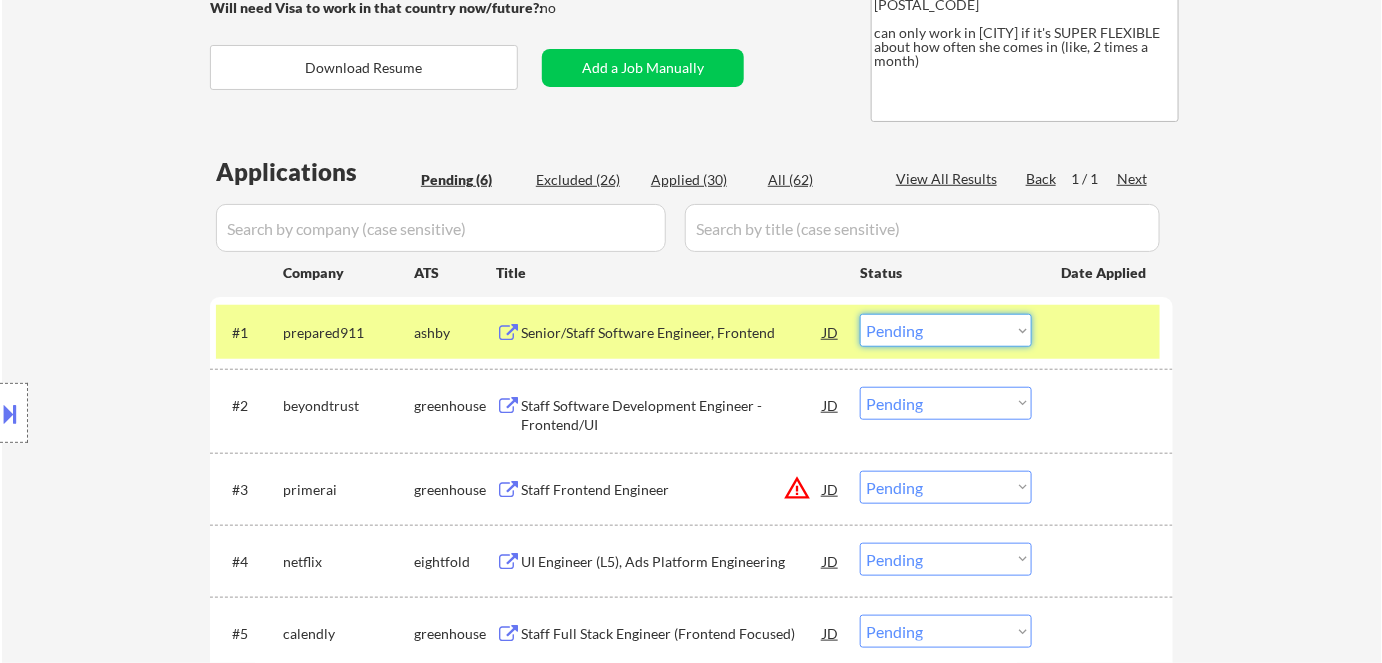 drag, startPoint x: 1021, startPoint y: 324, endPoint x: 993, endPoint y: 344, distance: 34.4093 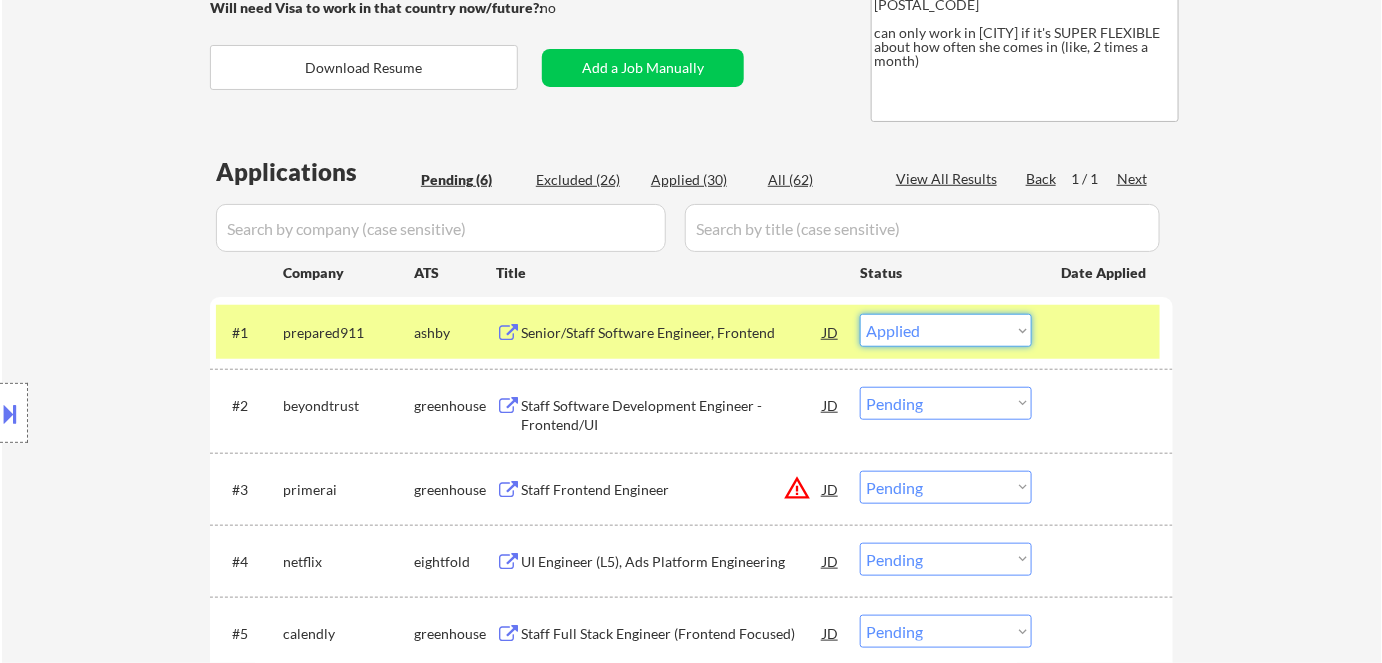 click on "Choose an option... Pending Applied Excluded (Questions) Excluded (Expired) Excluded (Location) Excluded (Bad Match) Excluded (Blocklist) Excluded (Salary) Excluded (Other)" at bounding box center (946, 330) 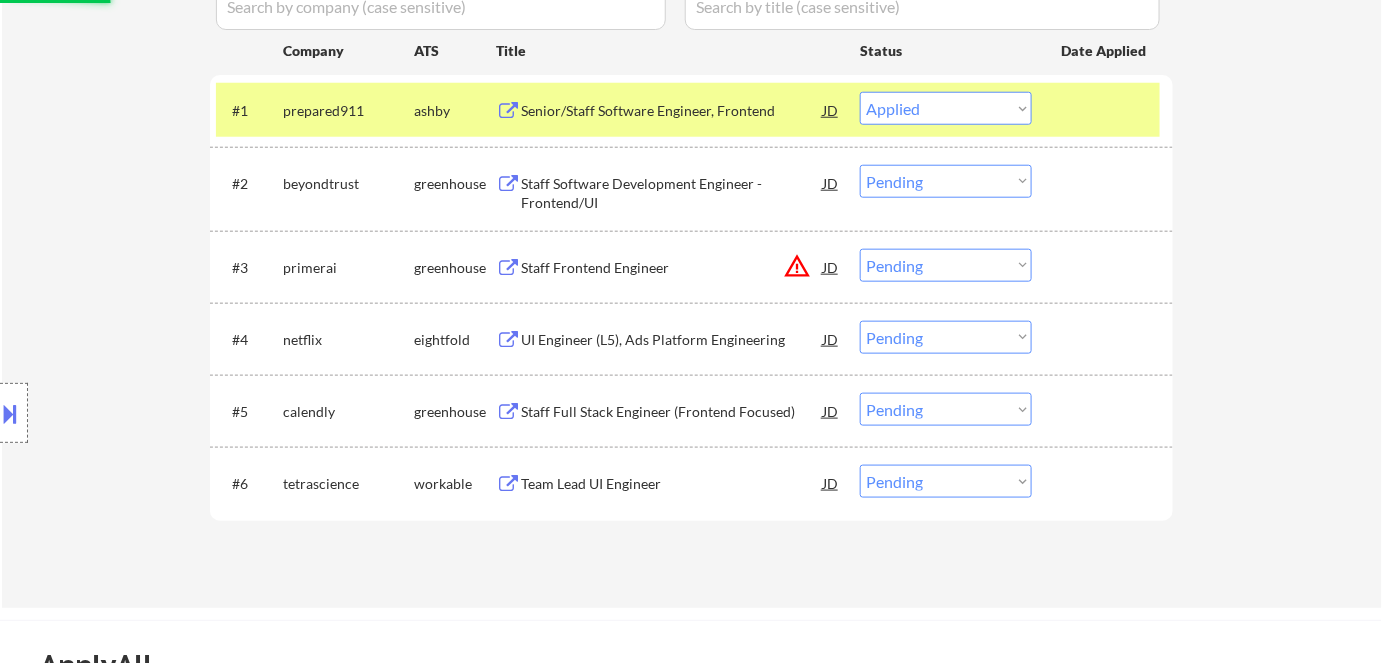 scroll, scrollTop: 636, scrollLeft: 0, axis: vertical 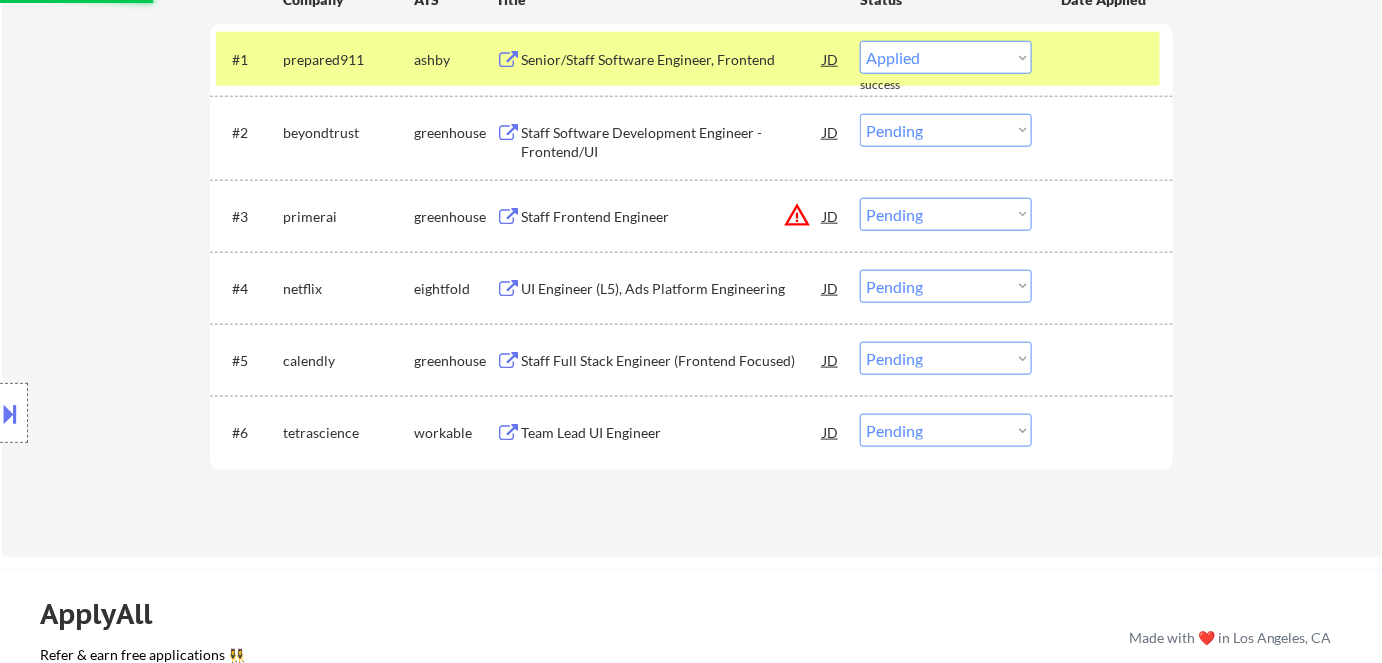 select on ""pending"" 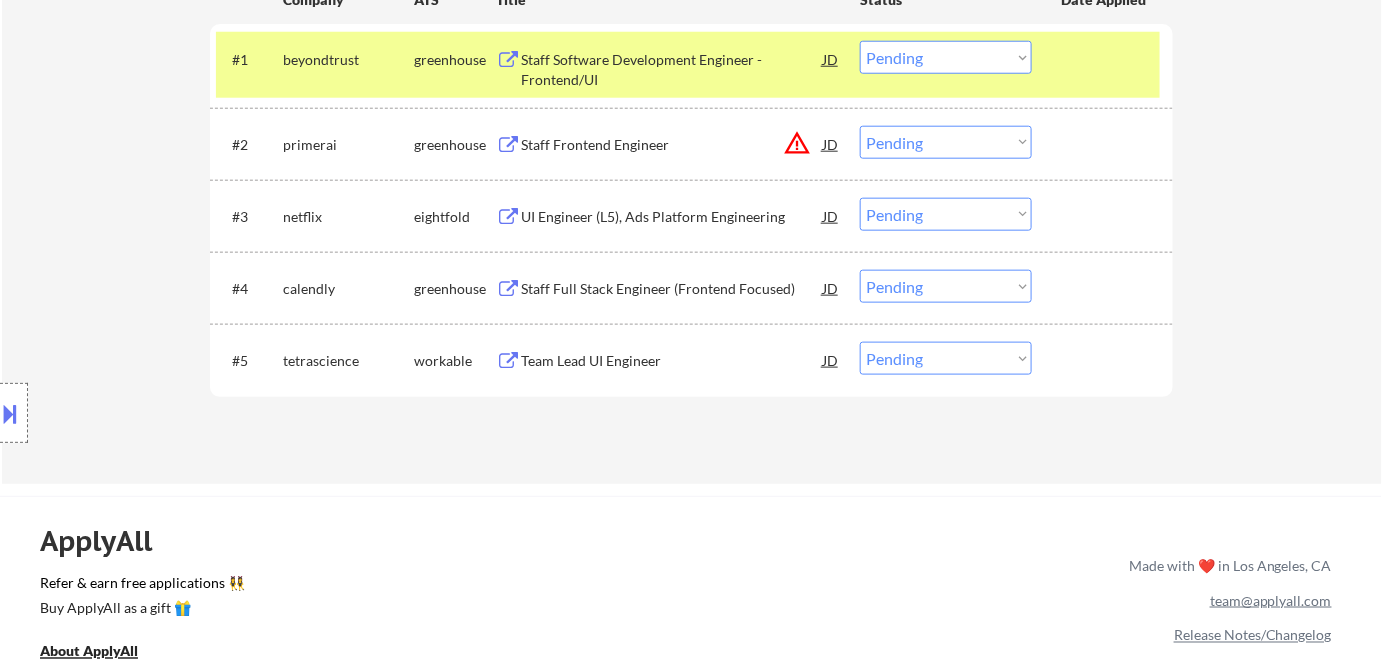 click on "Team Lead UI Engineer" at bounding box center [672, 361] 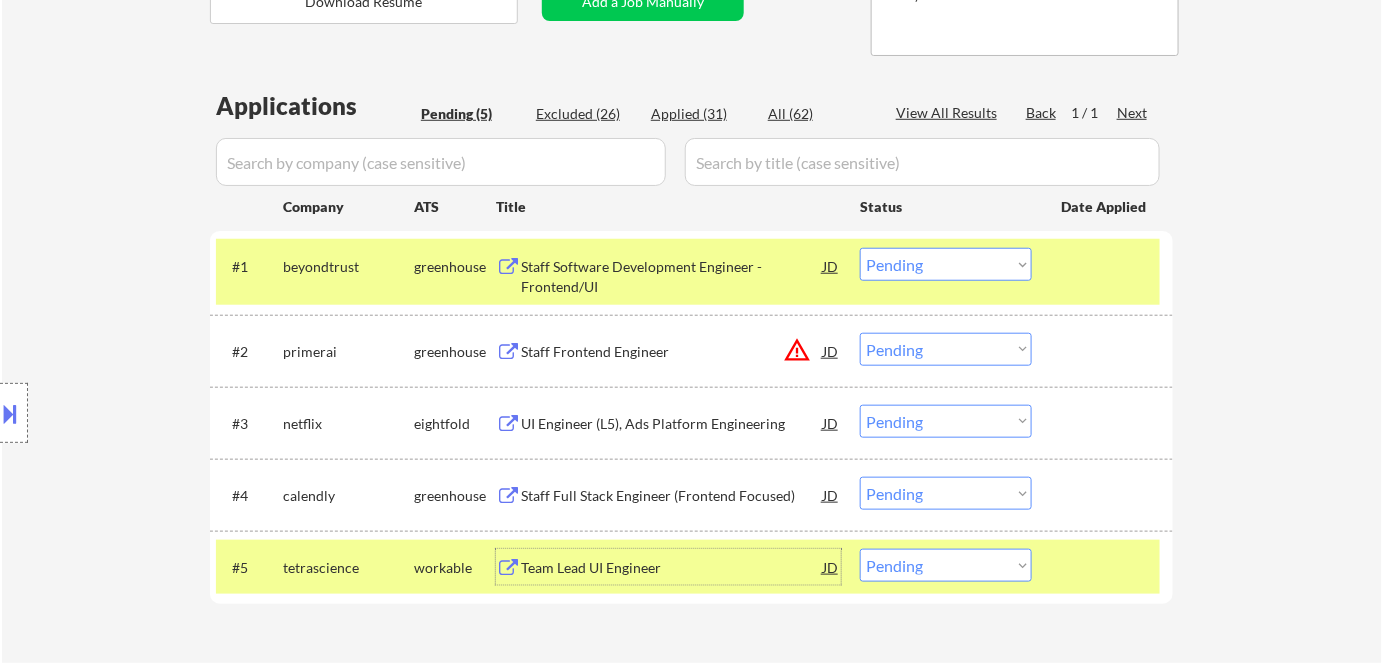 scroll, scrollTop: 363, scrollLeft: 0, axis: vertical 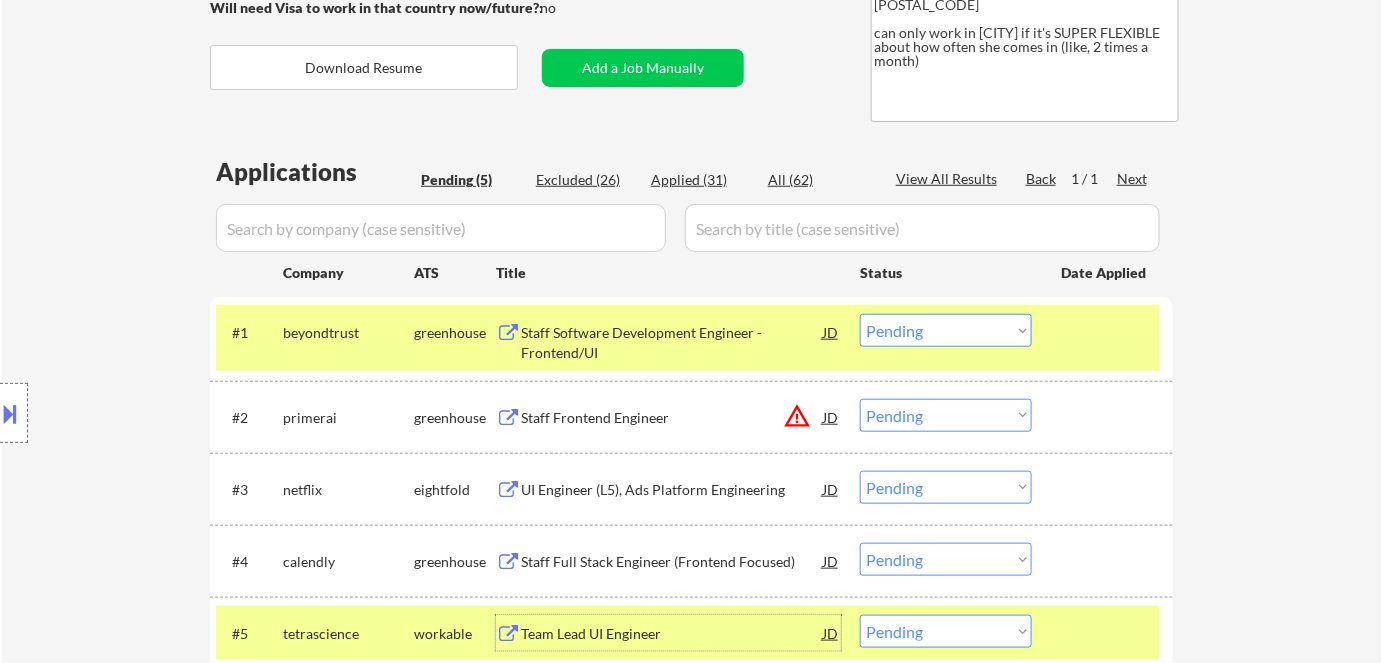 click on "Applied (31)" at bounding box center (701, 180) 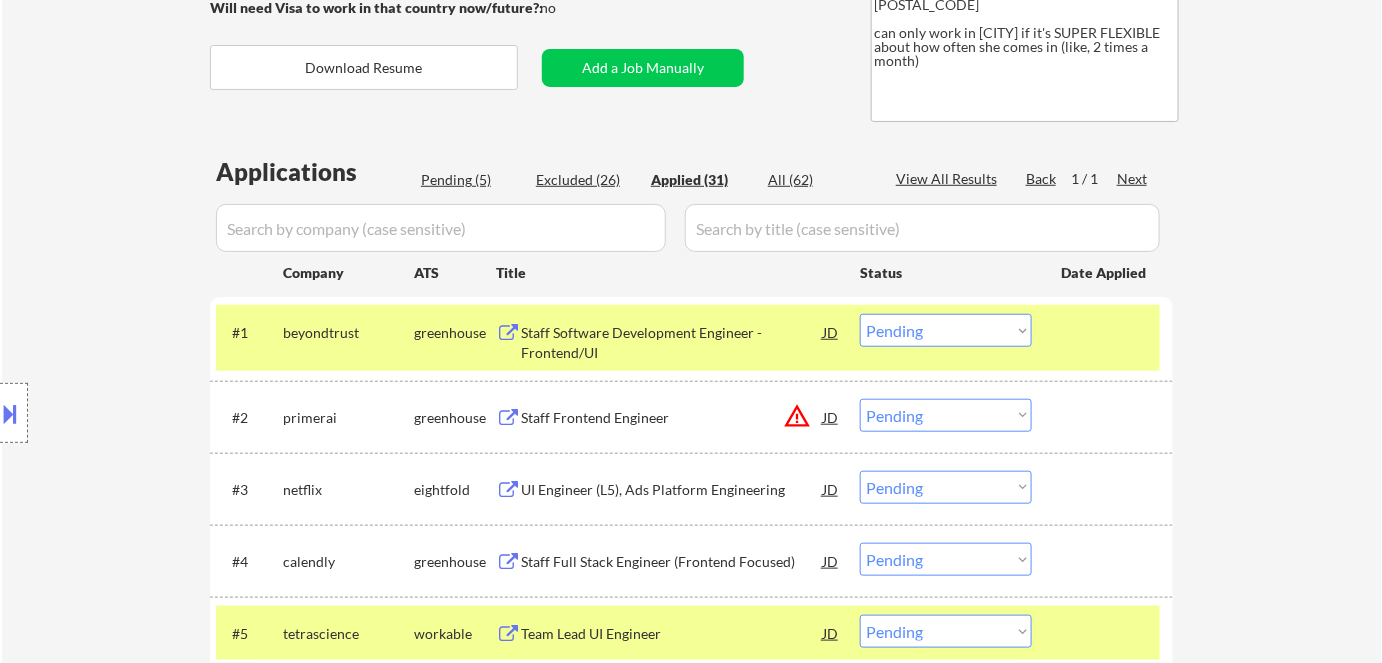select on ""applied"" 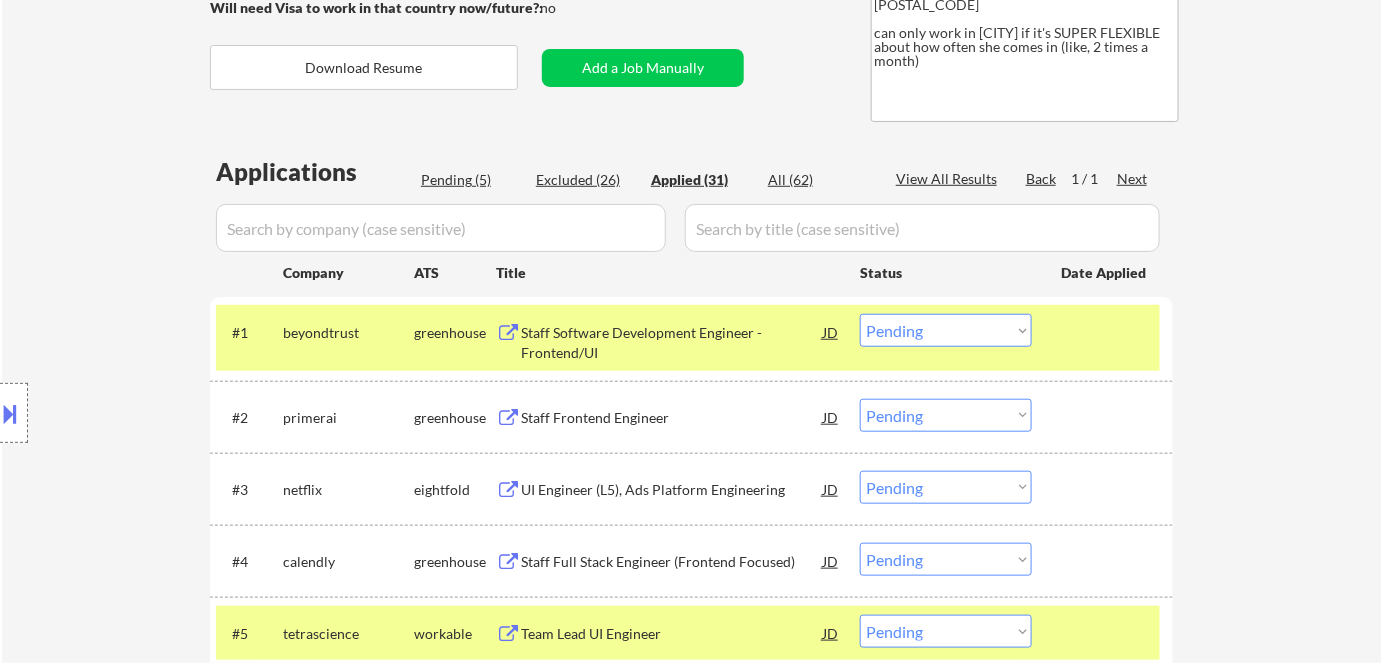 select on ""applied"" 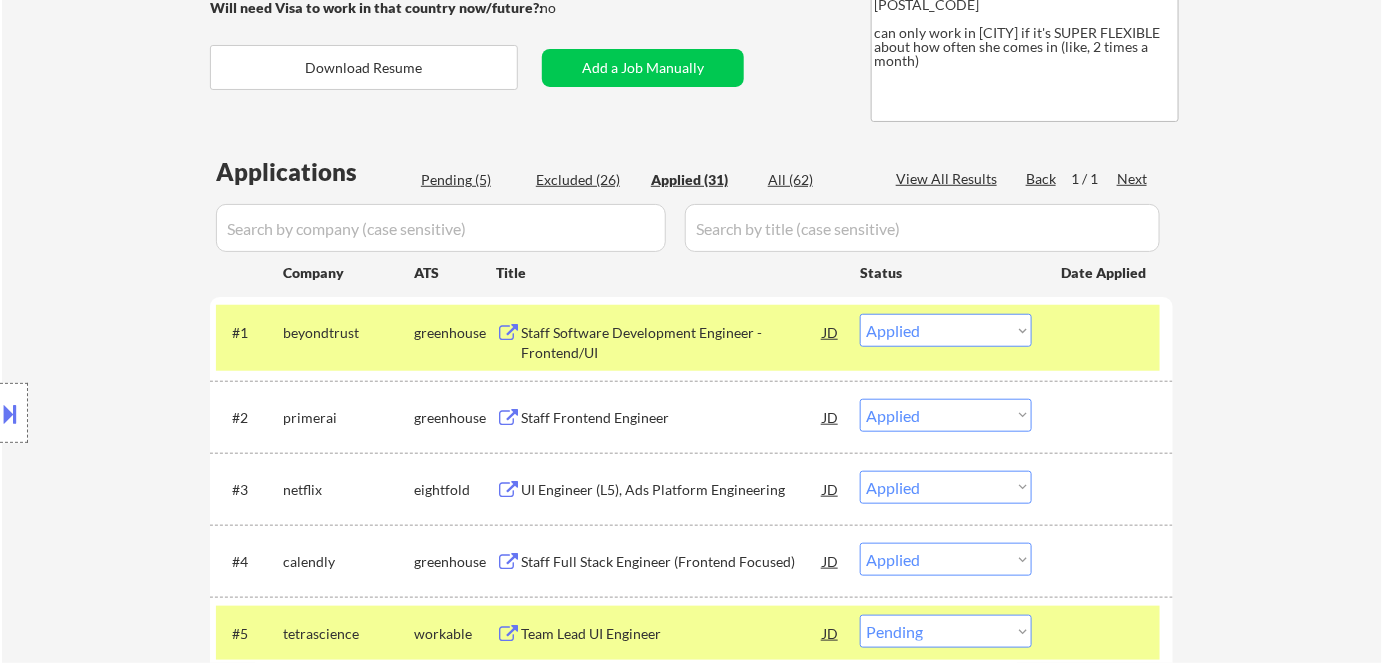 select on ""applied"" 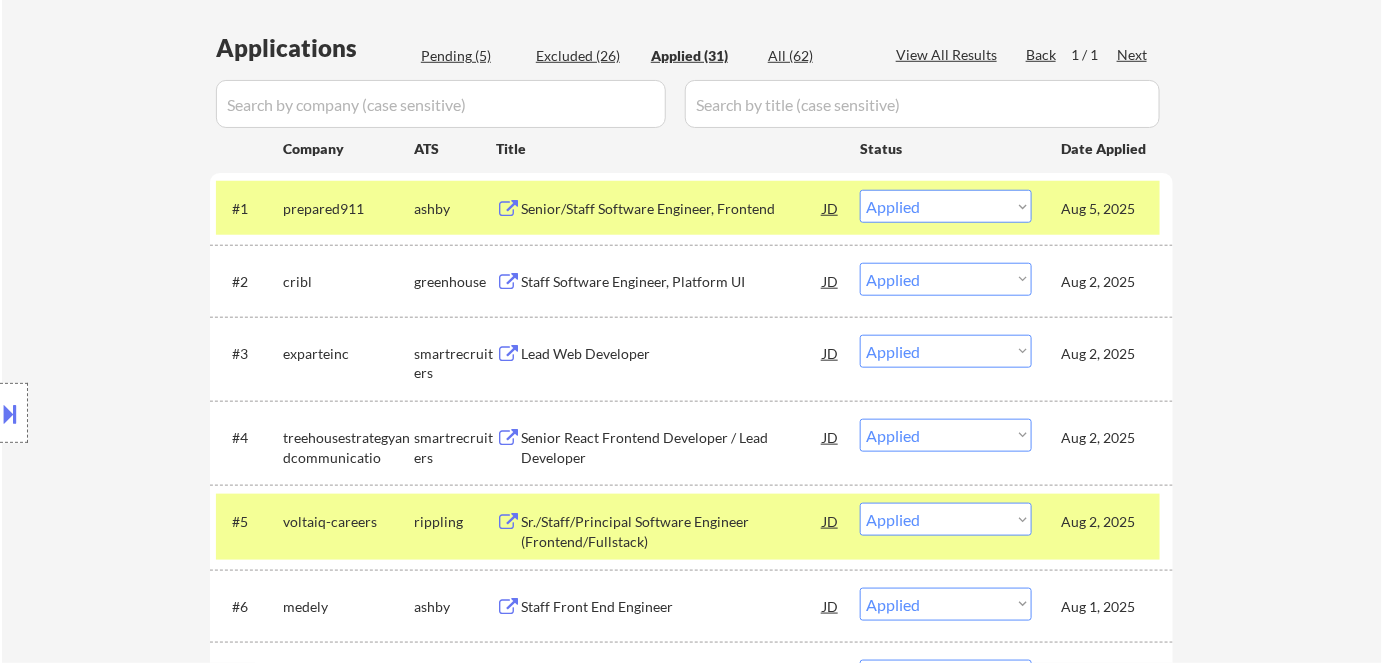 scroll, scrollTop: 181, scrollLeft: 0, axis: vertical 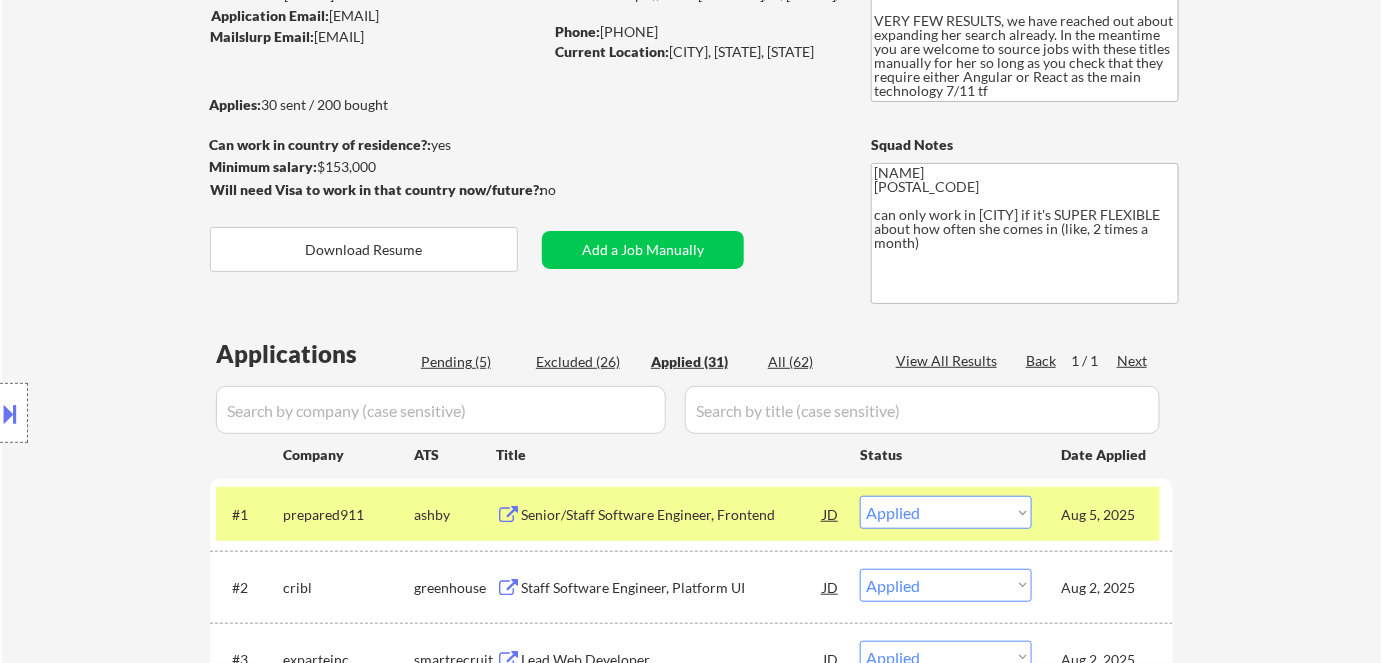 click on "Pending (5)" at bounding box center [471, 362] 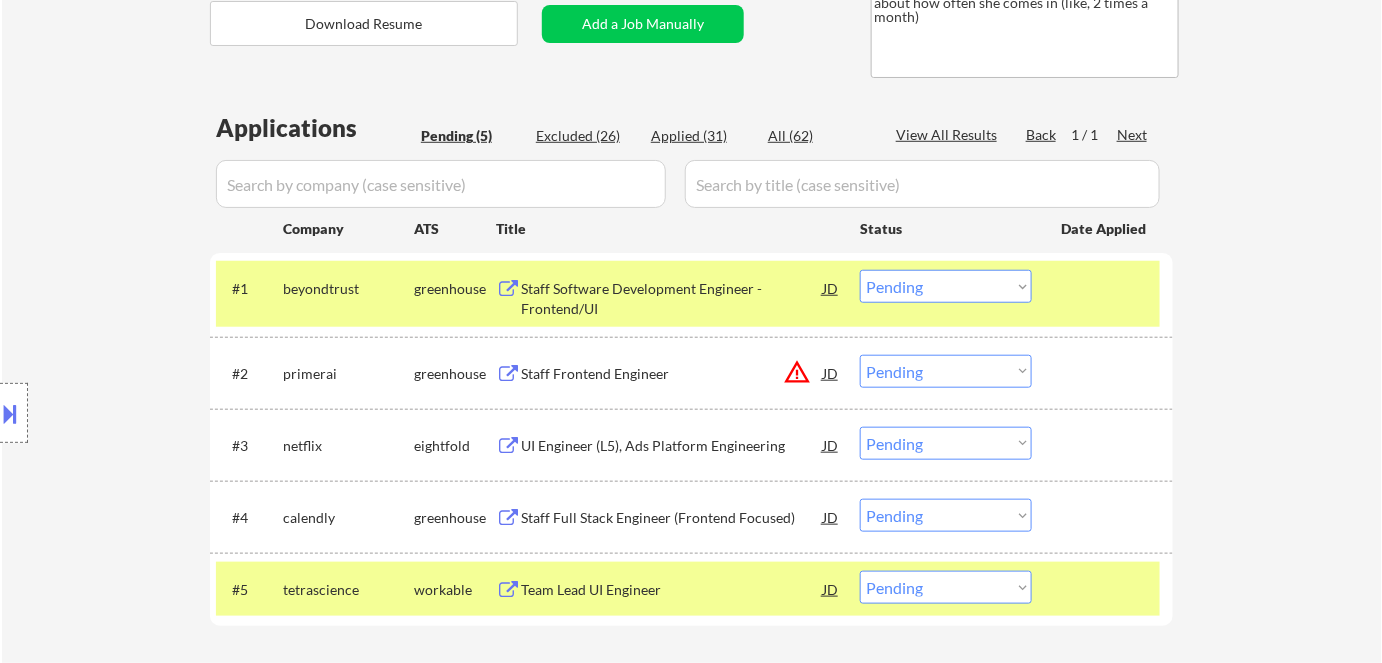 scroll, scrollTop: 545, scrollLeft: 0, axis: vertical 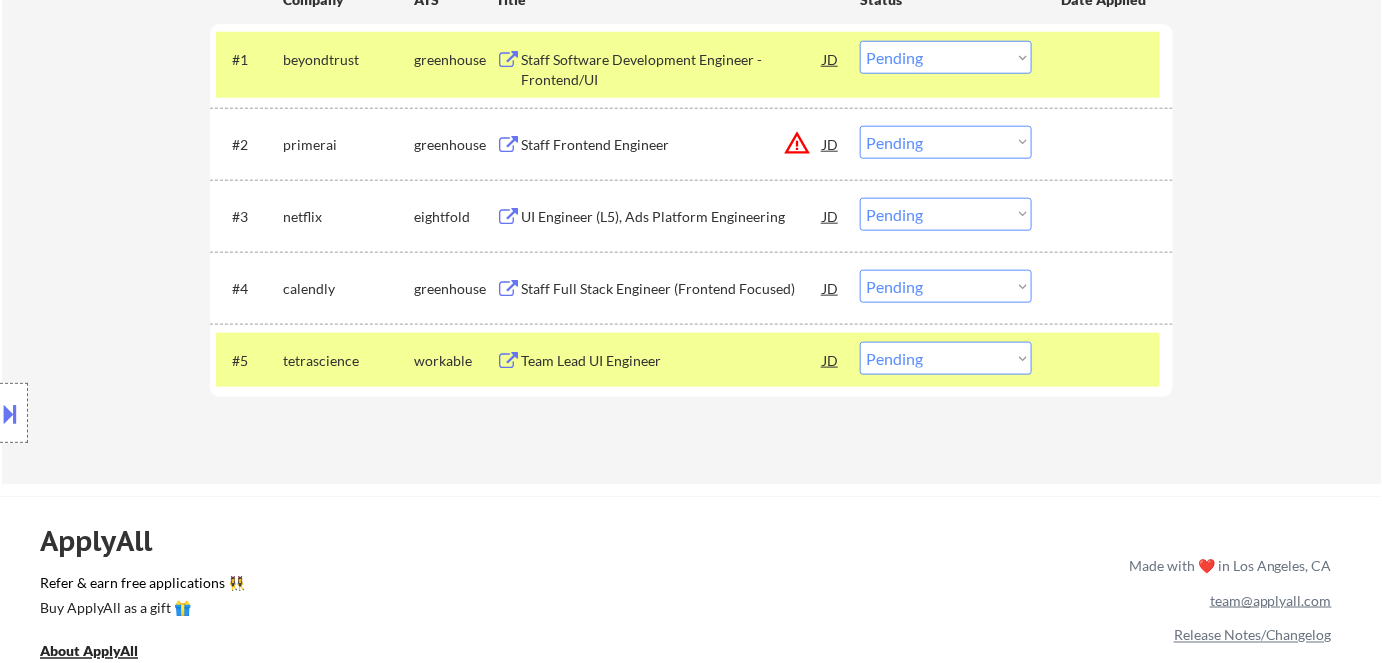 click on "Choose an option... Pending Applied Excluded (Questions) Excluded (Expired) Excluded (Location) Excluded (Bad Match) Excluded (Blocklist) Excluded (Salary) Excluded (Other)" at bounding box center [946, 358] 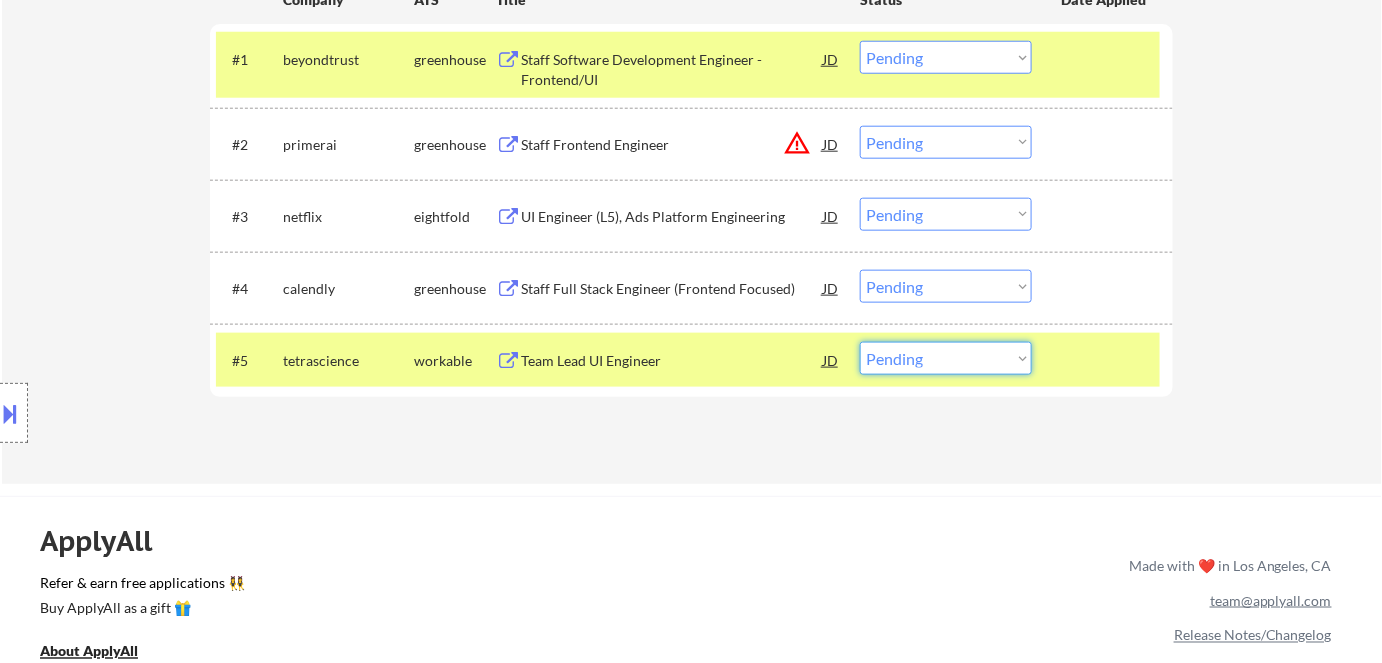select on ""applied"" 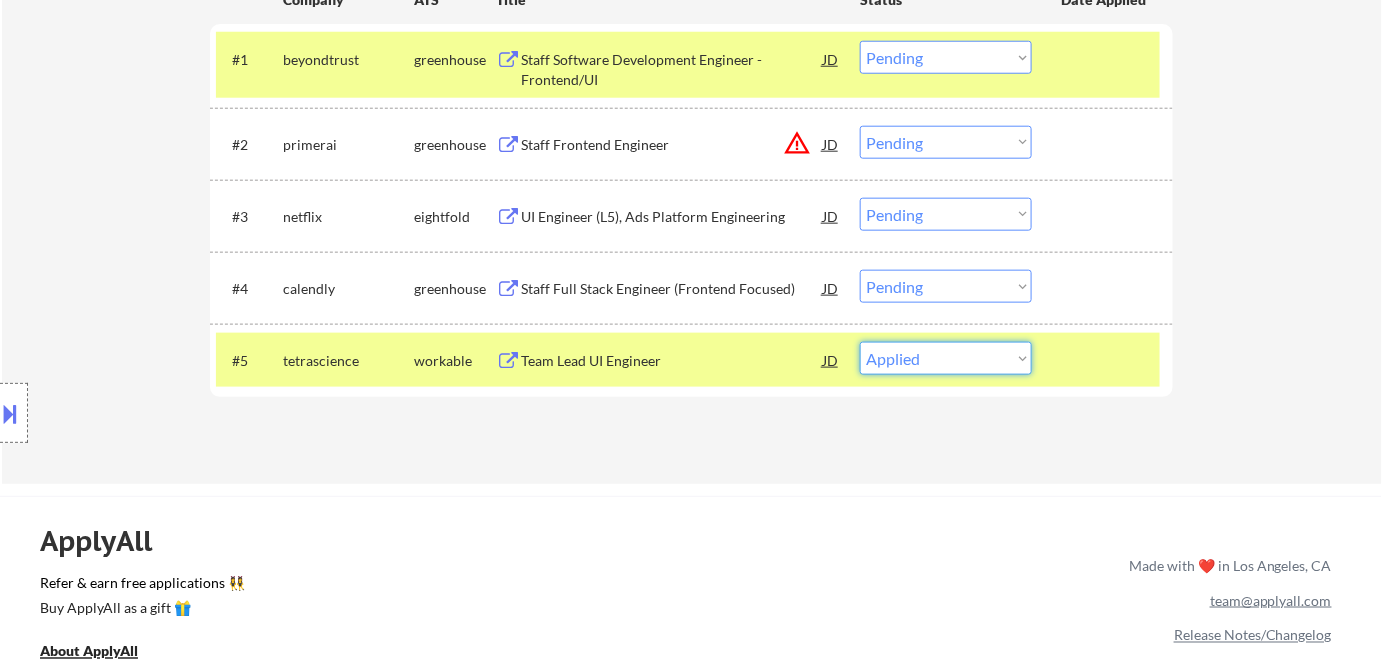 click on "Choose an option... Pending Applied Excluded (Questions) Excluded (Expired) Excluded (Location) Excluded (Bad Match) Excluded (Blocklist) Excluded (Salary) Excluded (Other)" at bounding box center (946, 358) 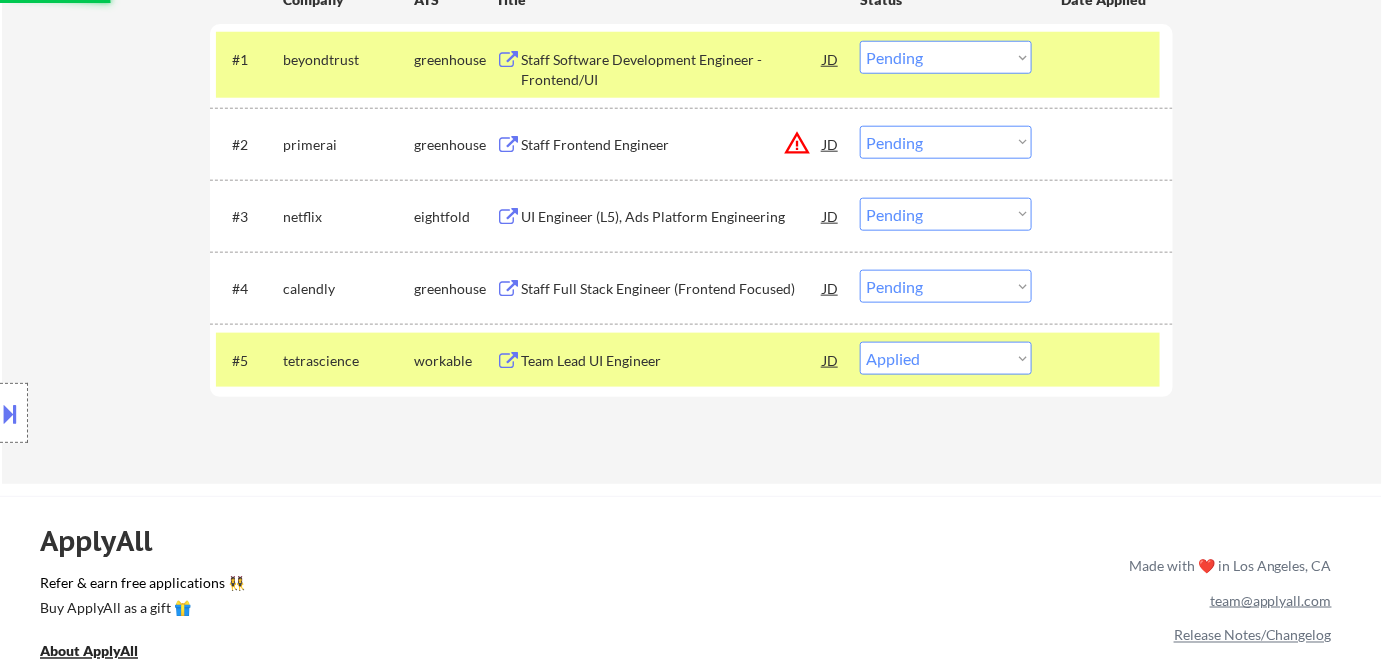 click on "Staff Frontend Engineer" at bounding box center [672, 145] 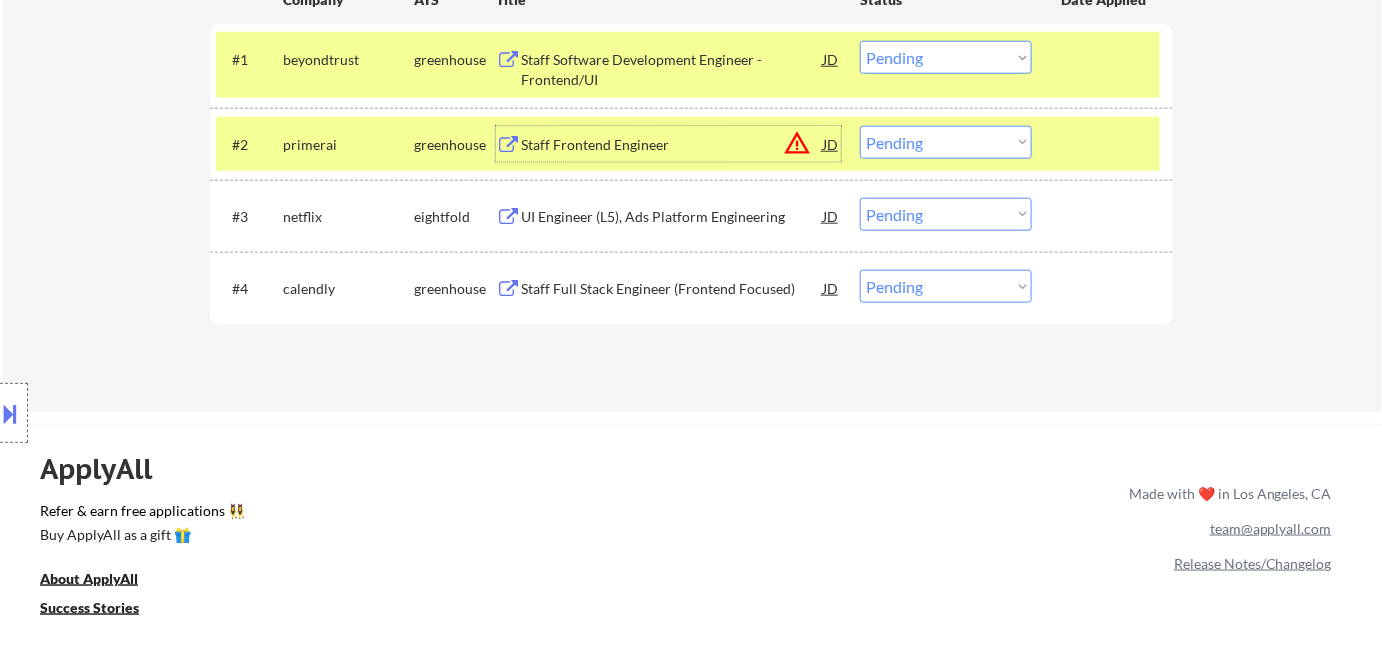 click on "warning_amber" at bounding box center [797, 143] 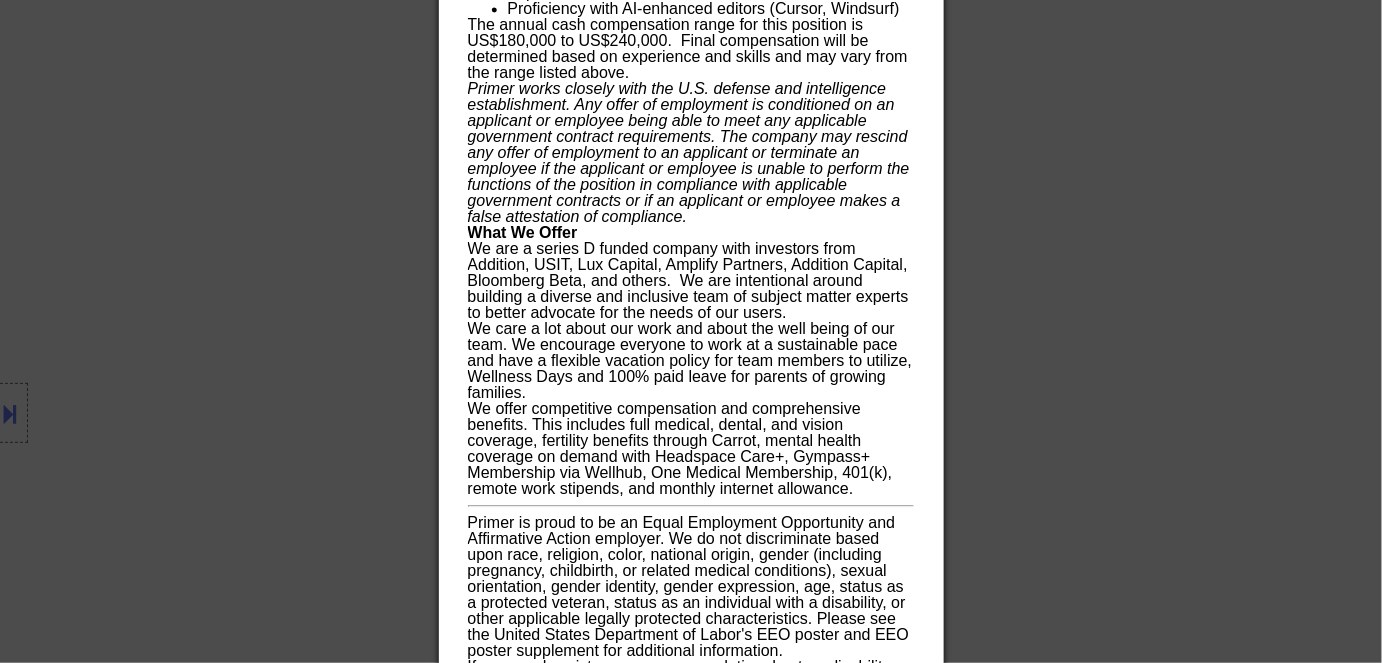 scroll, scrollTop: 1639, scrollLeft: 0, axis: vertical 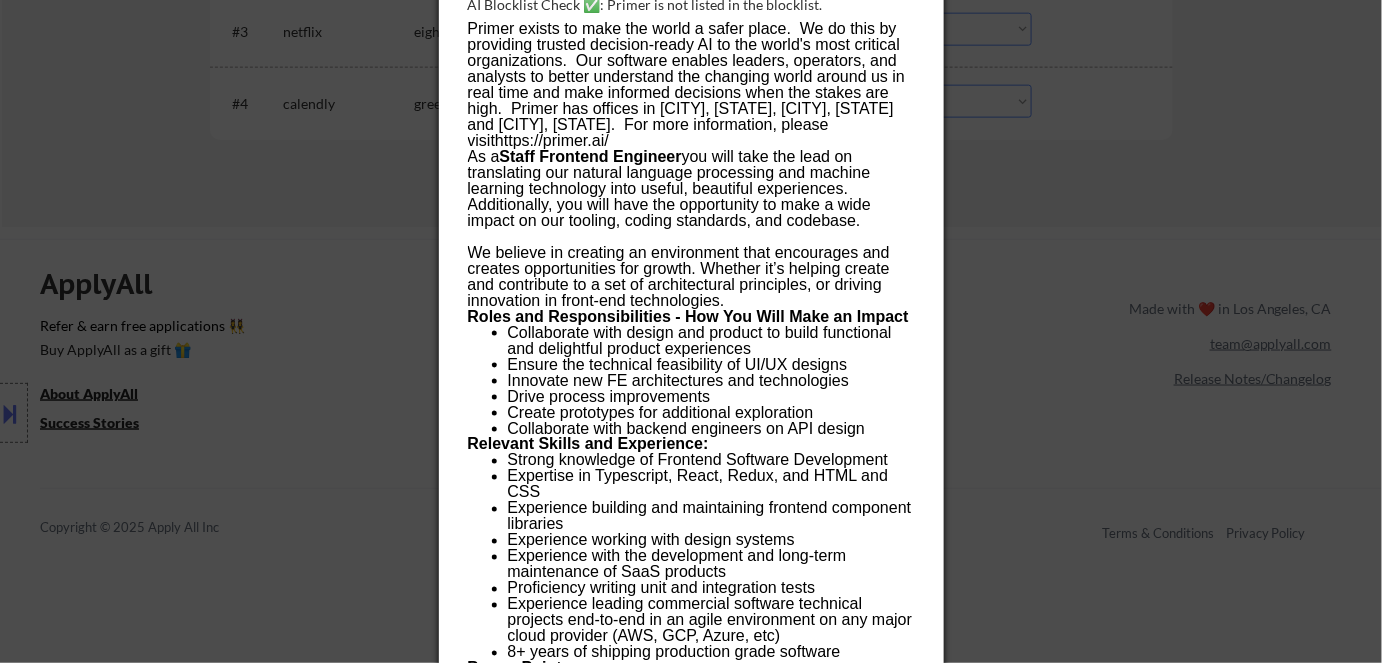 click at bounding box center (691, 331) 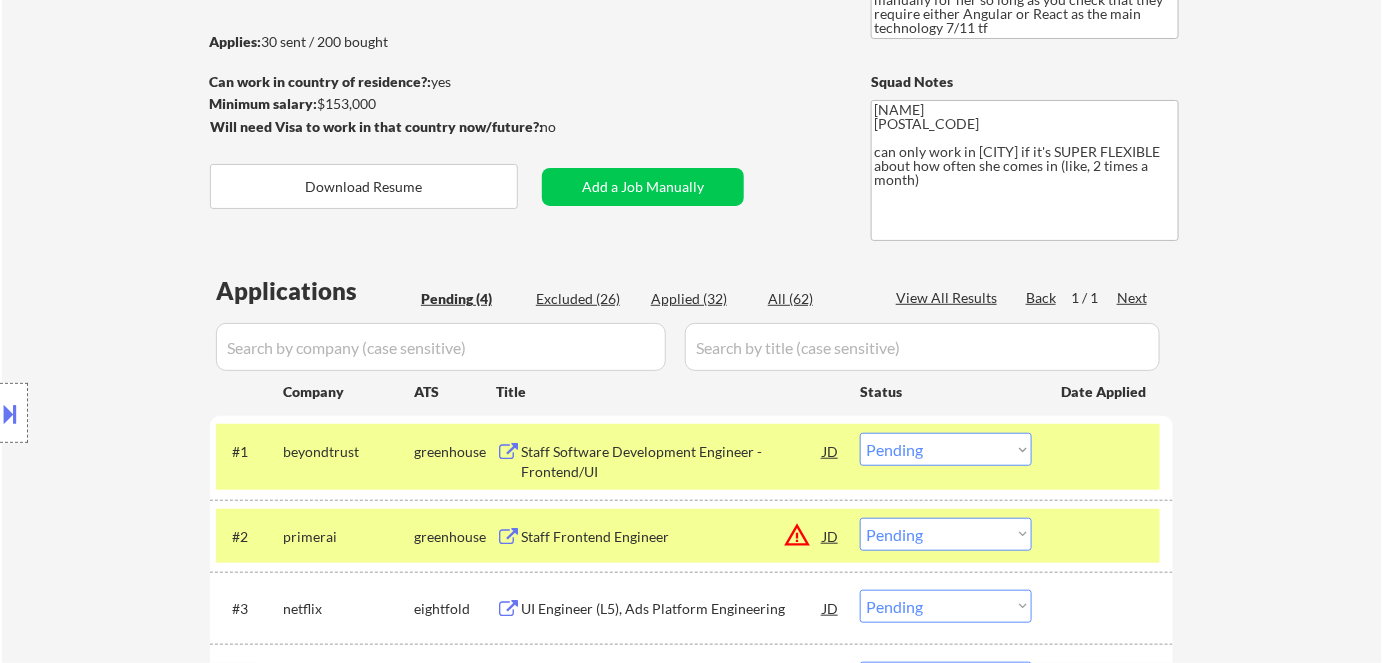scroll, scrollTop: 275, scrollLeft: 0, axis: vertical 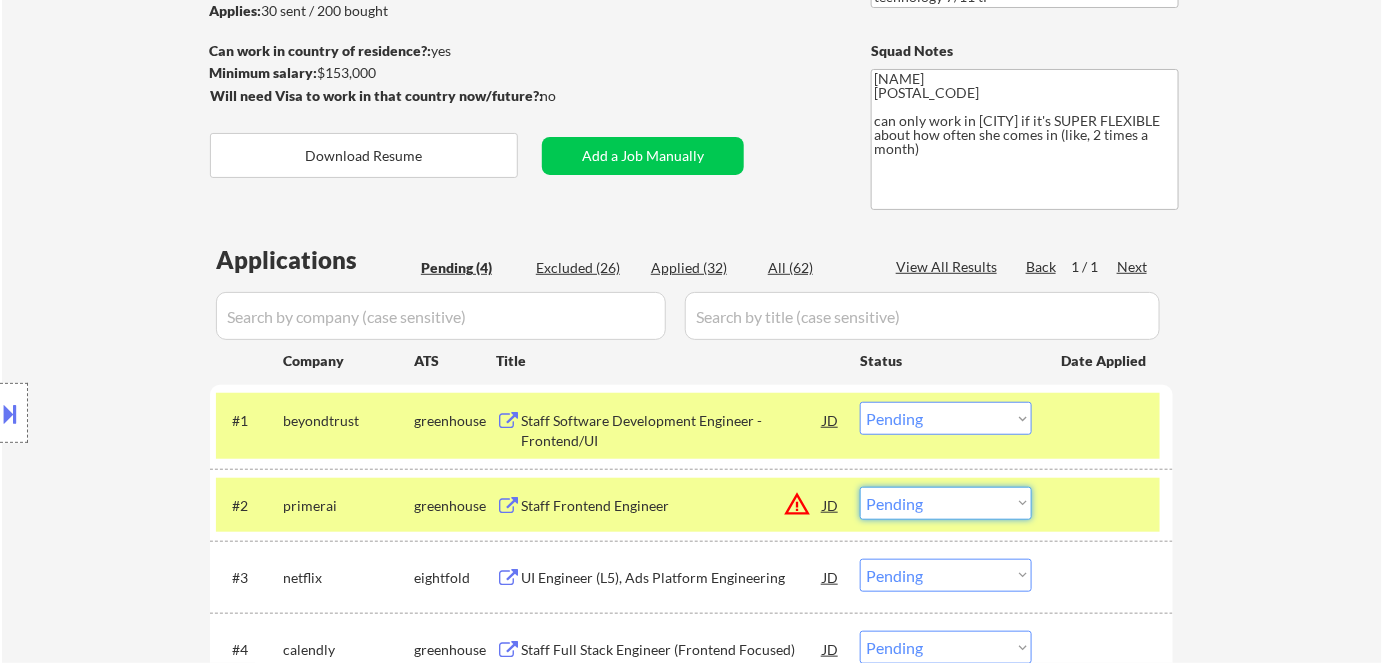 drag, startPoint x: 914, startPoint y: 513, endPoint x: 979, endPoint y: 518, distance: 65.192024 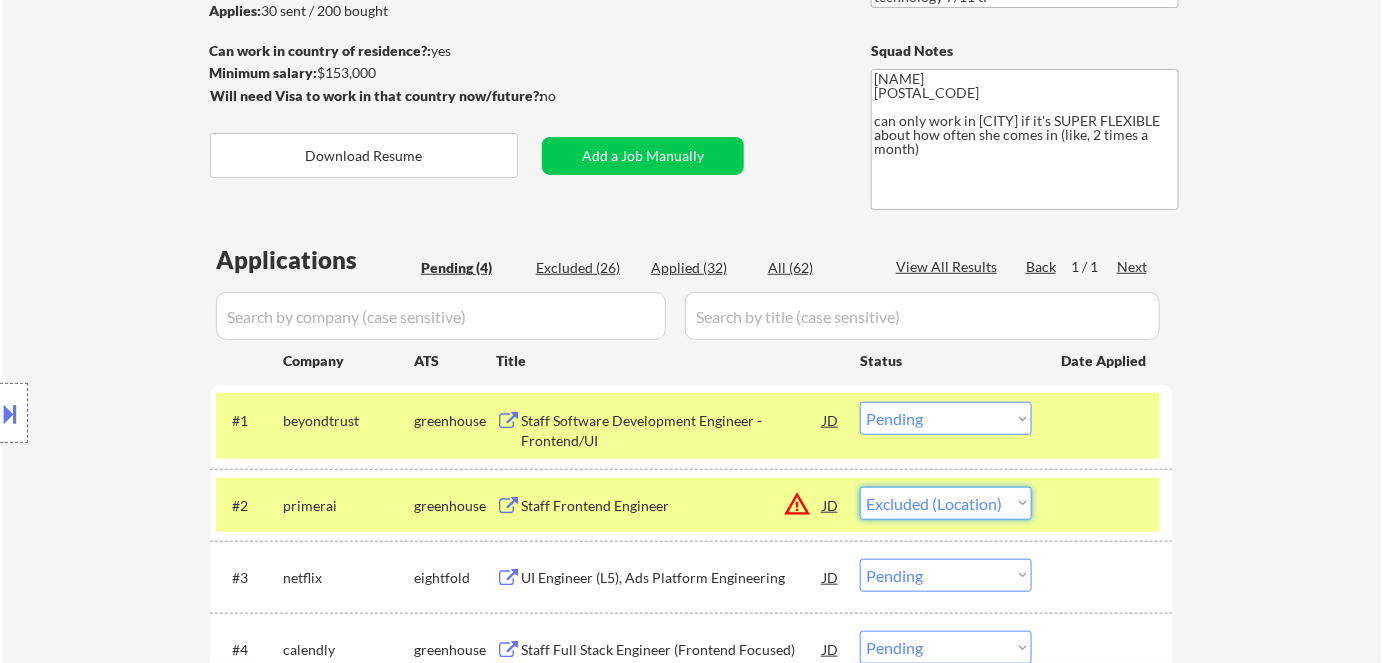 click on "Choose an option... Pending Applied Excluded (Questions) Excluded (Expired) Excluded (Location) Excluded (Bad Match) Excluded (Blocklist) Excluded (Salary) Excluded (Other)" at bounding box center [946, 503] 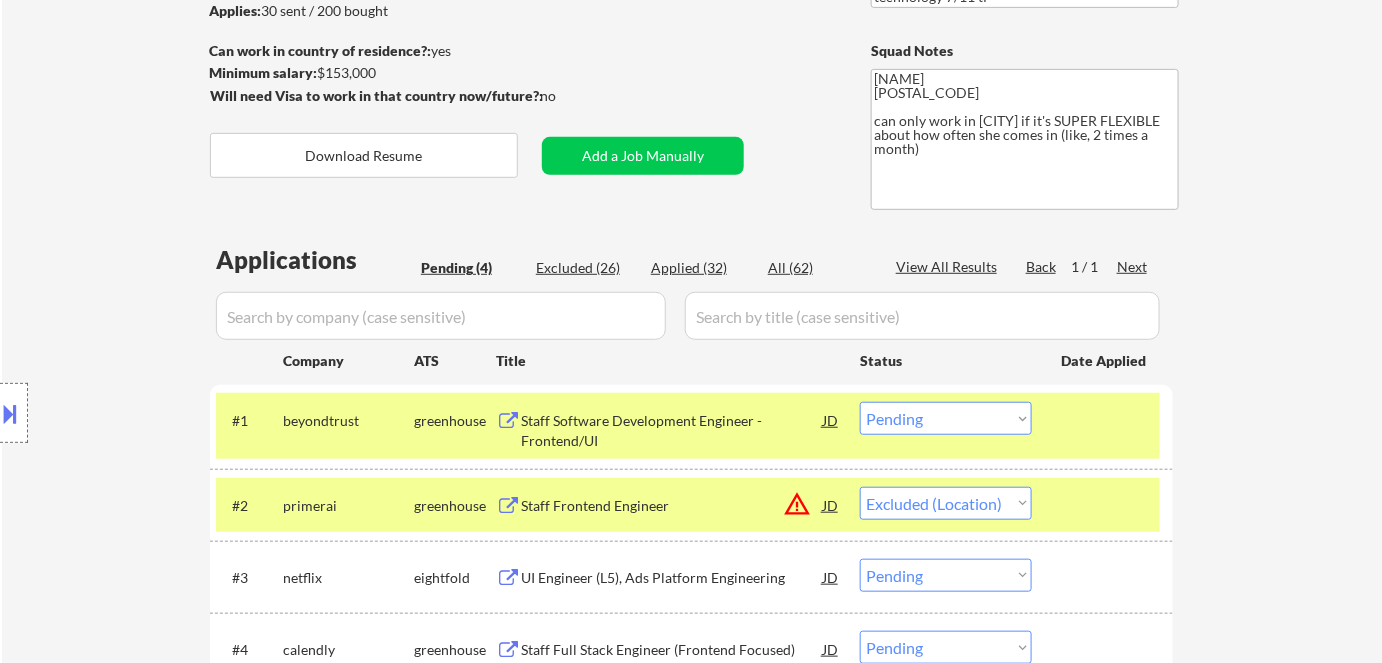 select on ""pending"" 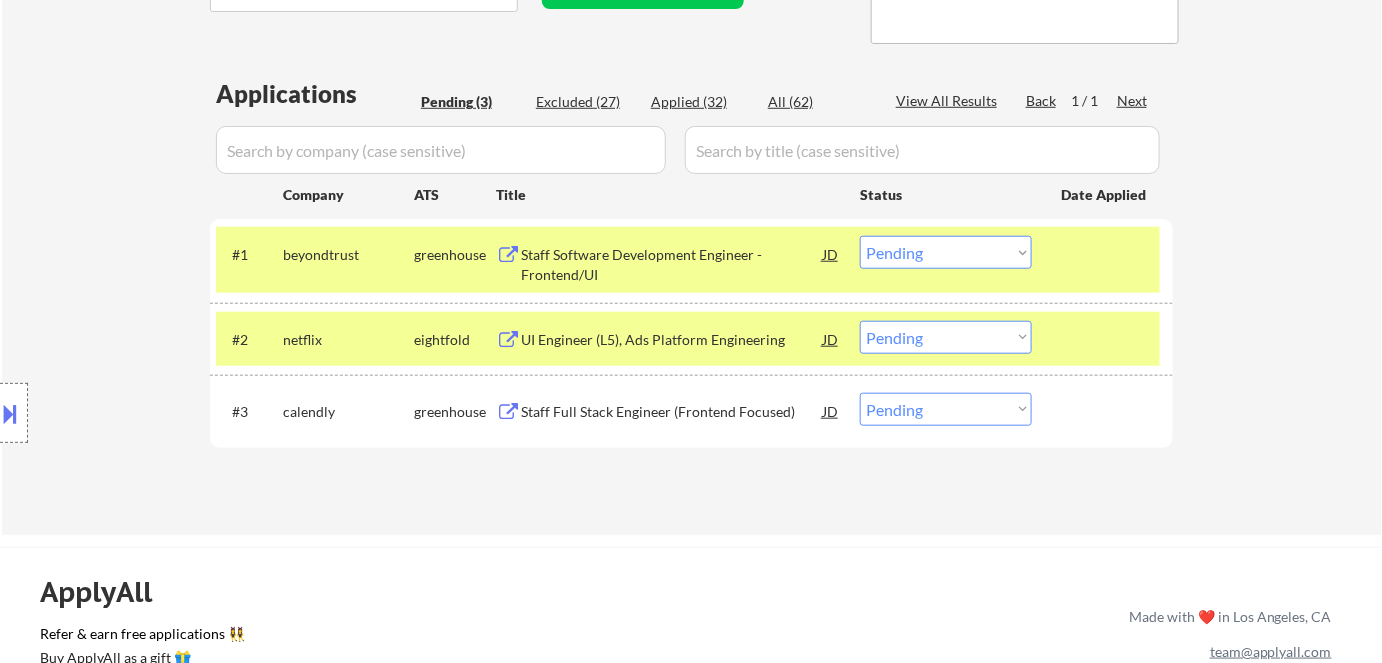 scroll, scrollTop: 457, scrollLeft: 0, axis: vertical 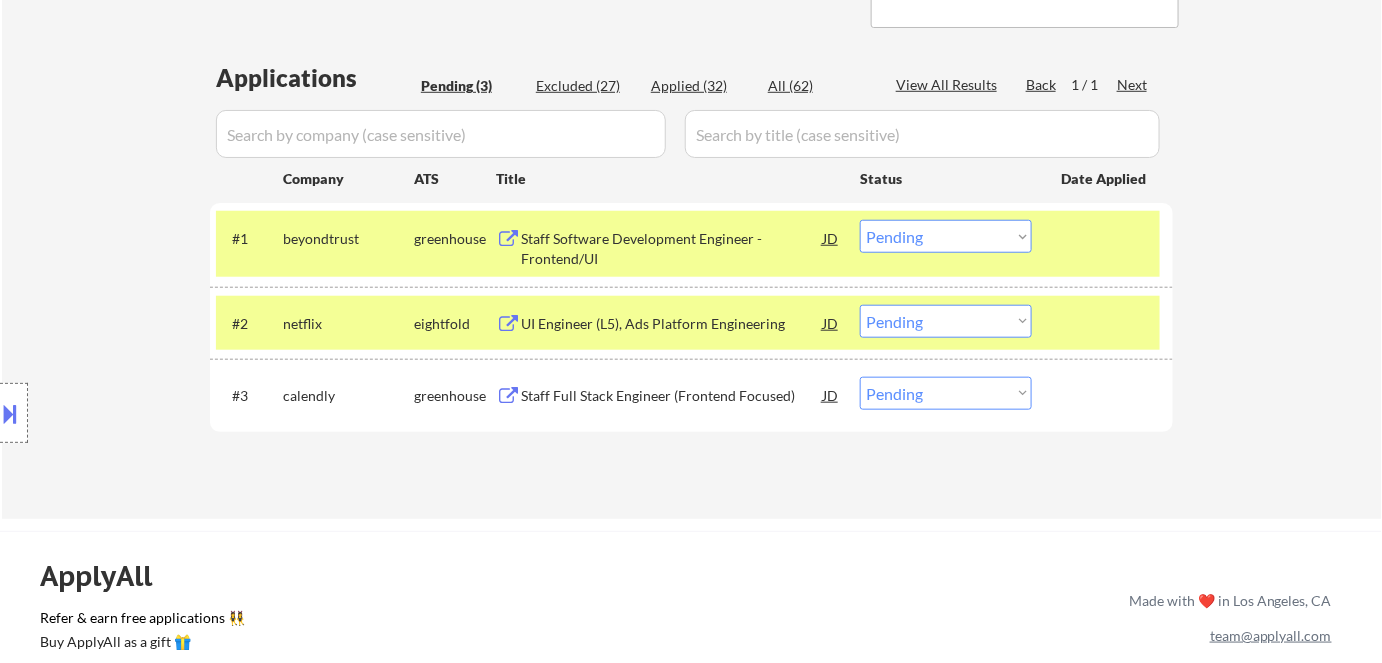 click on "Staff Full Stack Engineer (Frontend Focused)" at bounding box center (672, 396) 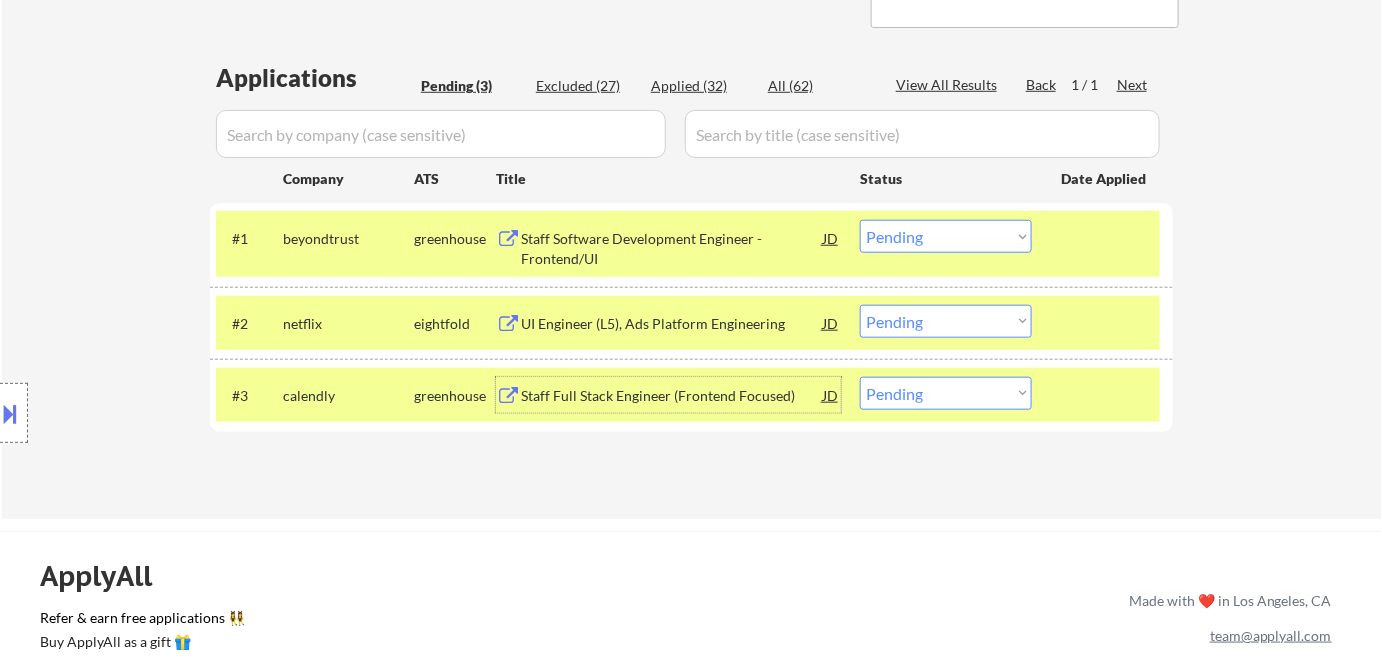 click on "Staff Software Development Engineer - Frontend/UI" at bounding box center [672, 248] 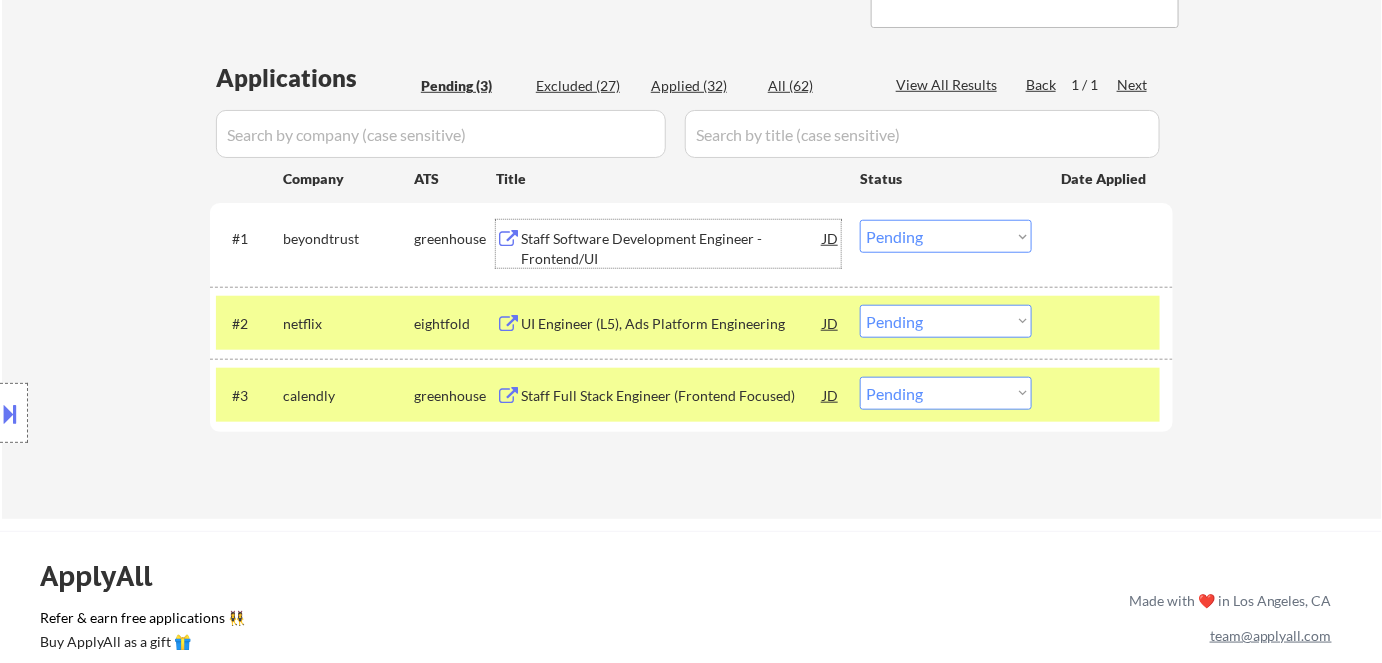 click on "Choose an option... Pending Applied Excluded (Questions) Excluded (Expired) Excluded (Location) Excluded (Bad Match) Excluded (Blocklist) Excluded (Salary) Excluded (Other)" at bounding box center (946, 236) 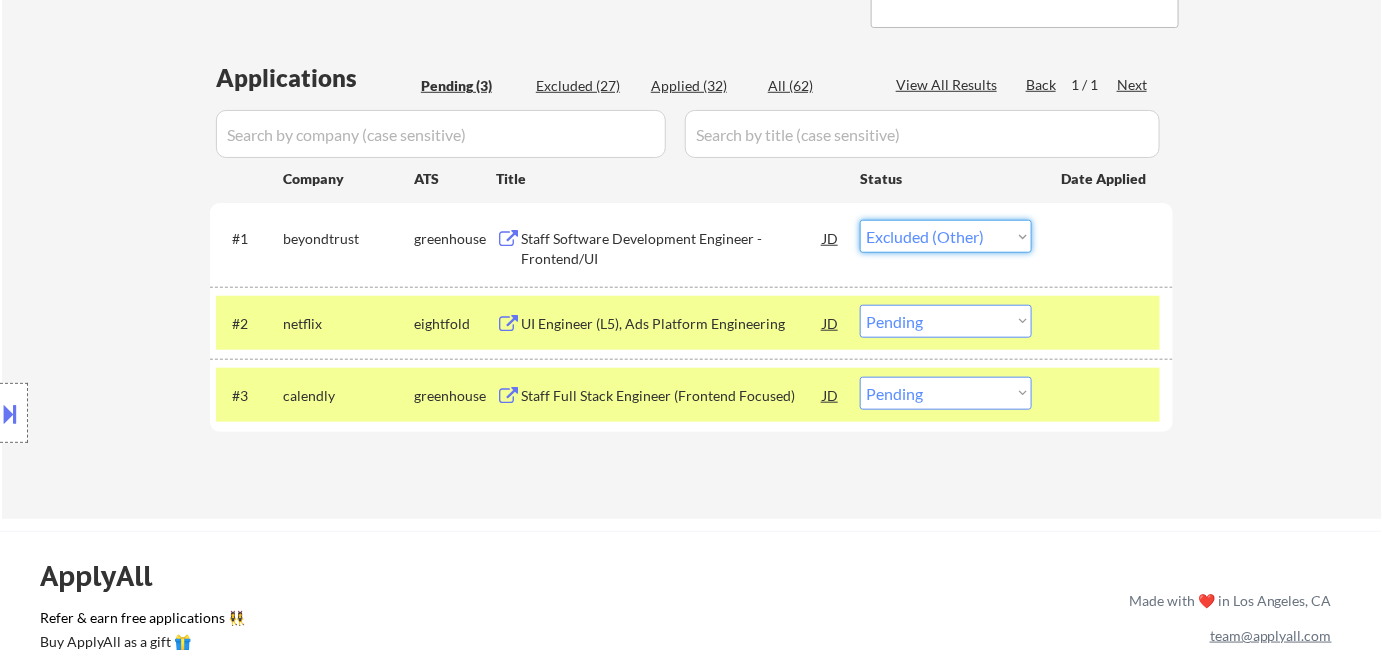 click on "Choose an option... Pending Applied Excluded (Questions) Excluded (Expired) Excluded (Location) Excluded (Bad Match) Excluded (Blocklist) Excluded (Salary) Excluded (Other)" at bounding box center (946, 236) 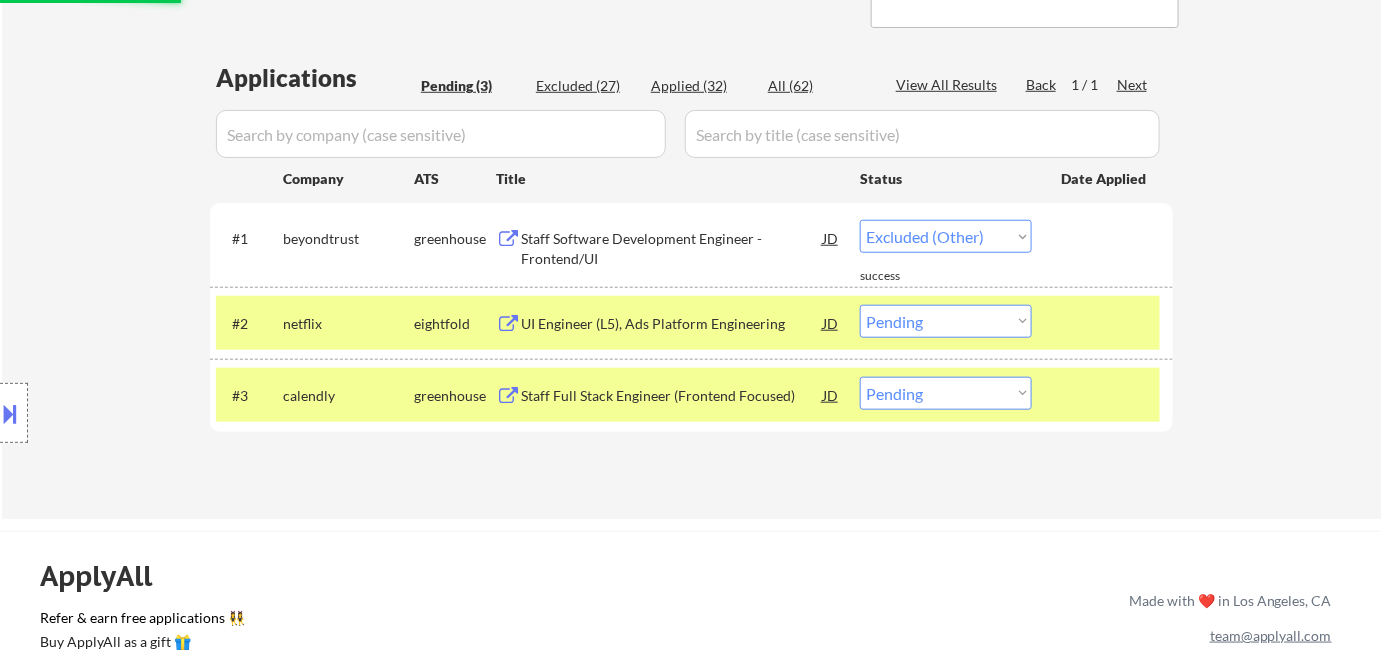 select on ""pending"" 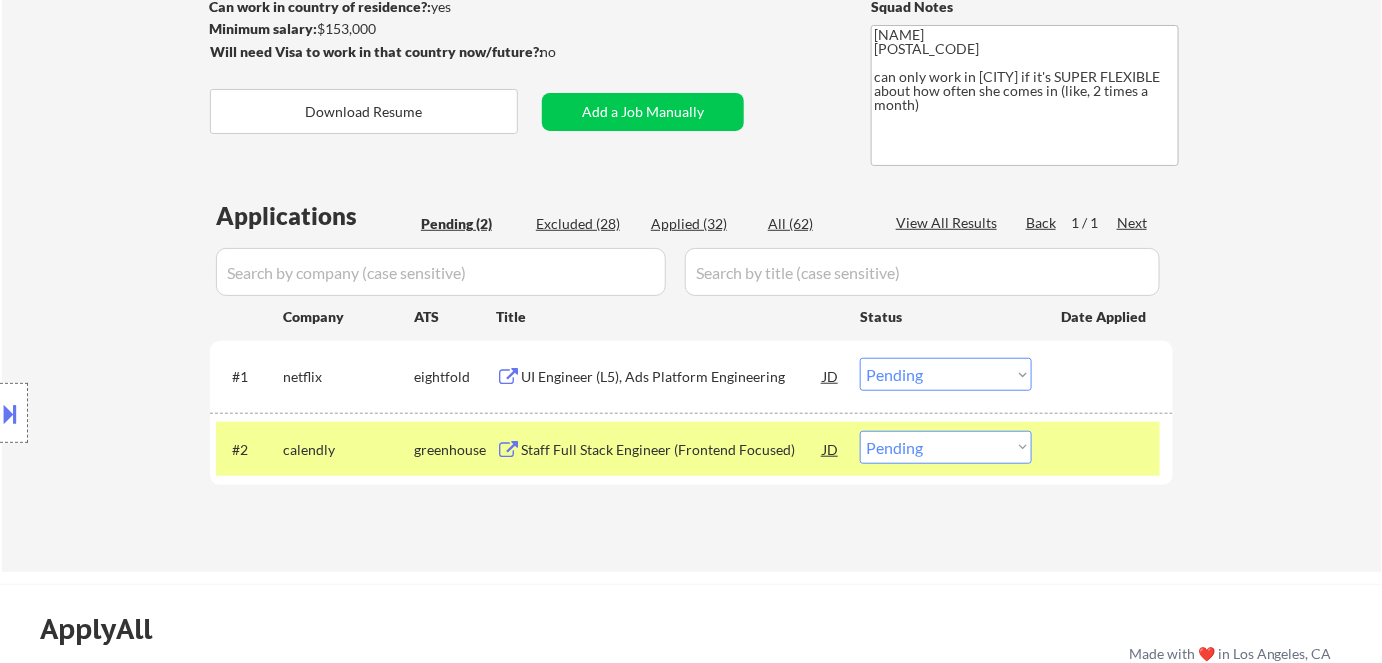 scroll, scrollTop: 275, scrollLeft: 0, axis: vertical 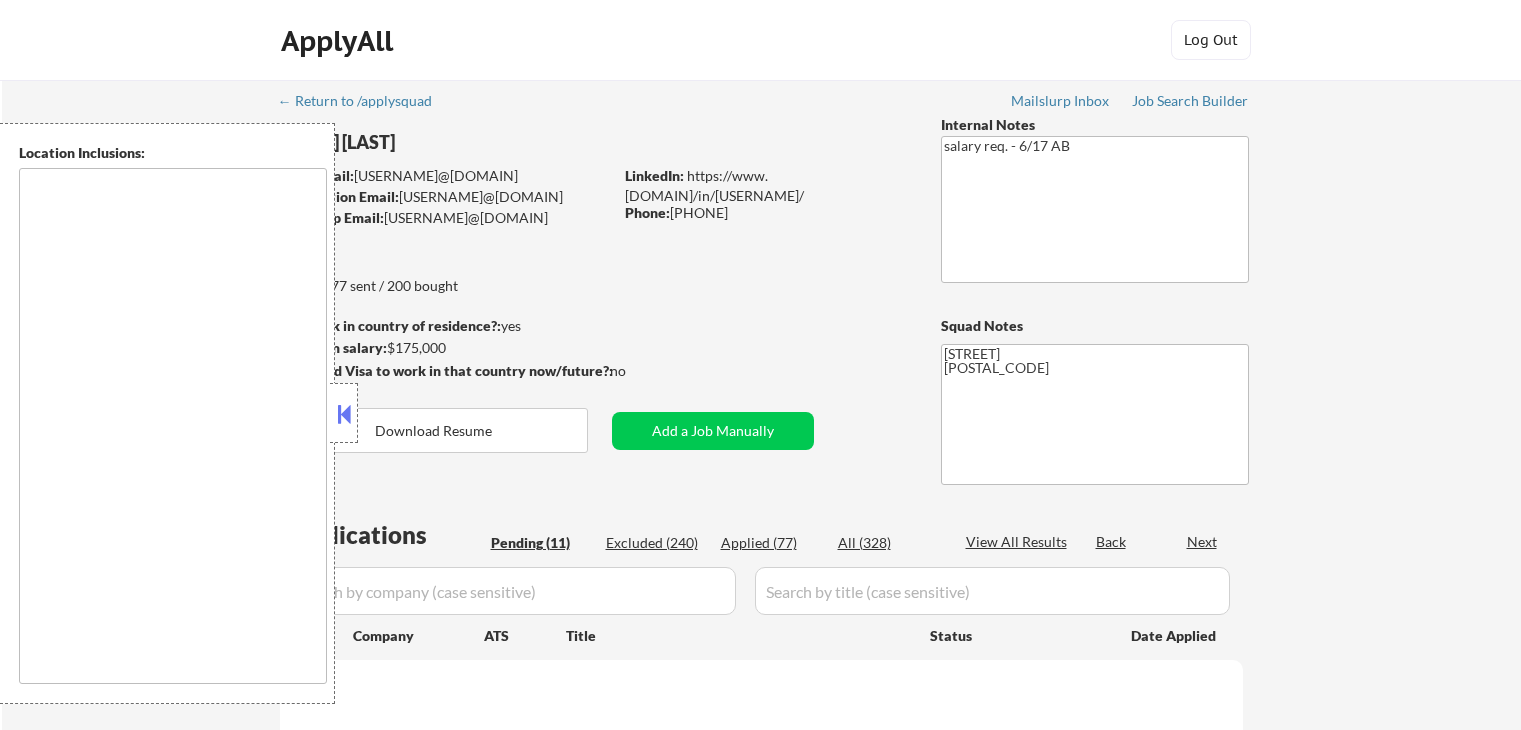 type on "Beaverton, OR   Tigard, OR   Lake Oswego, OR   Hillsboro, OR   Tualatin, OR   West Linn, OR   Milwaukie, OR   Oregon City, OR   Sherwood, OR   Wilsonville, OR   Happy Valley, OR   Gresham, OR   Vancouver, WA   Troutdale, OR   Forest Grove, OR   Newberg, OR   Canby, OR   Sandy, OR   Battle Ground, WA   Camas, WA   Aloha, OR   Cedar Hills, OR   Cedar Mill, OR   Portland, OR   King City, OR   Durham, OR   Garden Home-Whitford, OR   Bethany, OR   Oak Hills, OR   Raleigh Hills, OR   West Slope, OR   Gladstone, OR   Cornelius, OR Cornelius, OR   North Plains, OR   Banks, OR   Gaston, OR   Metzger, OR   West Slope, OR" 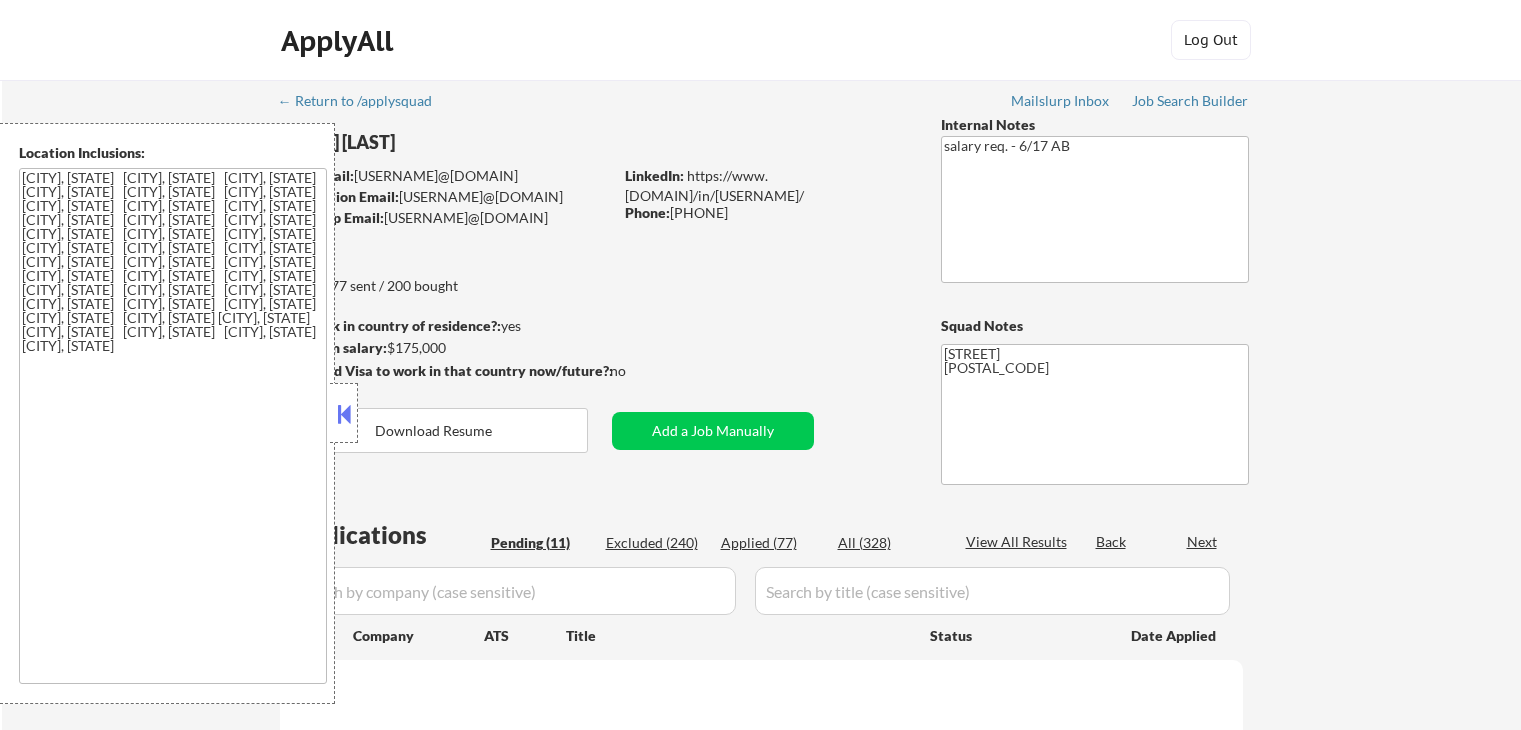 select on ""pending"" 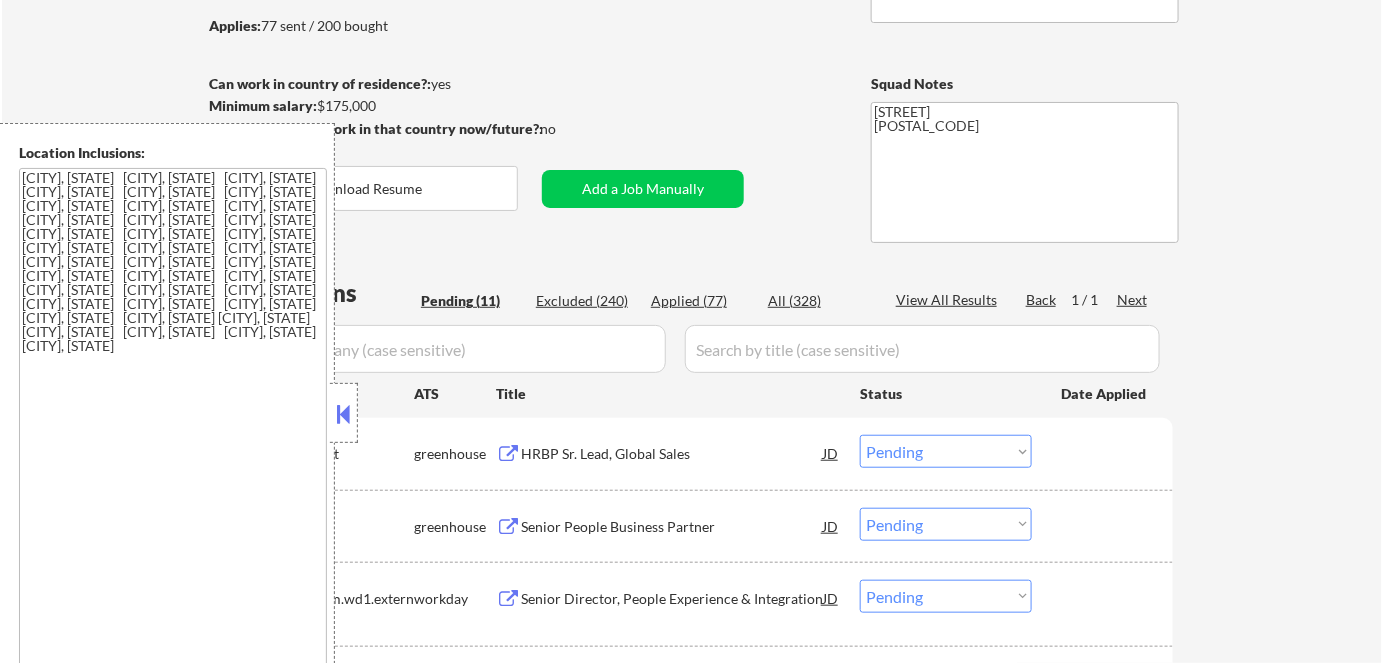 scroll, scrollTop: 363, scrollLeft: 0, axis: vertical 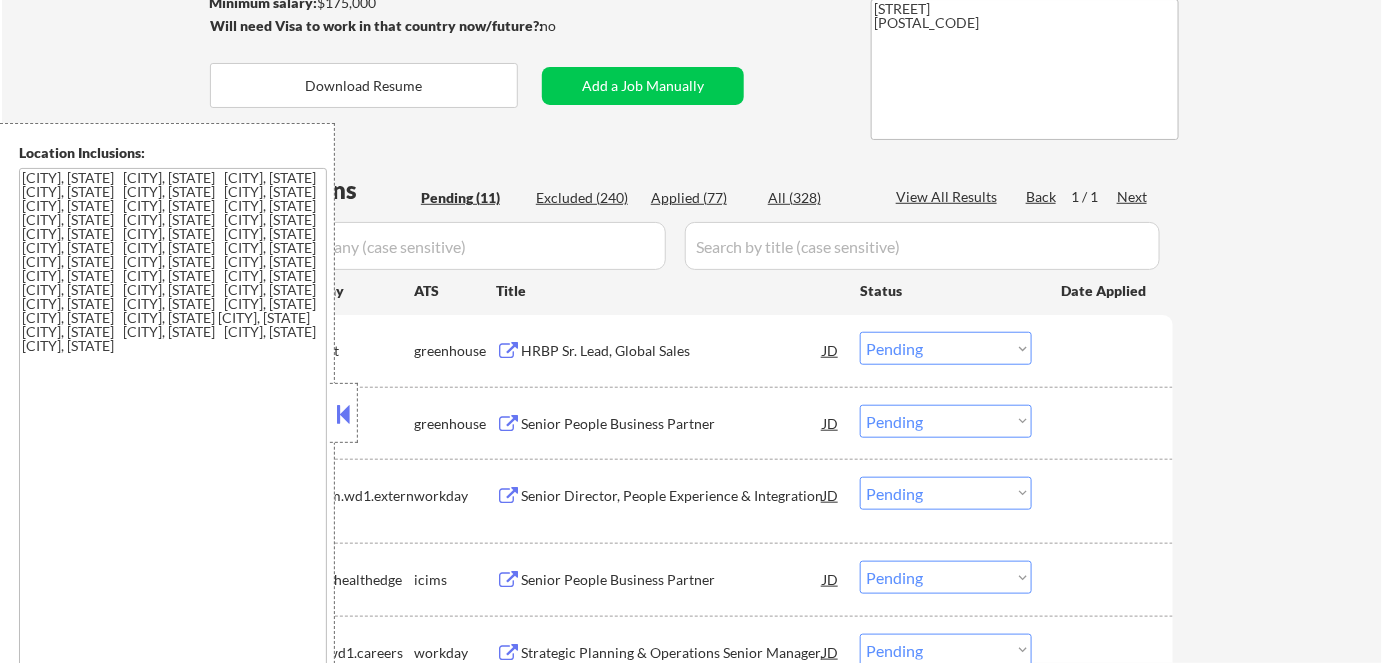 click at bounding box center [344, 414] 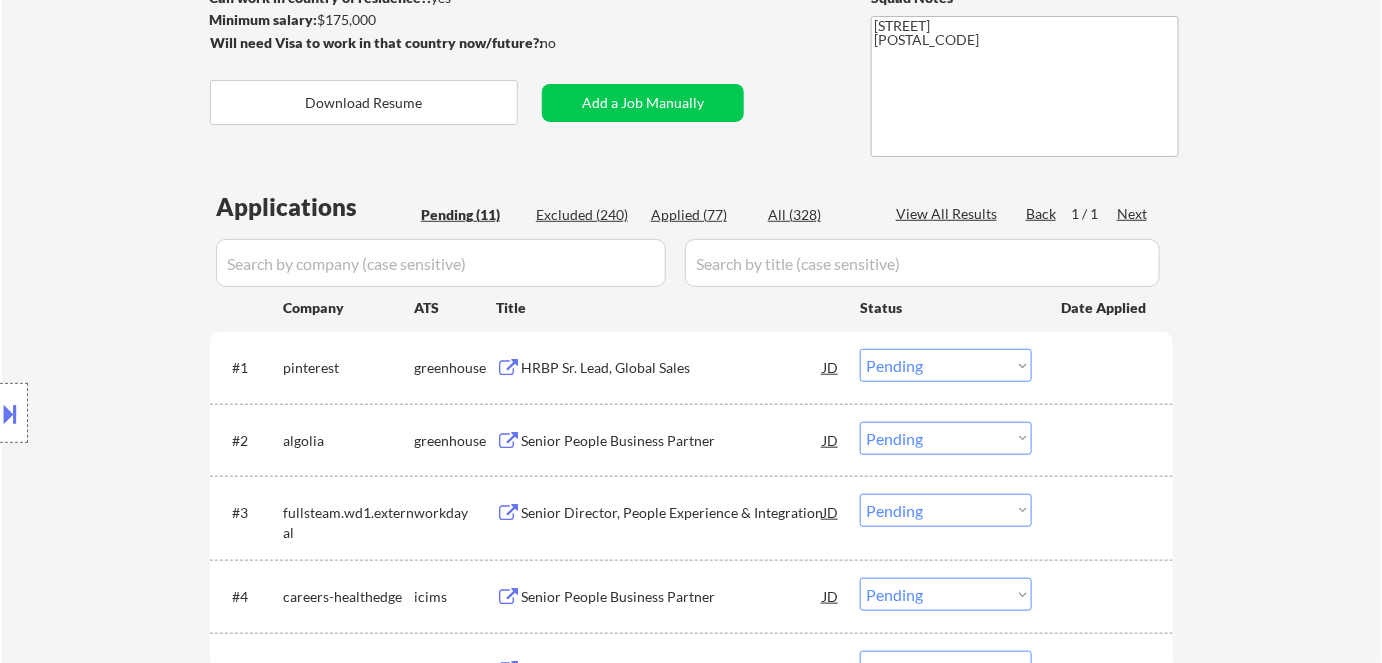 scroll, scrollTop: 363, scrollLeft: 0, axis: vertical 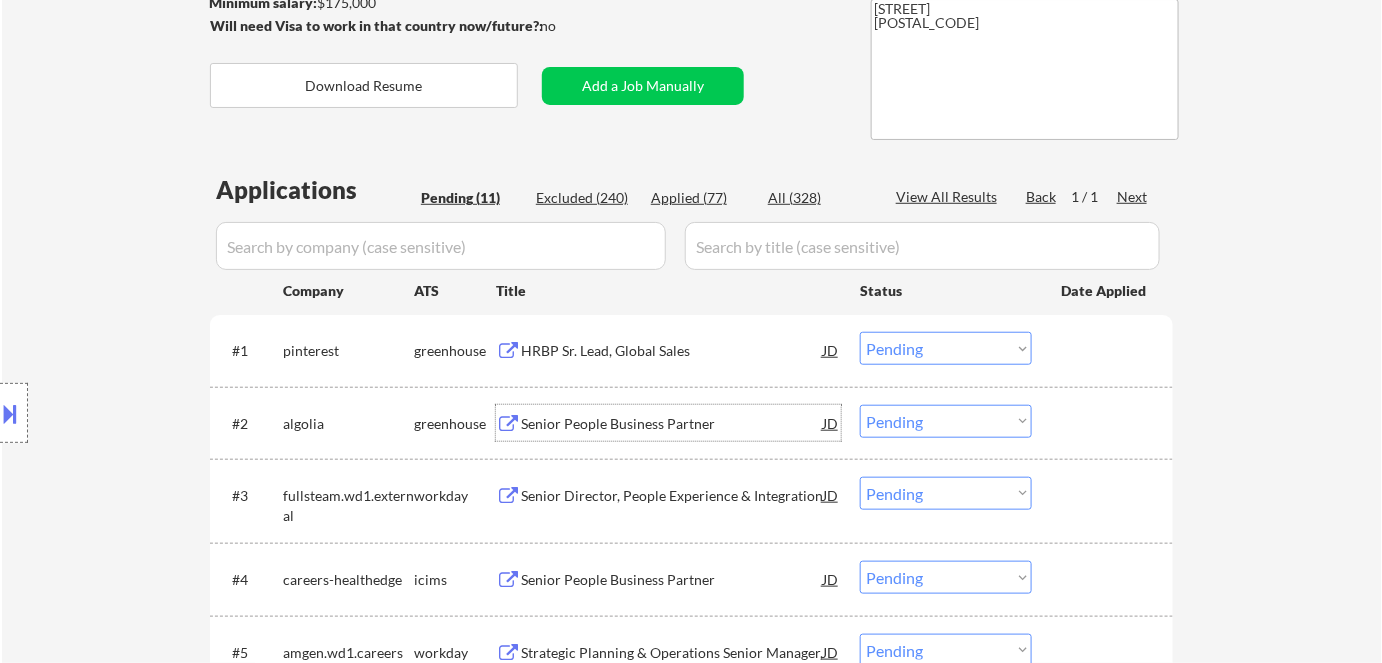click on "Senior People Business Partner" at bounding box center [672, 424] 